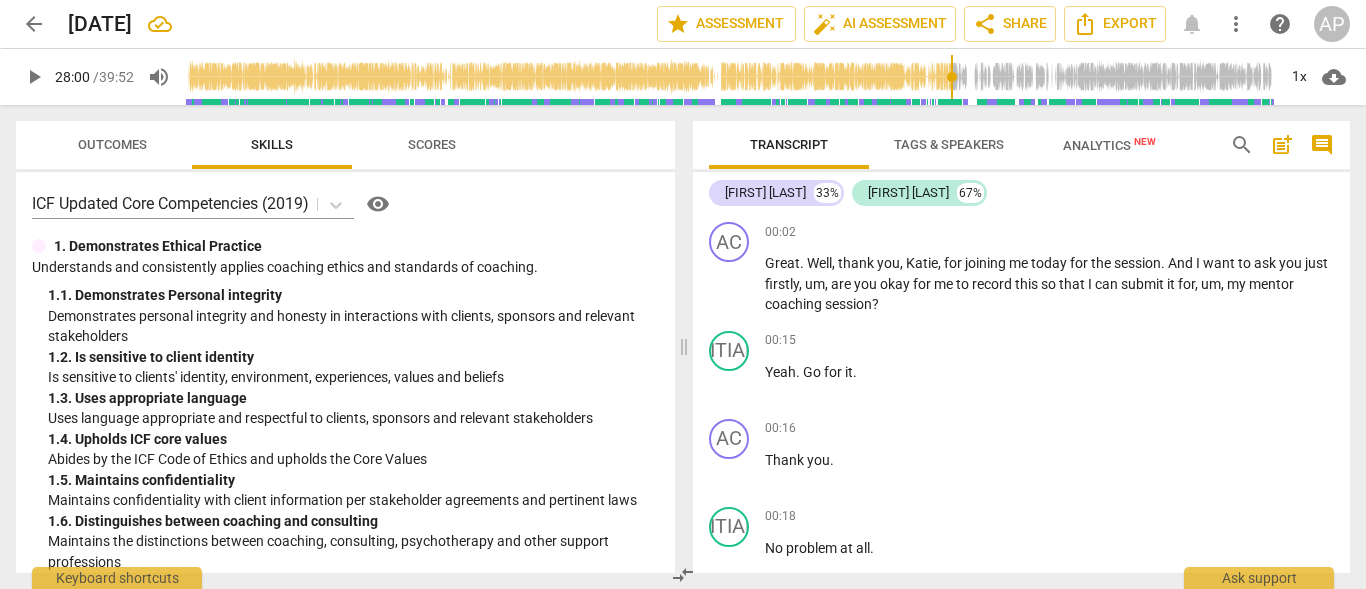 scroll, scrollTop: 0, scrollLeft: 0, axis: both 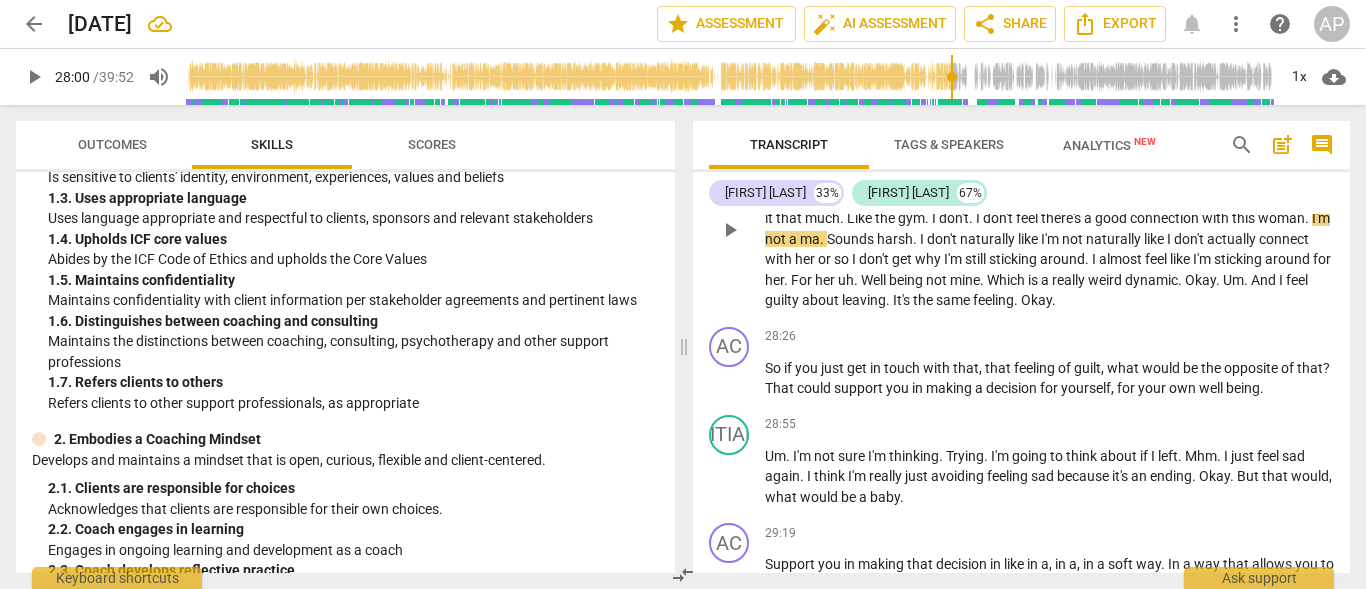 click on "play_arrow" at bounding box center [730, 230] 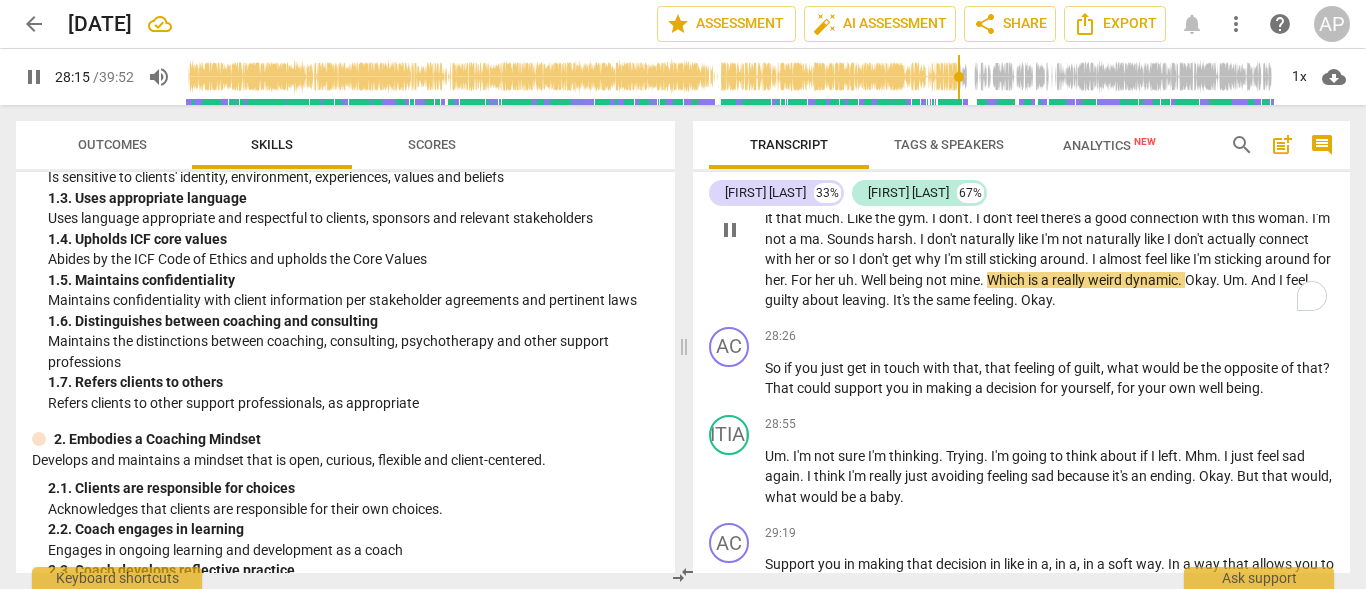 click on "." at bounding box center [857, 280] 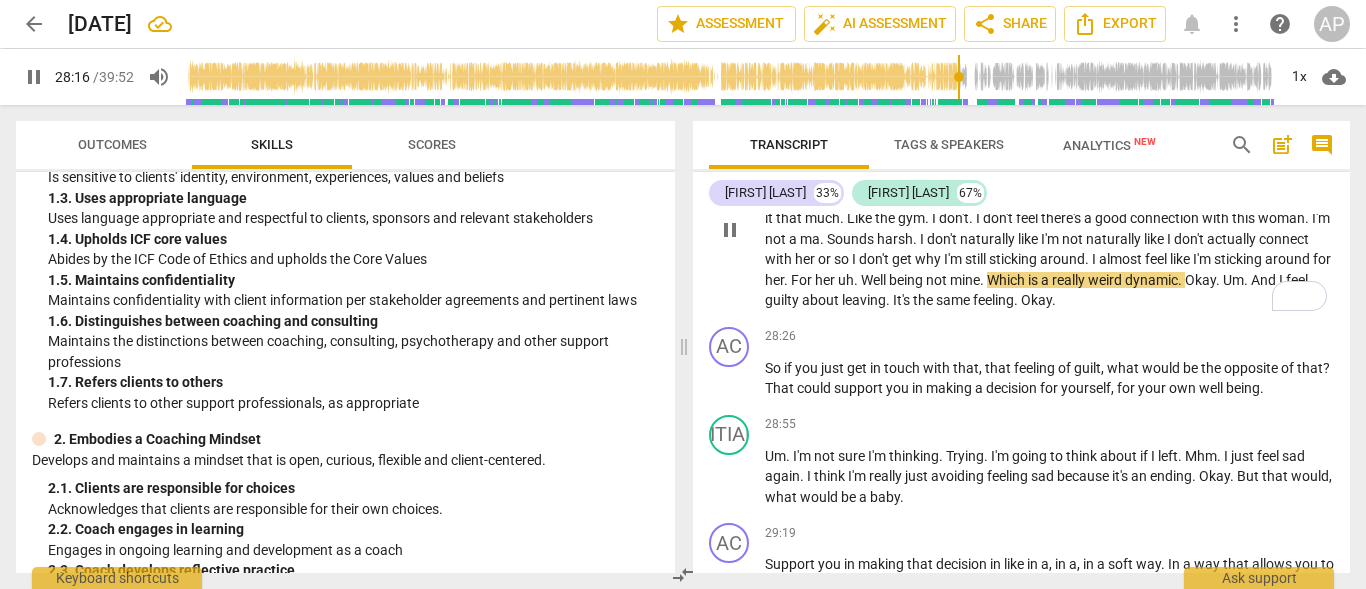 type on "1696" 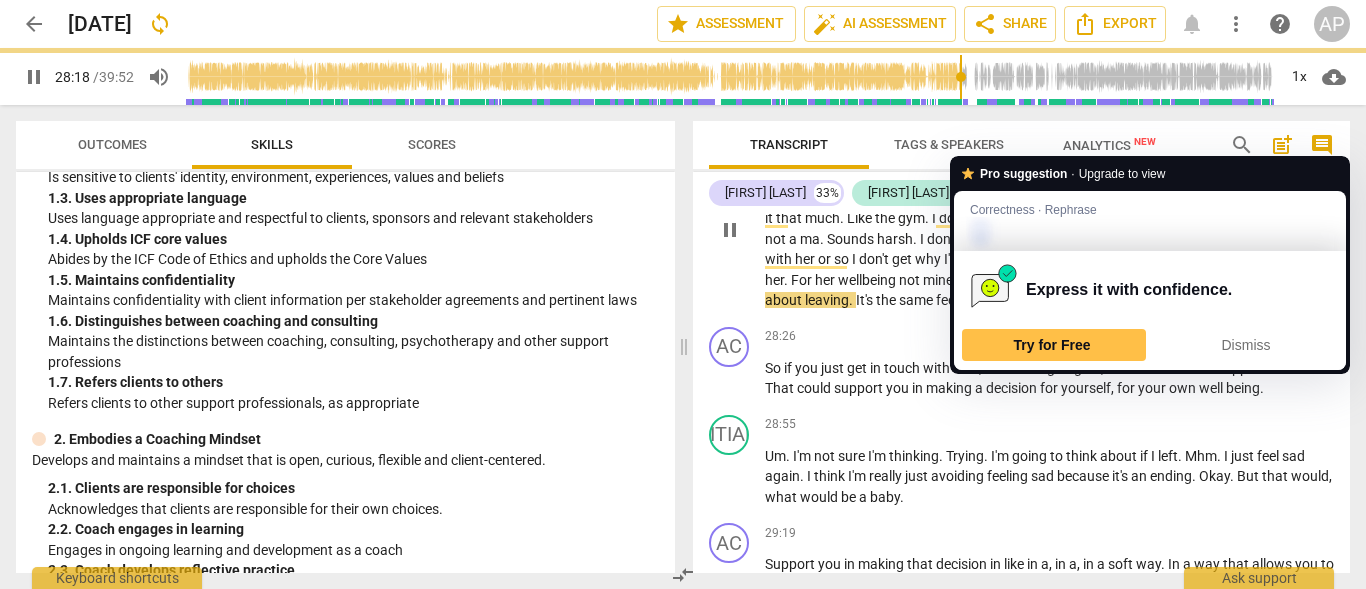 click on "well" at bounding box center (850, 280) 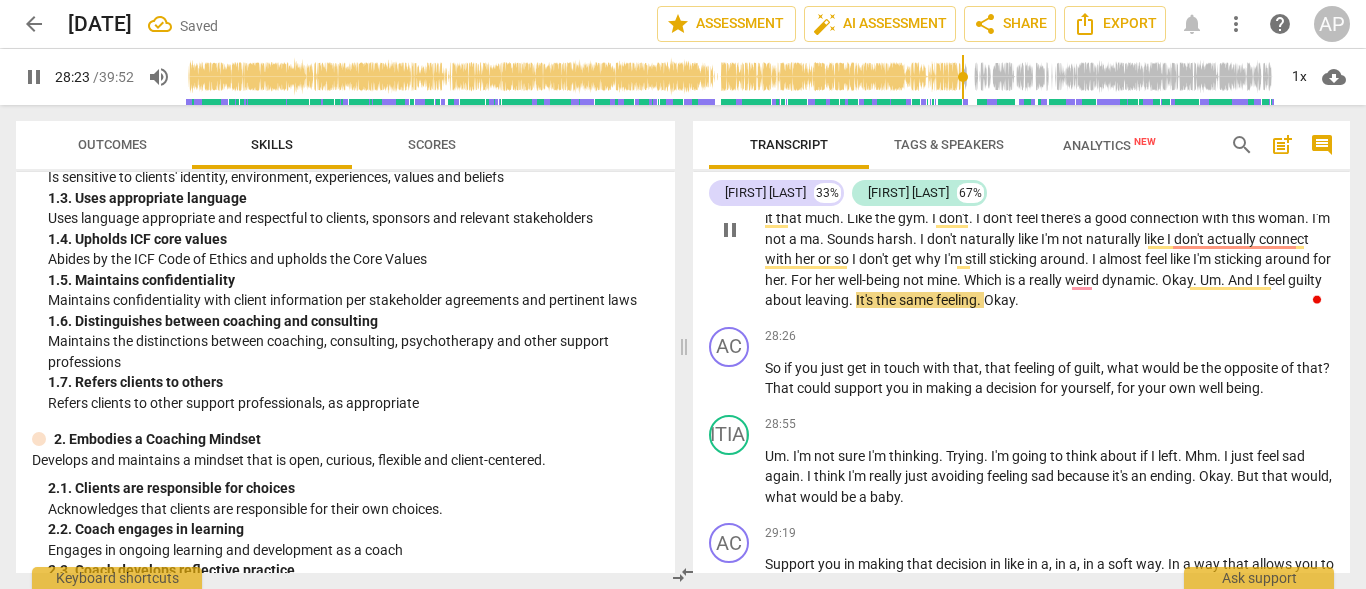 click on "Okay" at bounding box center [1177, 280] 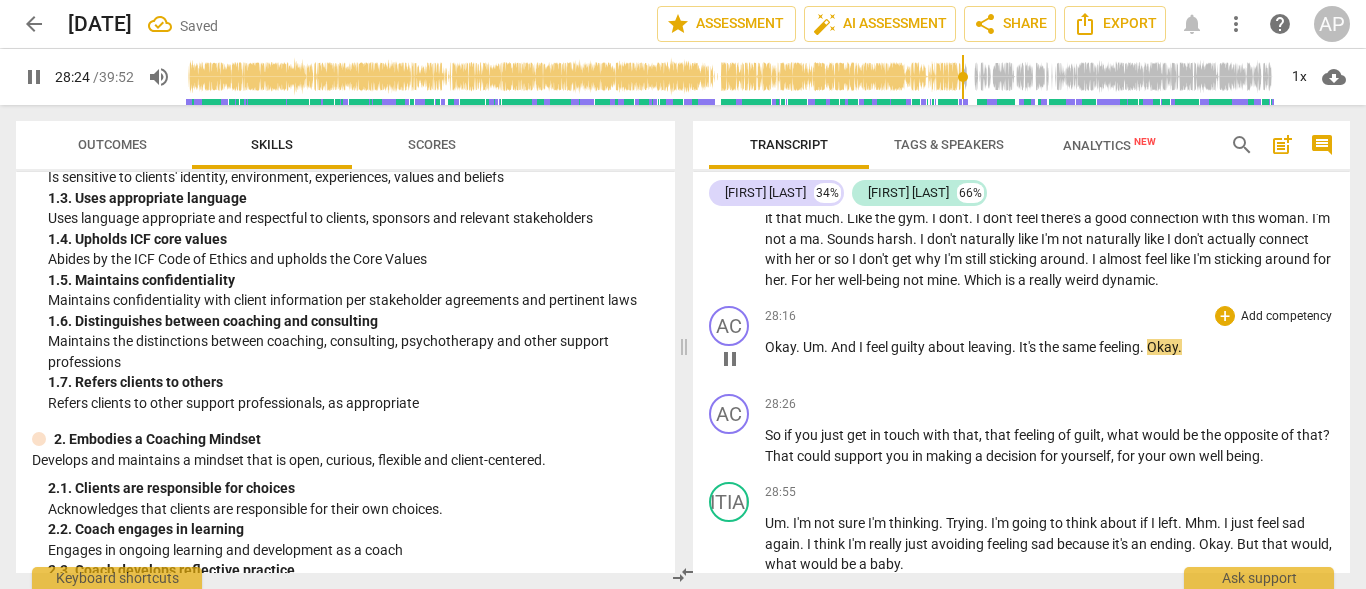 scroll, scrollTop: 16110, scrollLeft: 0, axis: vertical 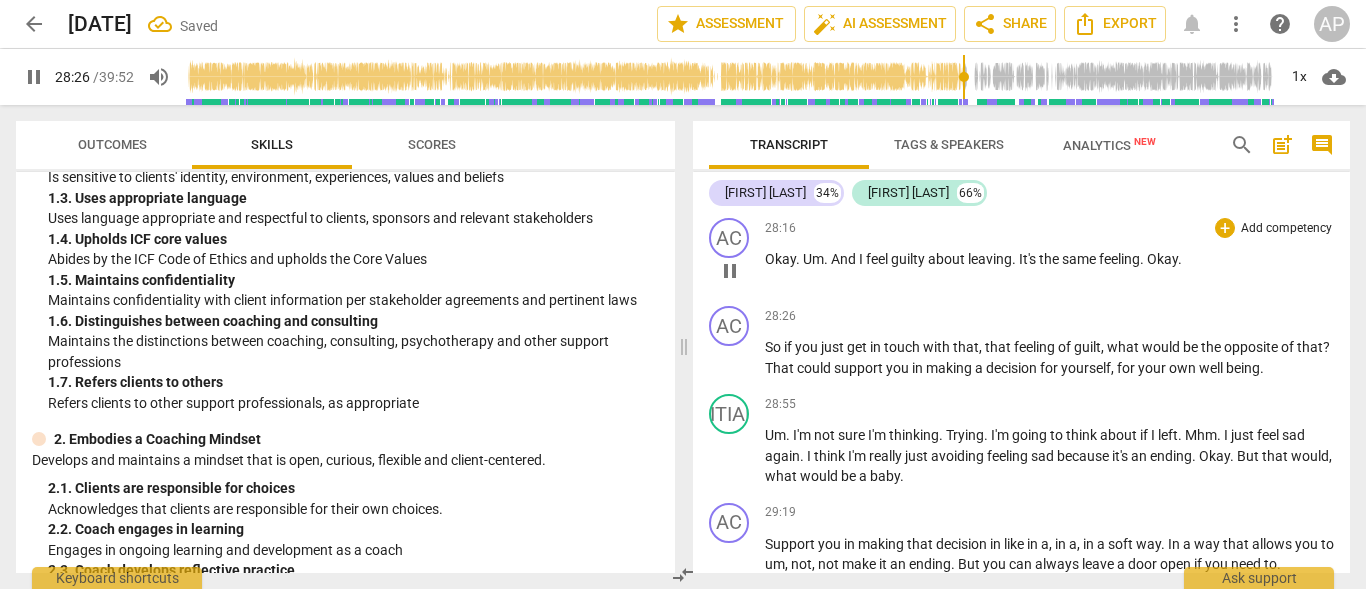 click on "Um" at bounding box center [813, 259] 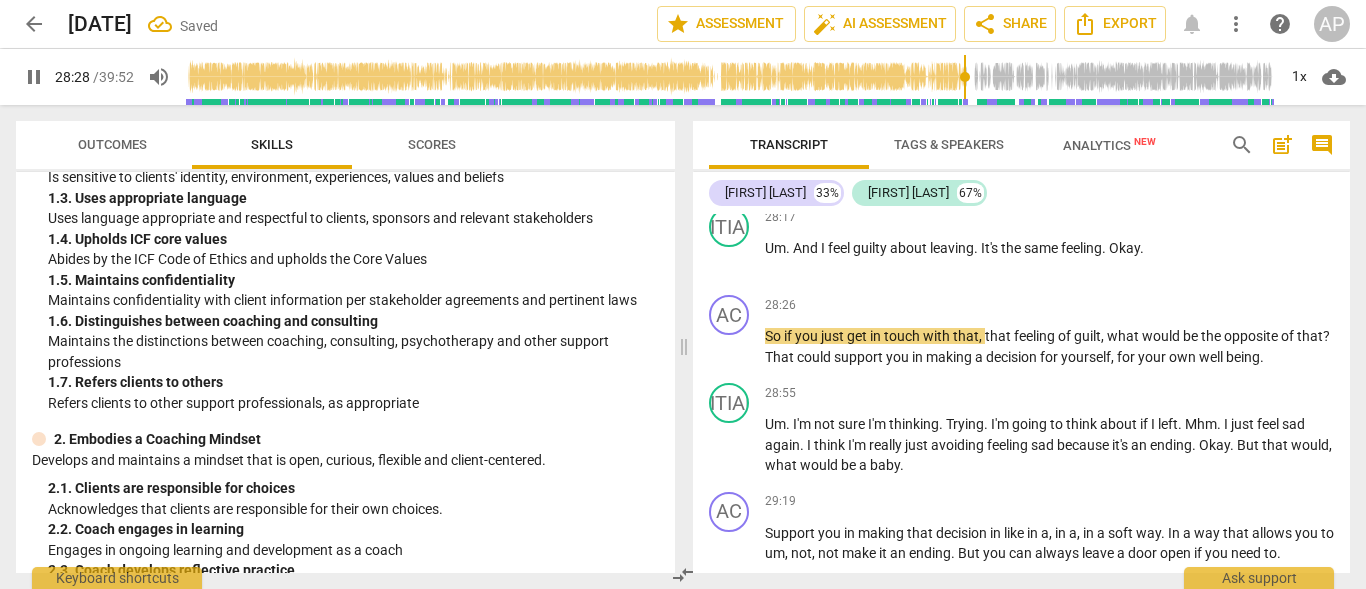 scroll, scrollTop: 16210, scrollLeft: 0, axis: vertical 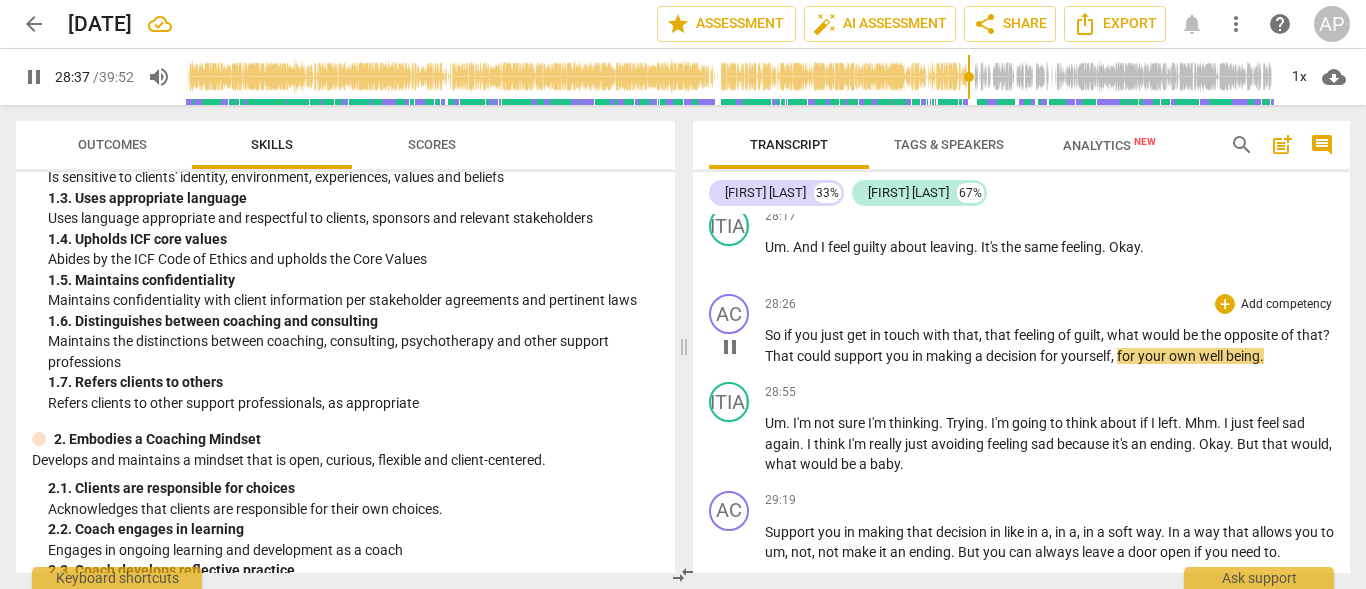 click on "That" at bounding box center [781, 356] 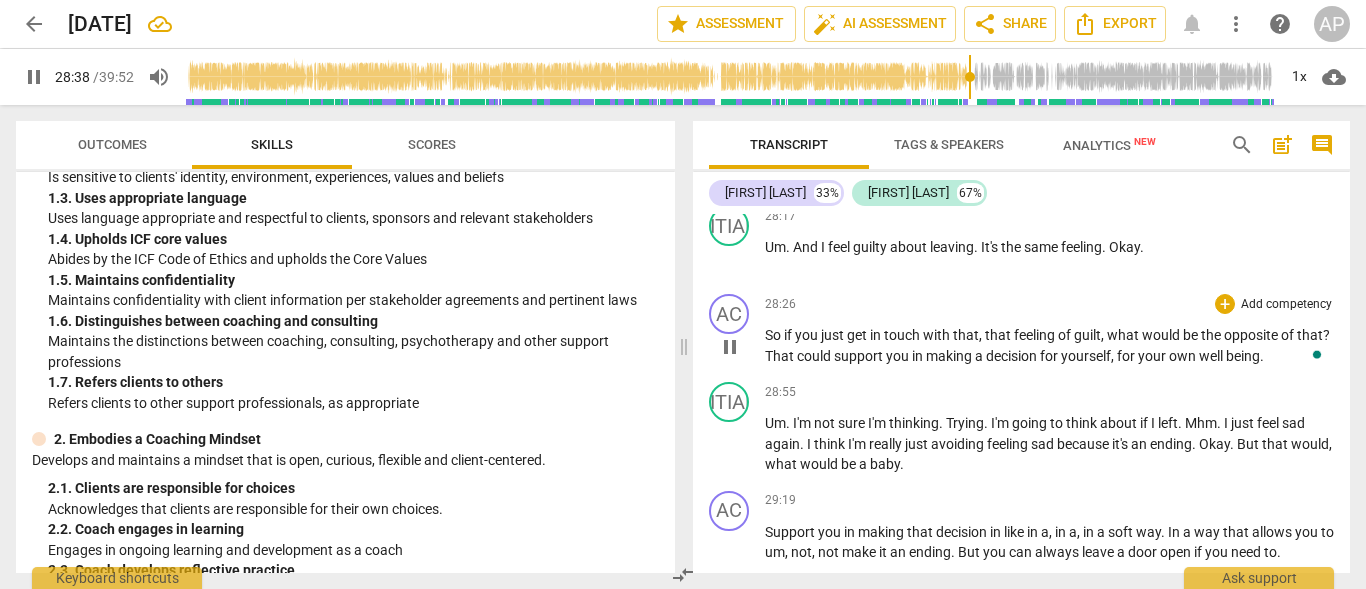 type on "1719" 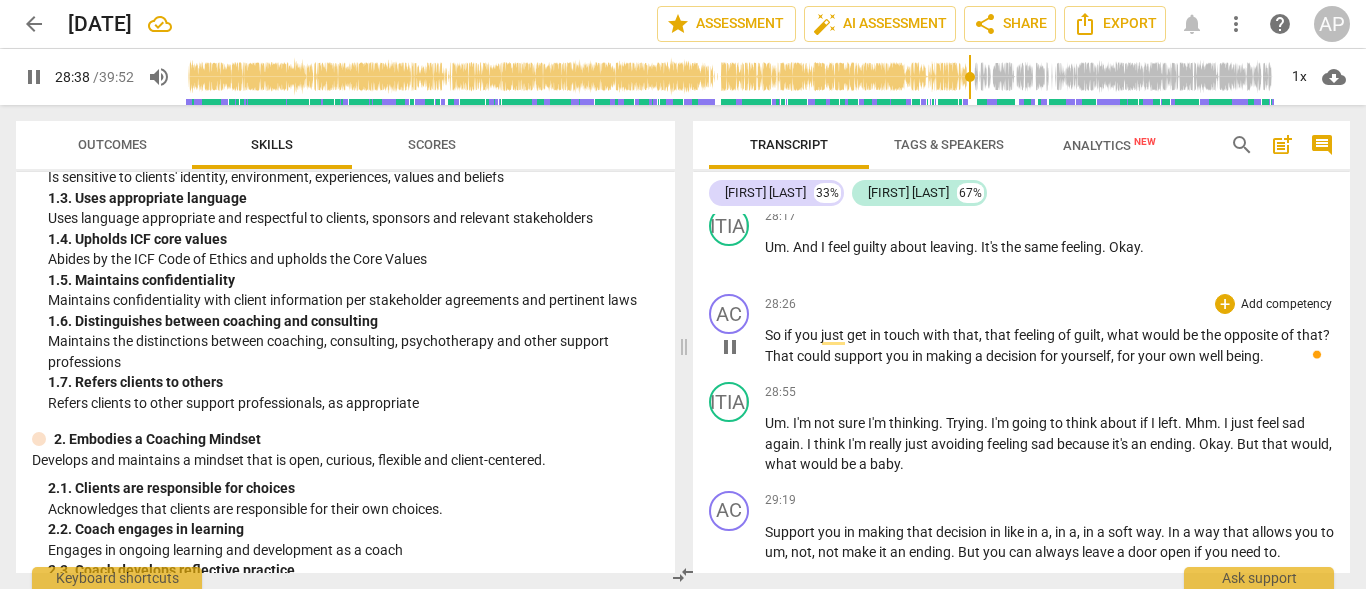 type 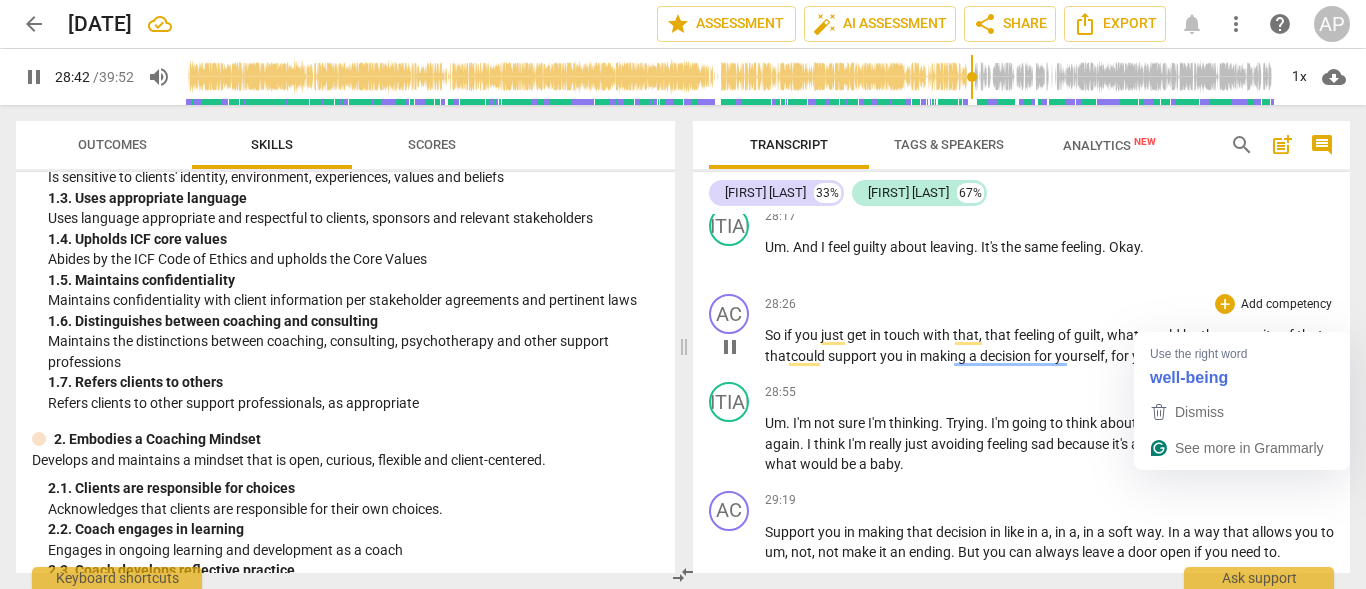 click on "." at bounding box center (1256, 356) 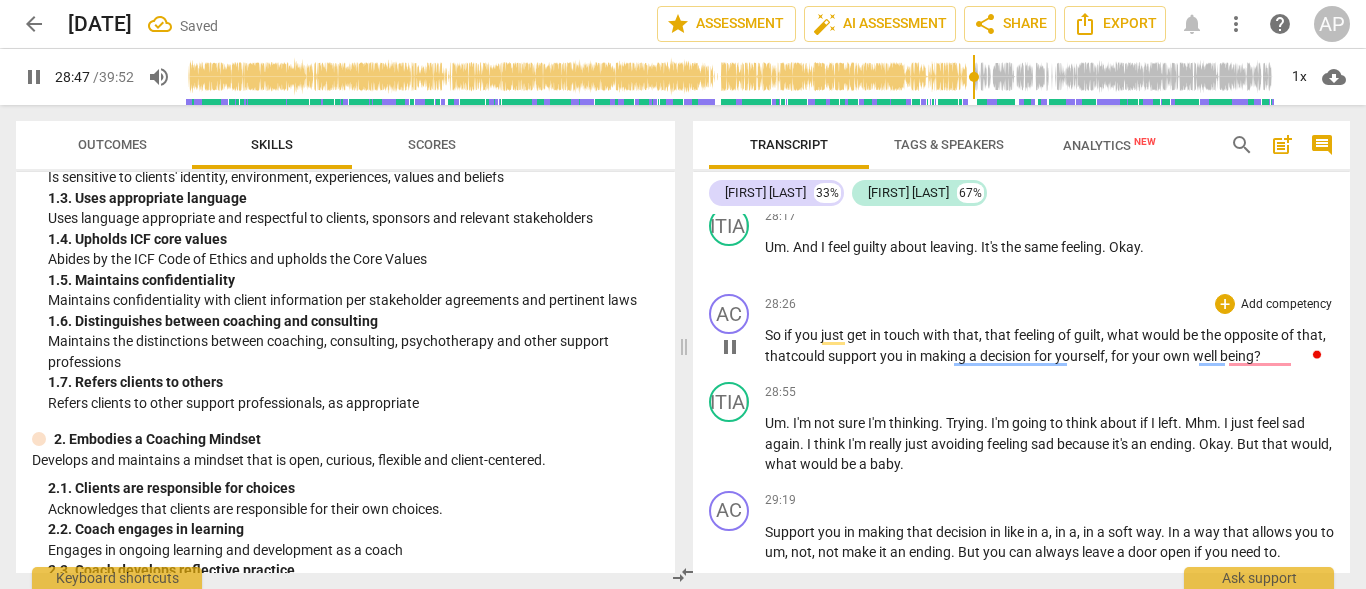 click on "well" at bounding box center [1206, 356] 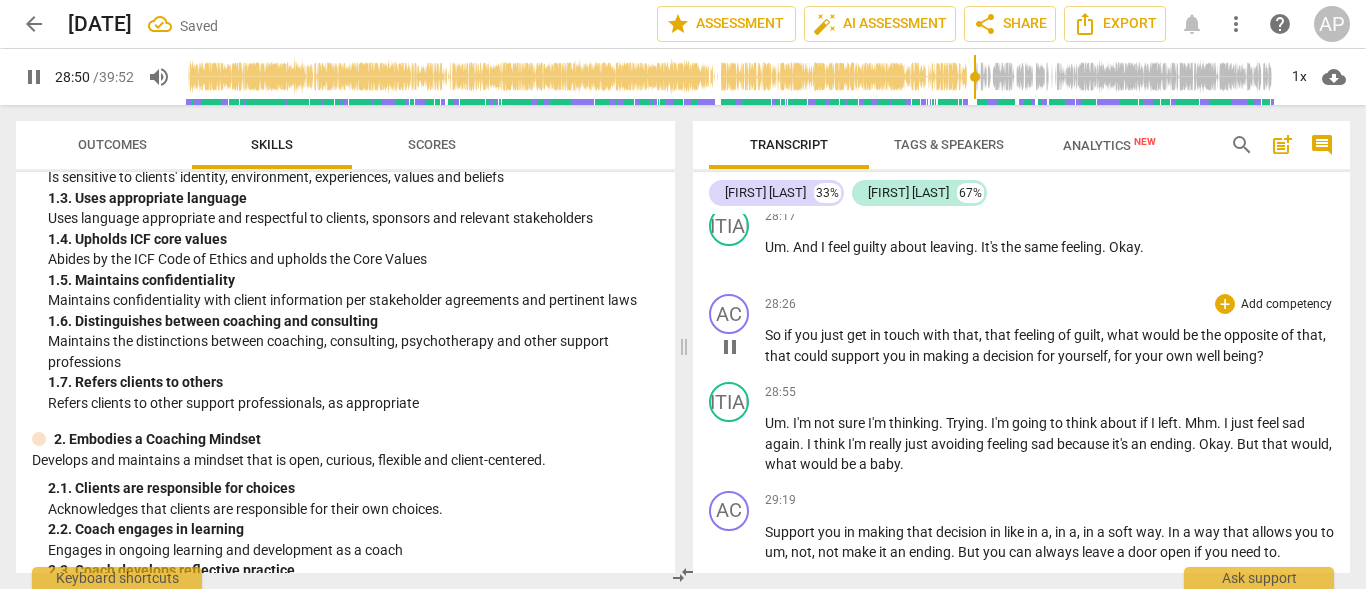 click on "being" at bounding box center (1240, 356) 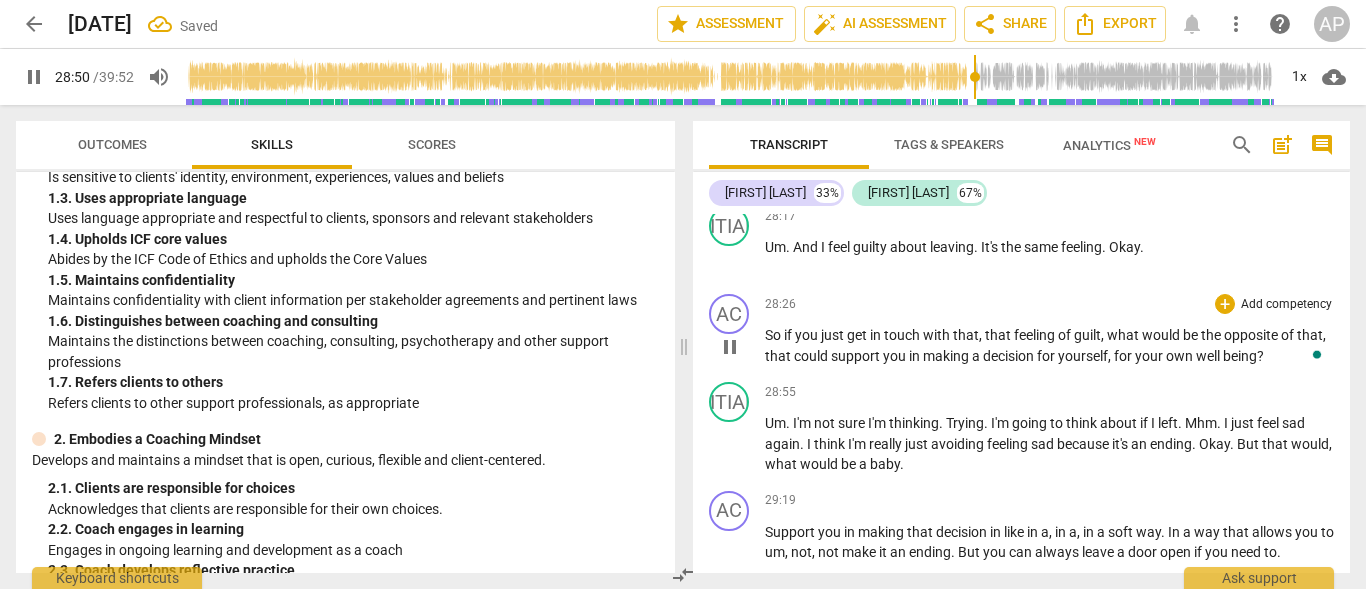 type on "1731" 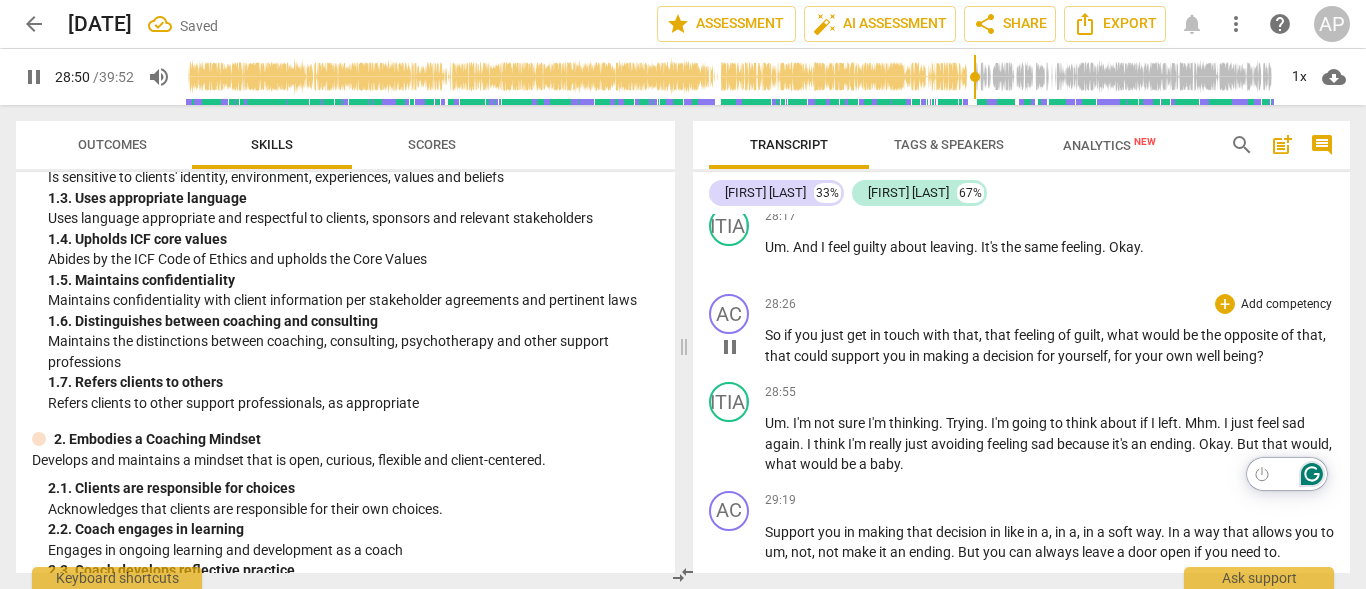 type 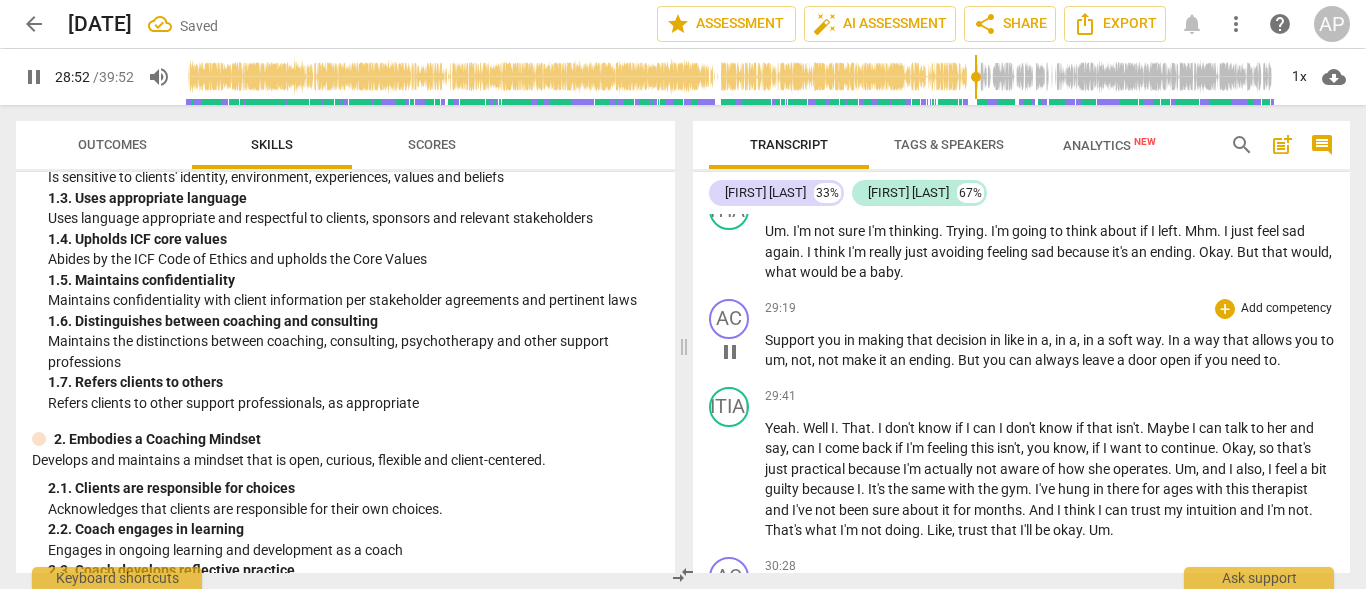 scroll, scrollTop: 16410, scrollLeft: 0, axis: vertical 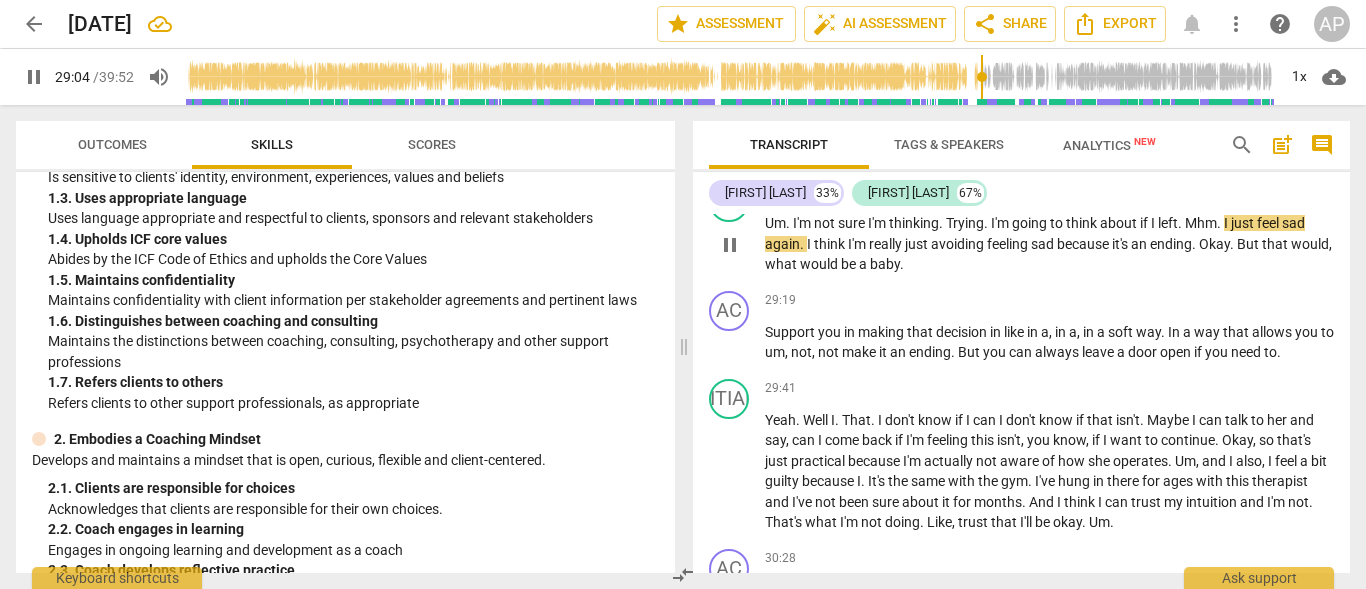 click on "Mhm" at bounding box center (1201, 223) 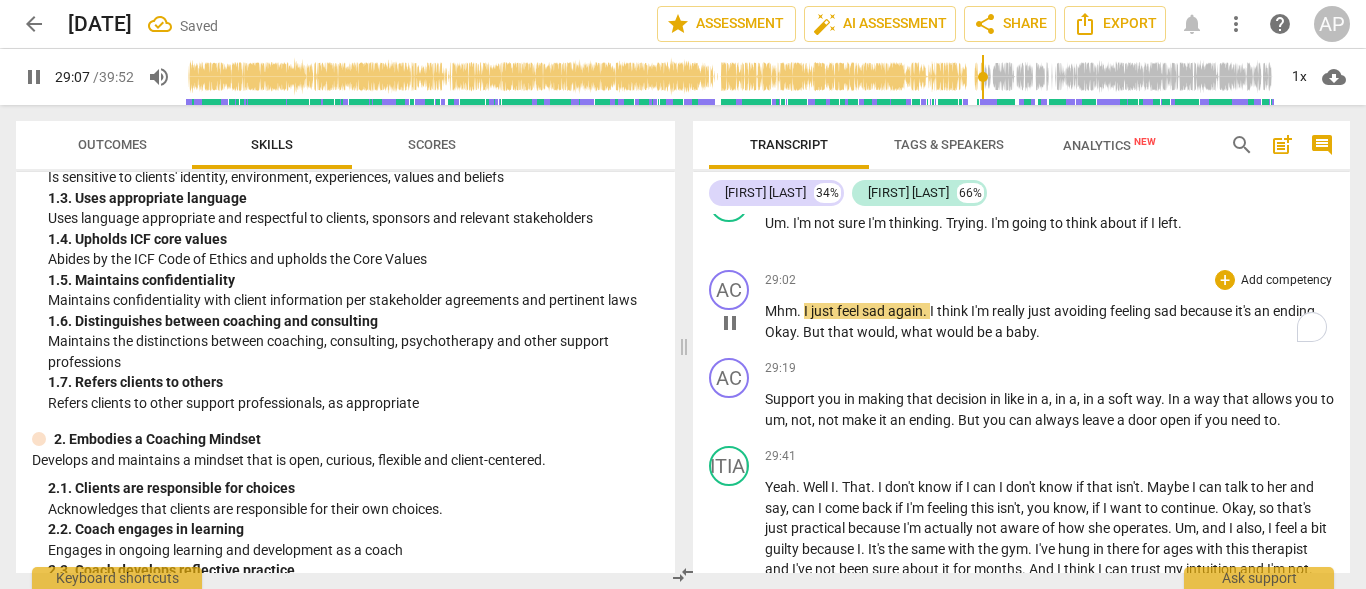 click on "I" at bounding box center [807, 311] 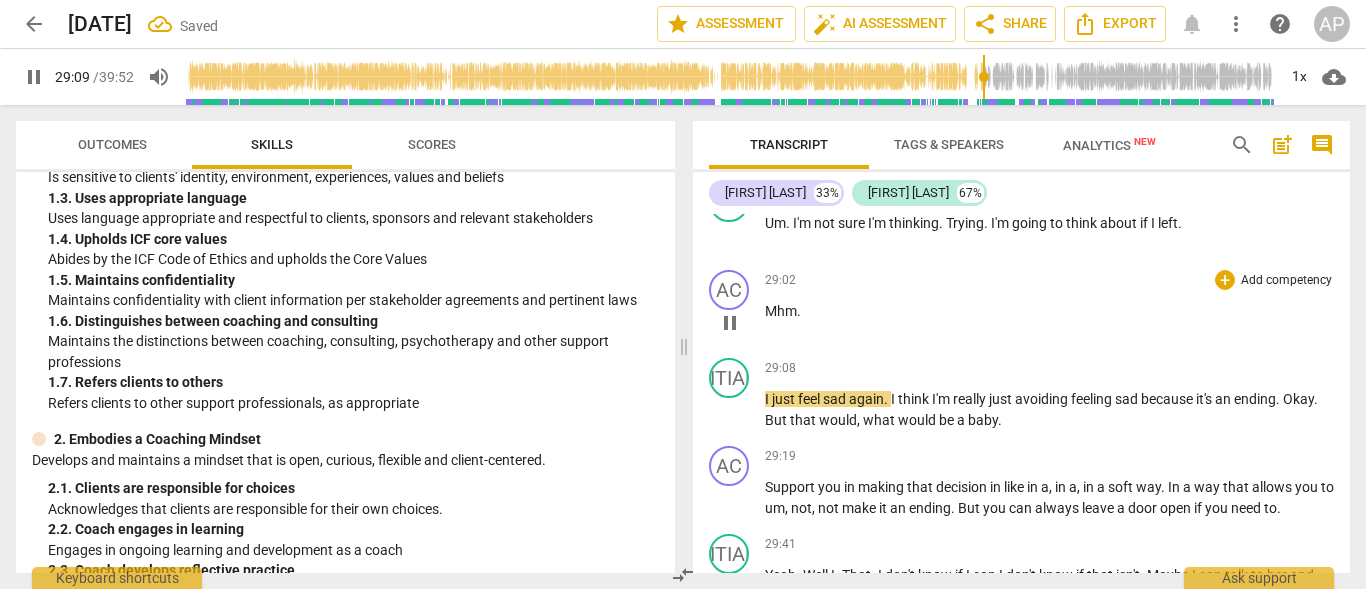 scroll, scrollTop: 16610, scrollLeft: 0, axis: vertical 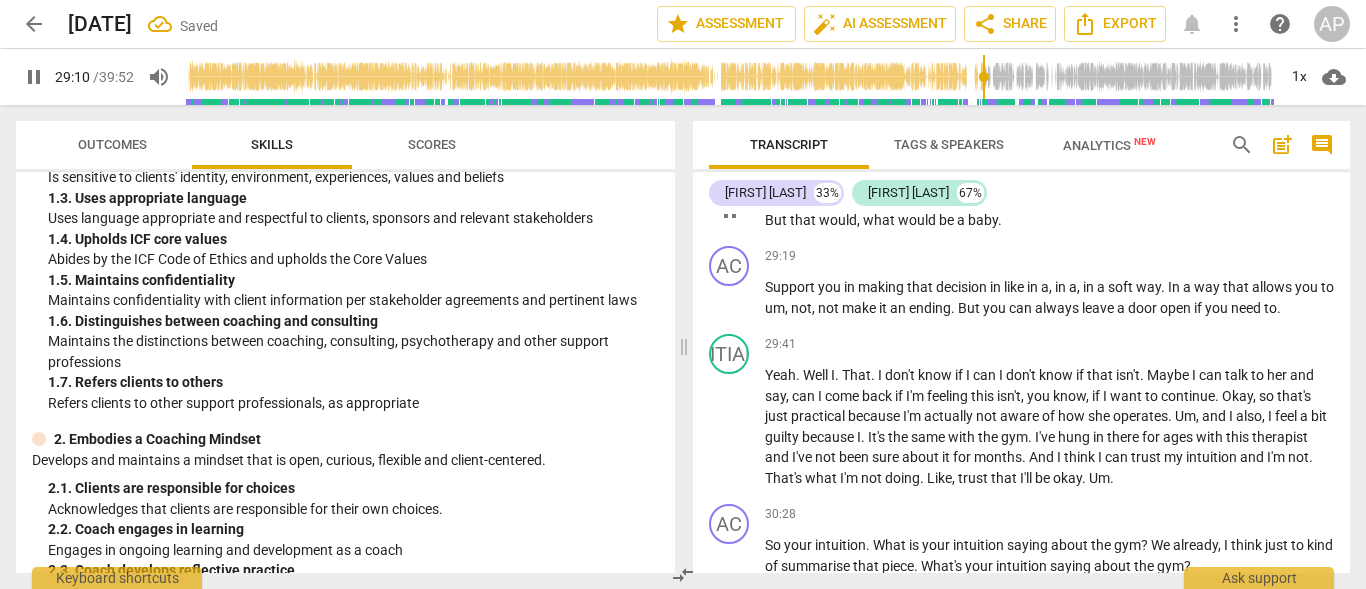 click on "I   just   feel   sad   again .   I   think   I'm   really   just   avoiding   feeling   sad   because   it's   an   ending .   Okay .   But   that   would ,   what   would   be   a   baby ." at bounding box center [1049, 209] 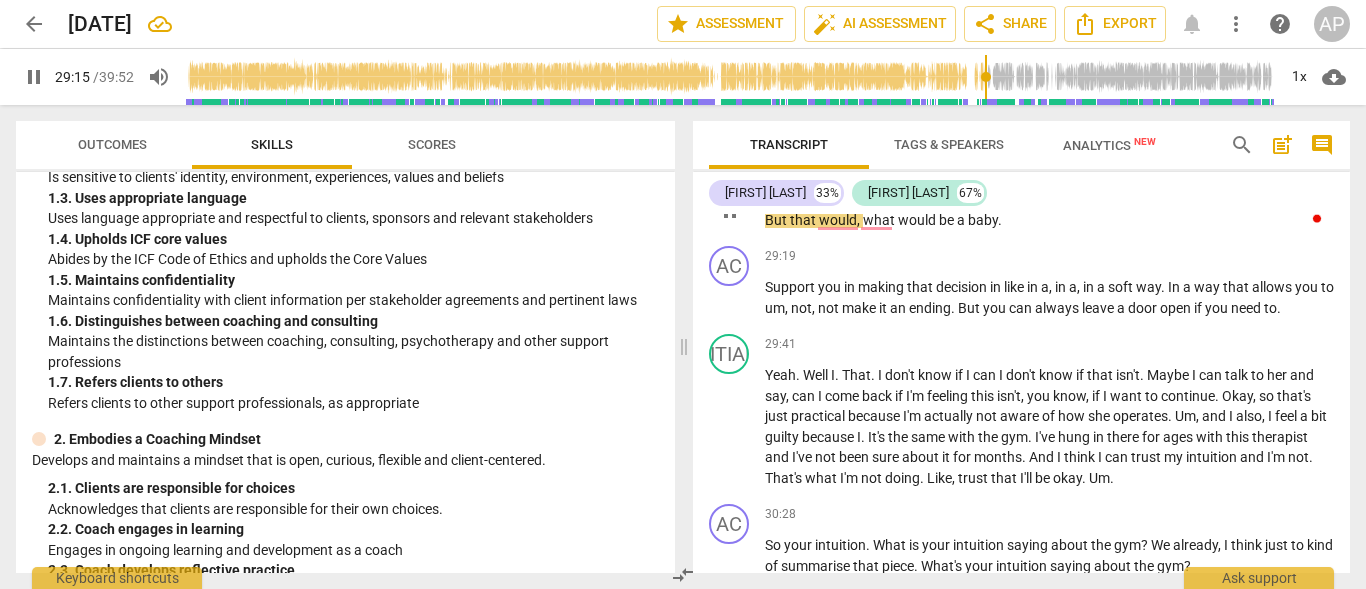 drag, startPoint x: 1196, startPoint y: 320, endPoint x: 1147, endPoint y: 325, distance: 49.25444 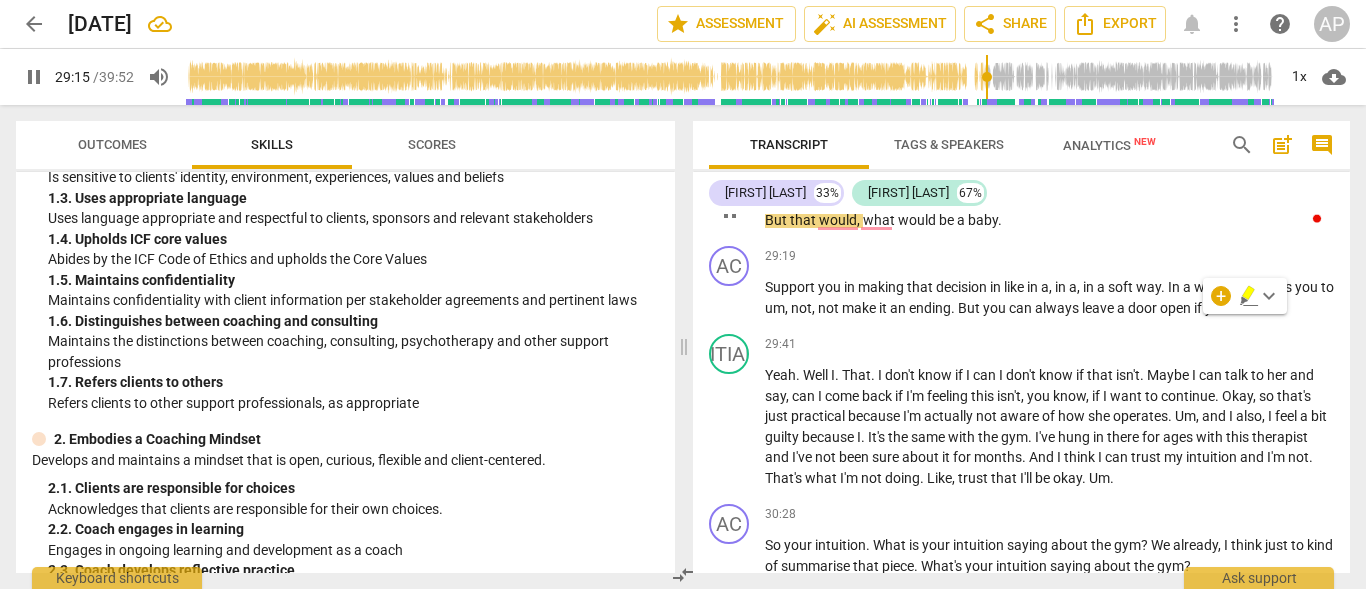 type on "1756" 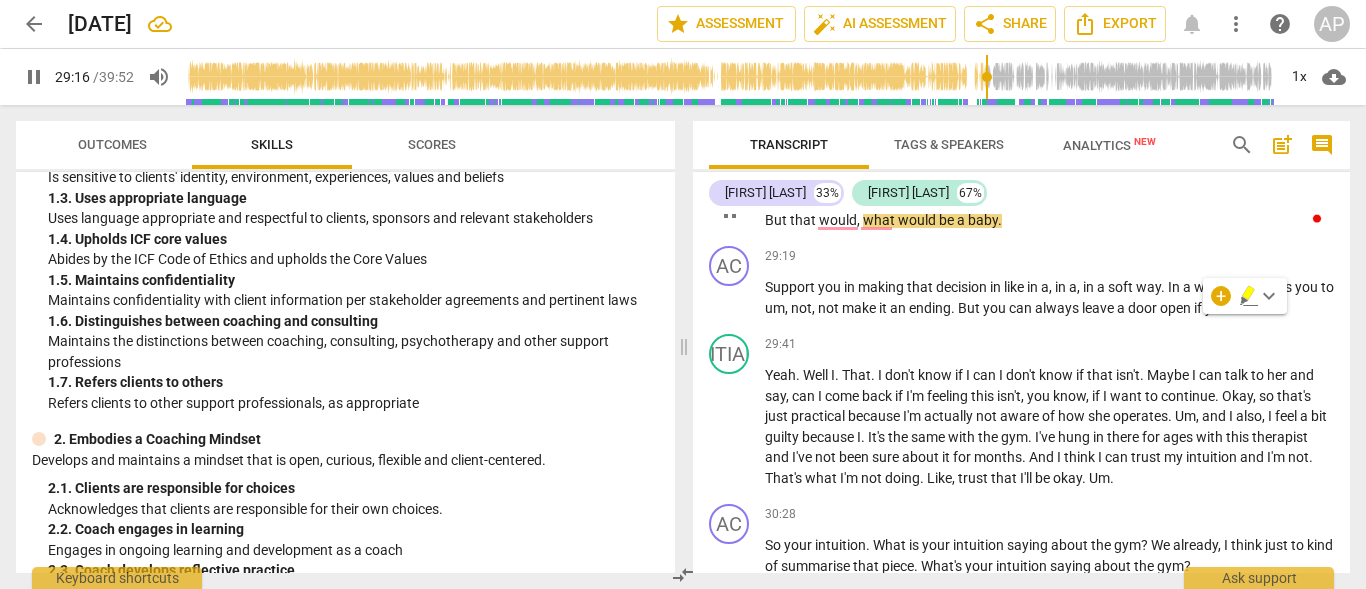 type 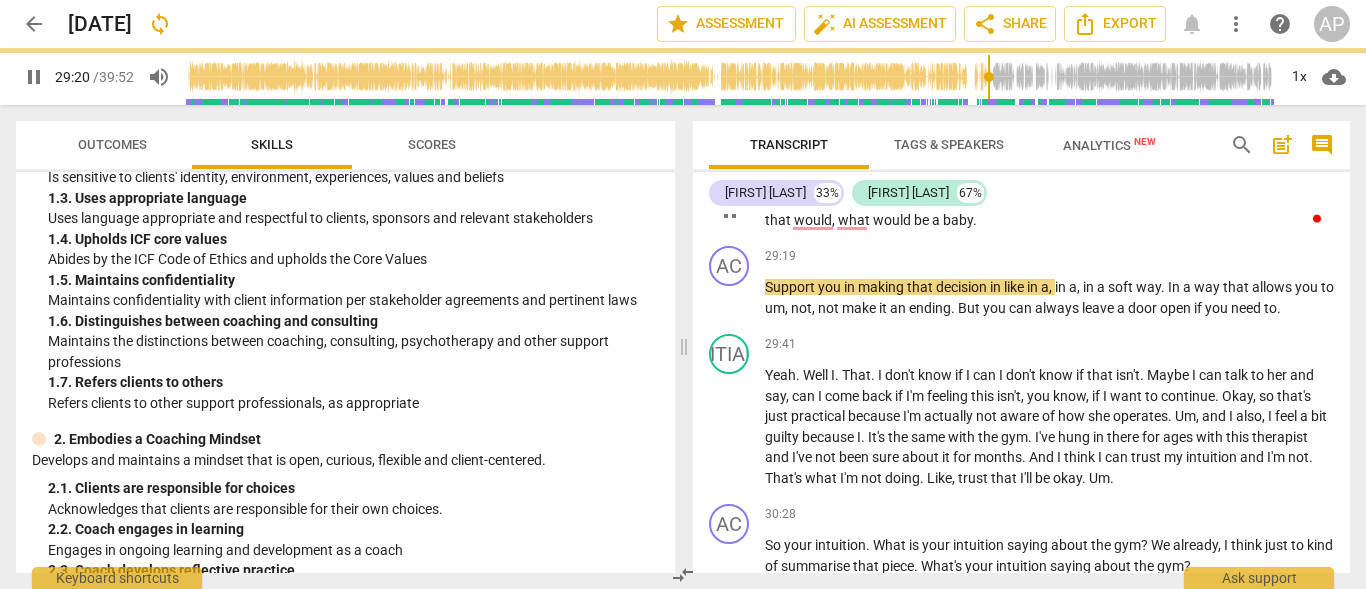 click on "I   just   feel   sad   again .   I   think   I'm   really   just   avoiding   feeling   sad  cos   it's   an   ending .   Okay .   But   that   would ,   what   would   be   a   baby ." at bounding box center [1049, 209] 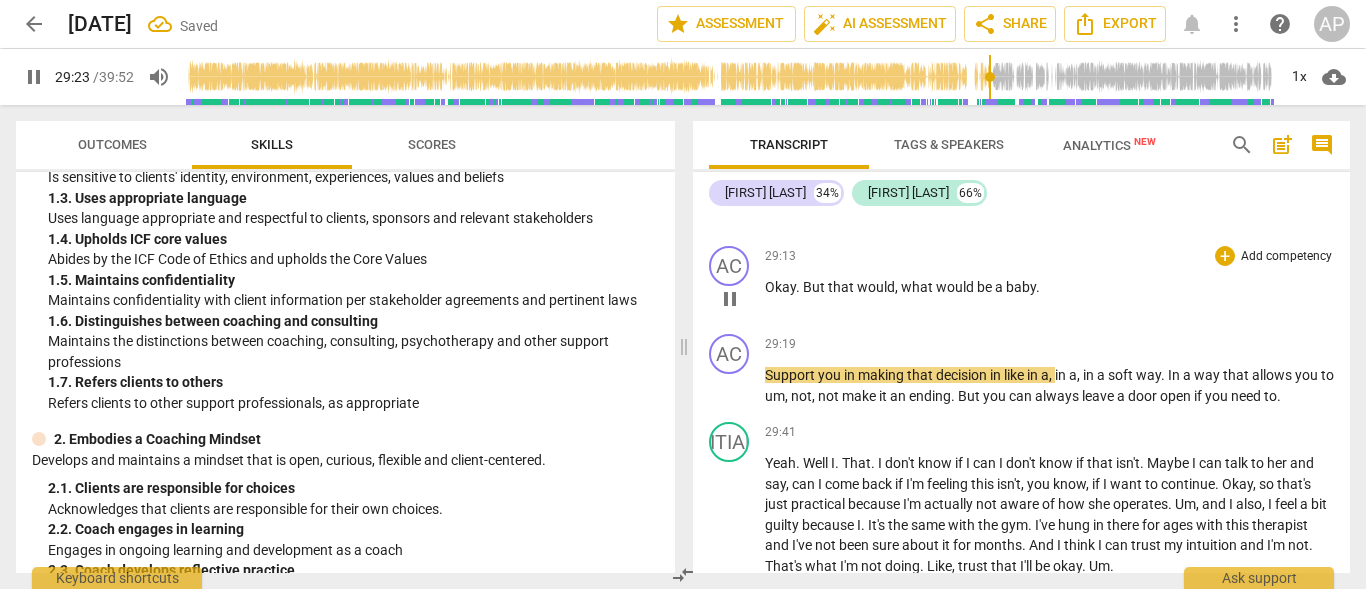 click on "But" at bounding box center (815, 287) 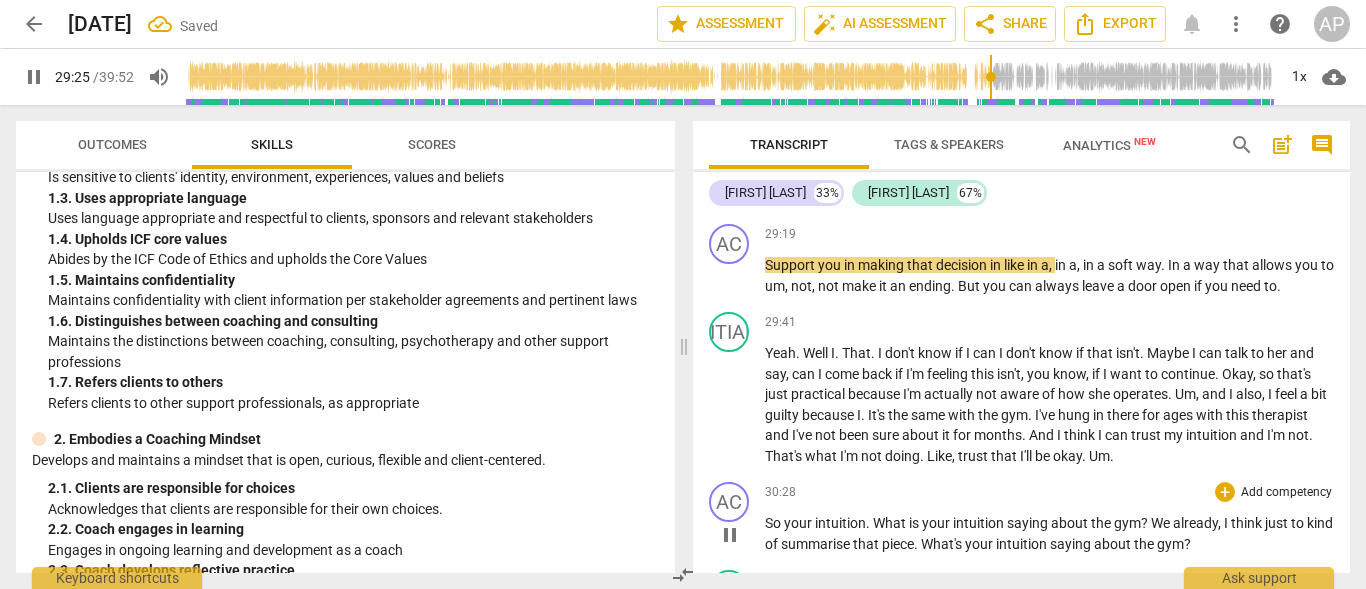 scroll, scrollTop: 16773, scrollLeft: 0, axis: vertical 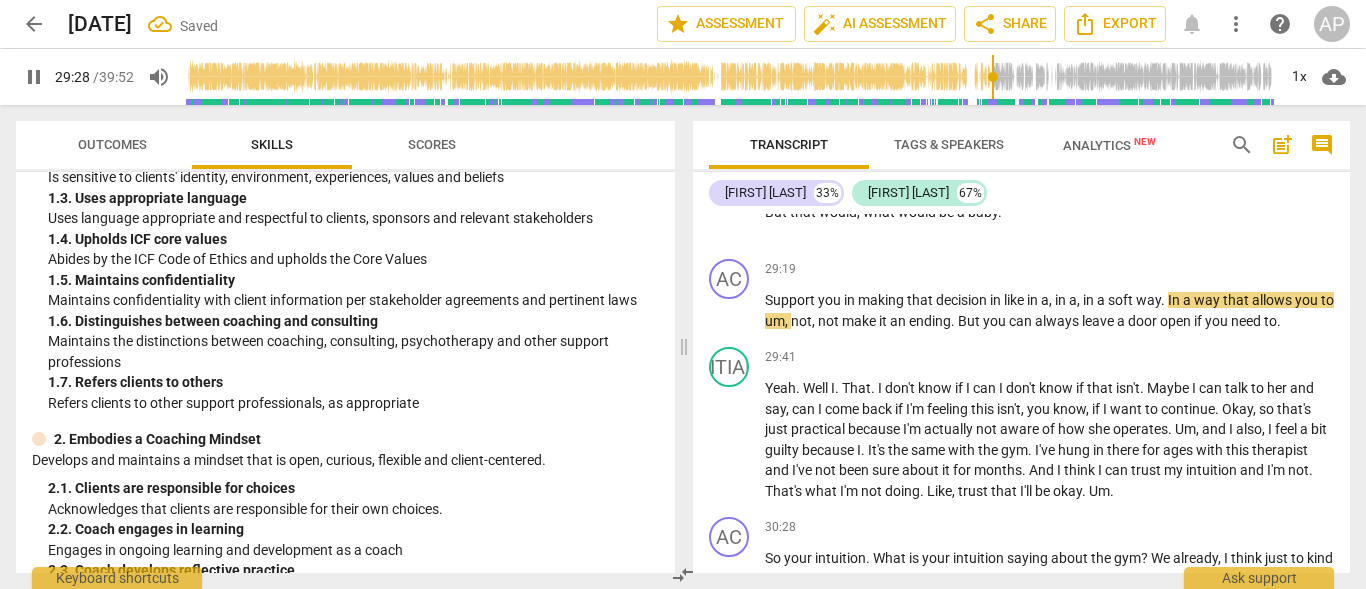 click on "pause" at bounding box center [730, 136] 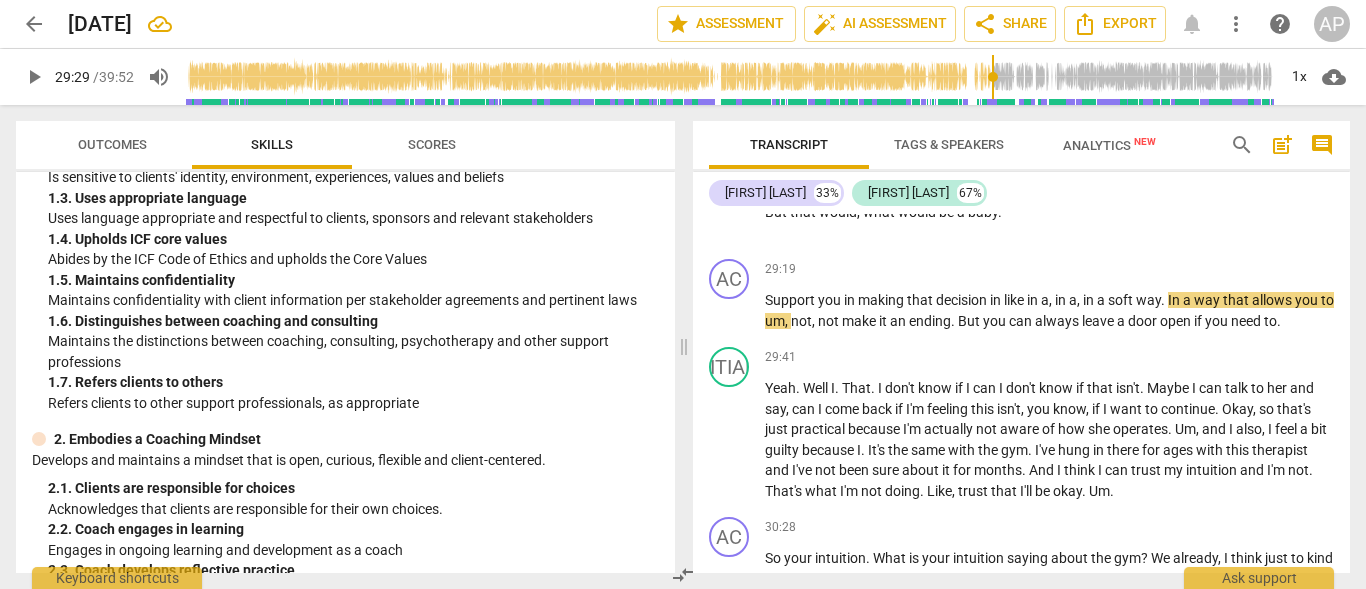 click on "play_arrow" at bounding box center (730, 136) 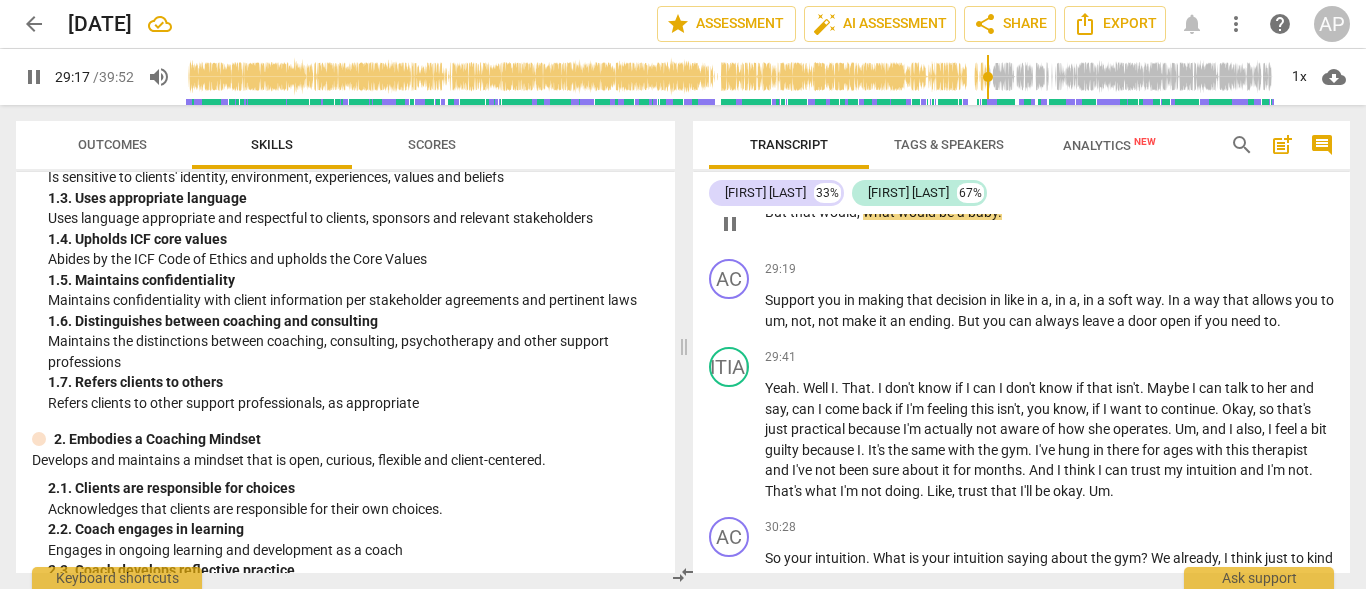 click on "what" at bounding box center [880, 212] 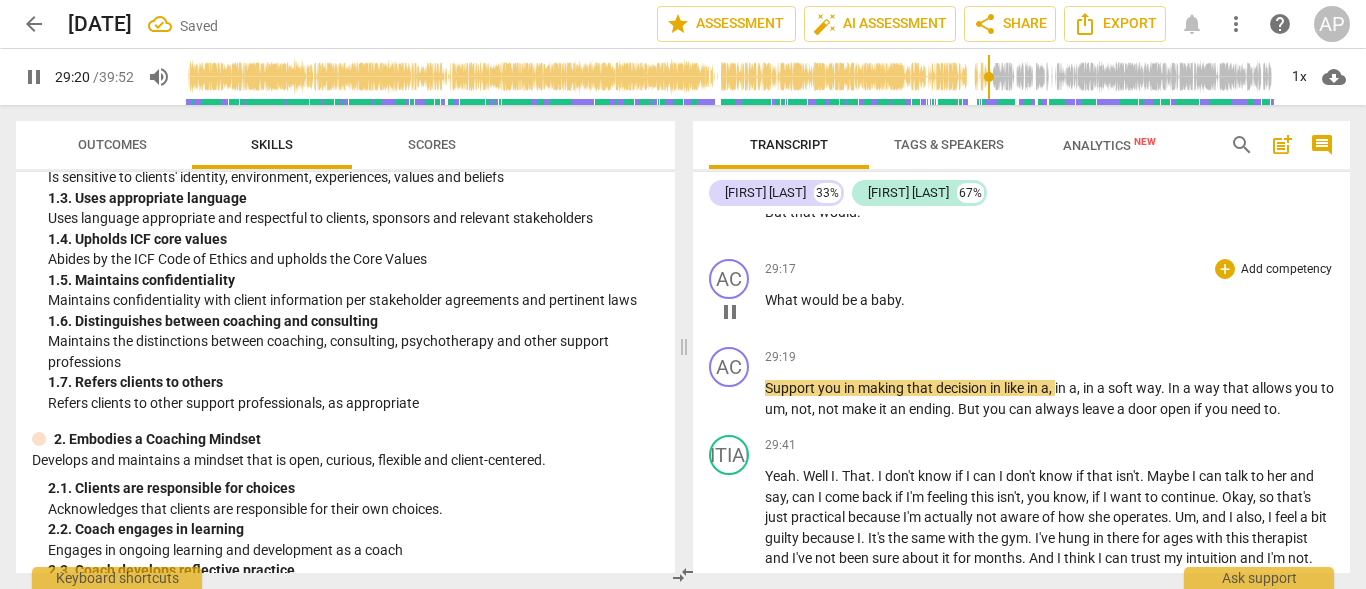 click on "." at bounding box center [903, 300] 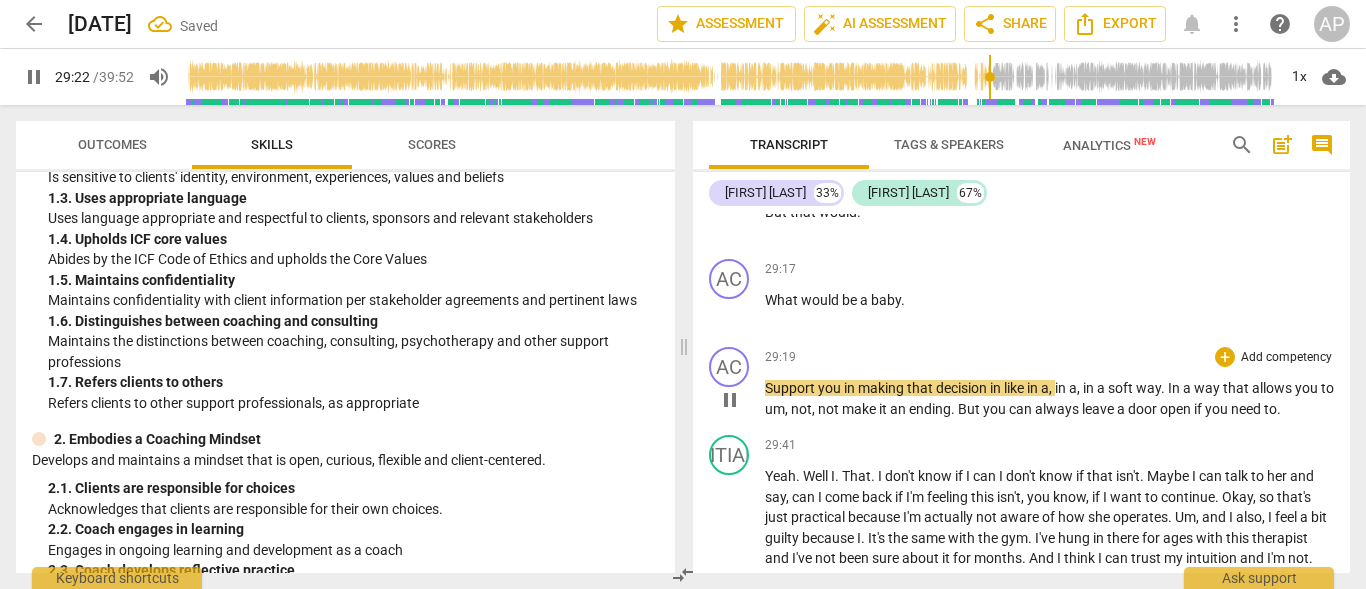 type on "1763" 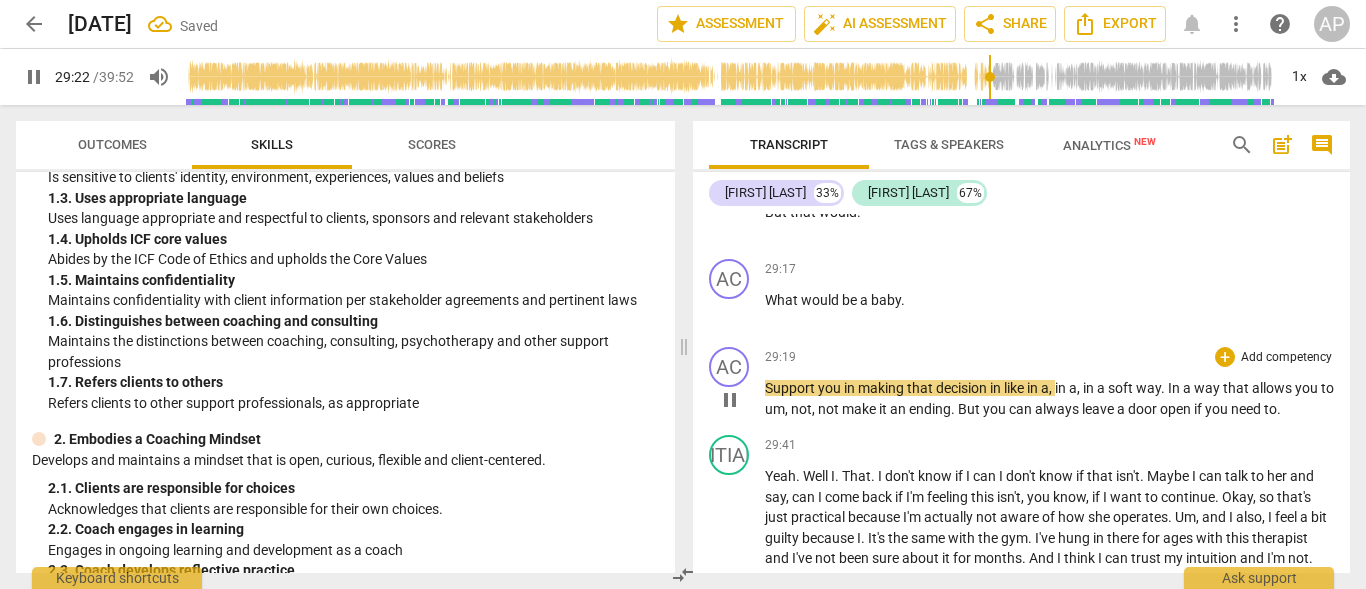 type 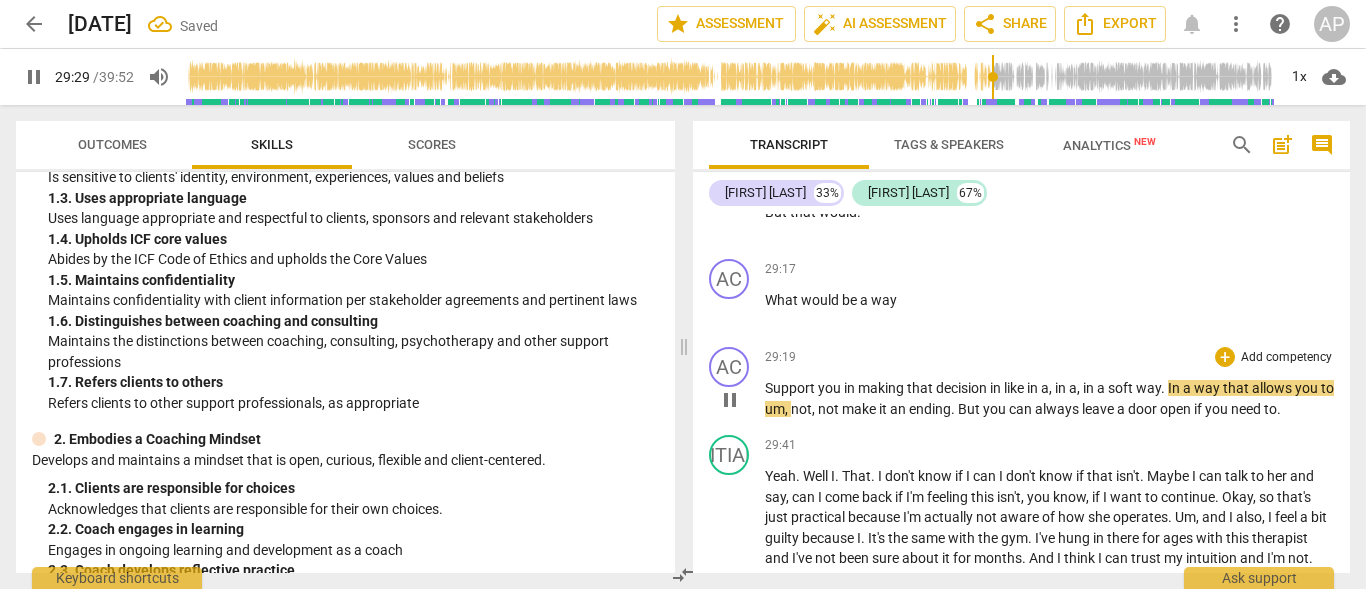 click on "Support" at bounding box center (791, 388) 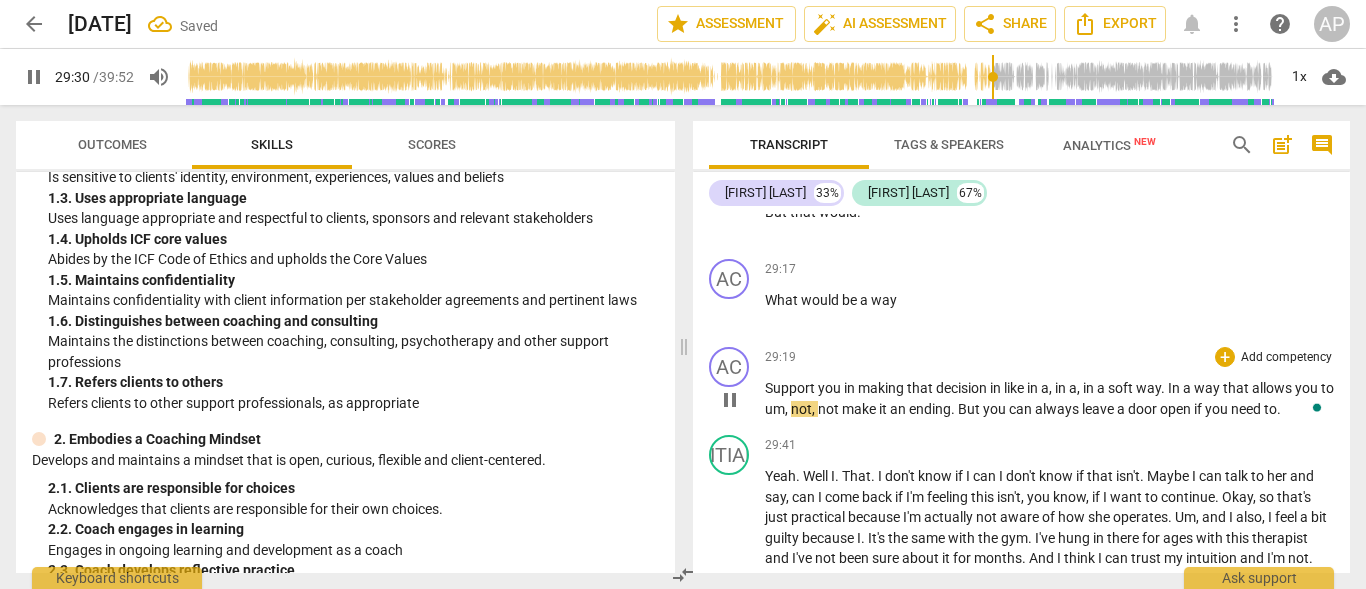 type on "1771" 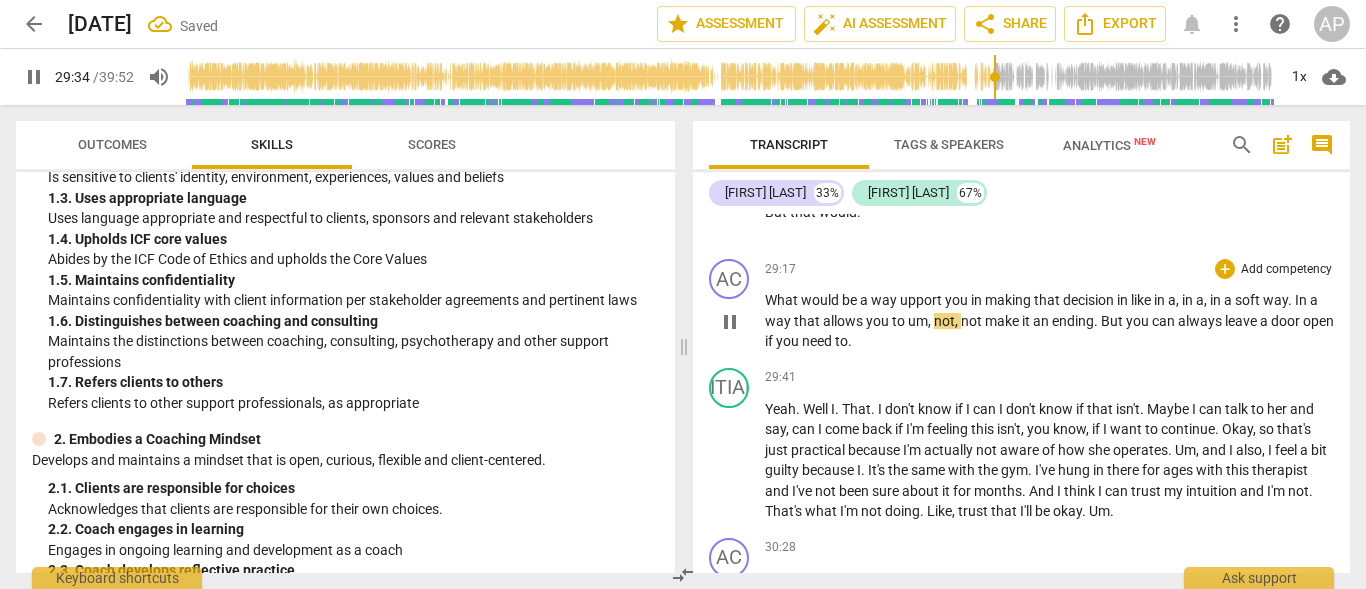 click on "upport" at bounding box center [922, 300] 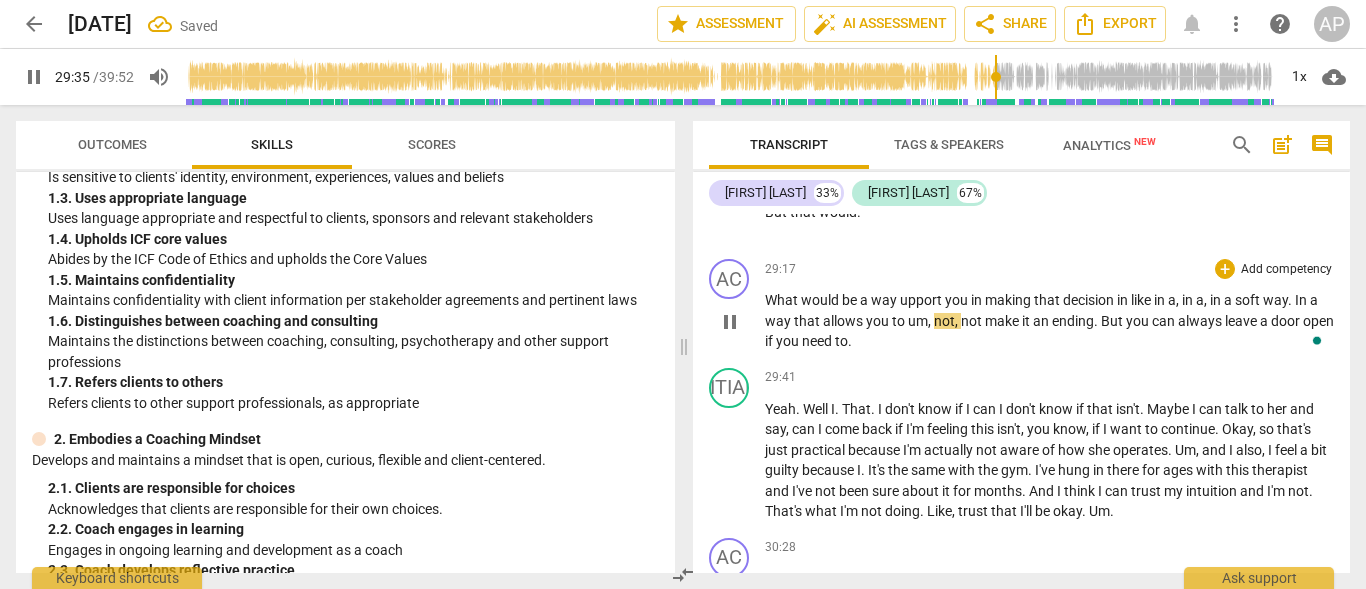 type on "1776" 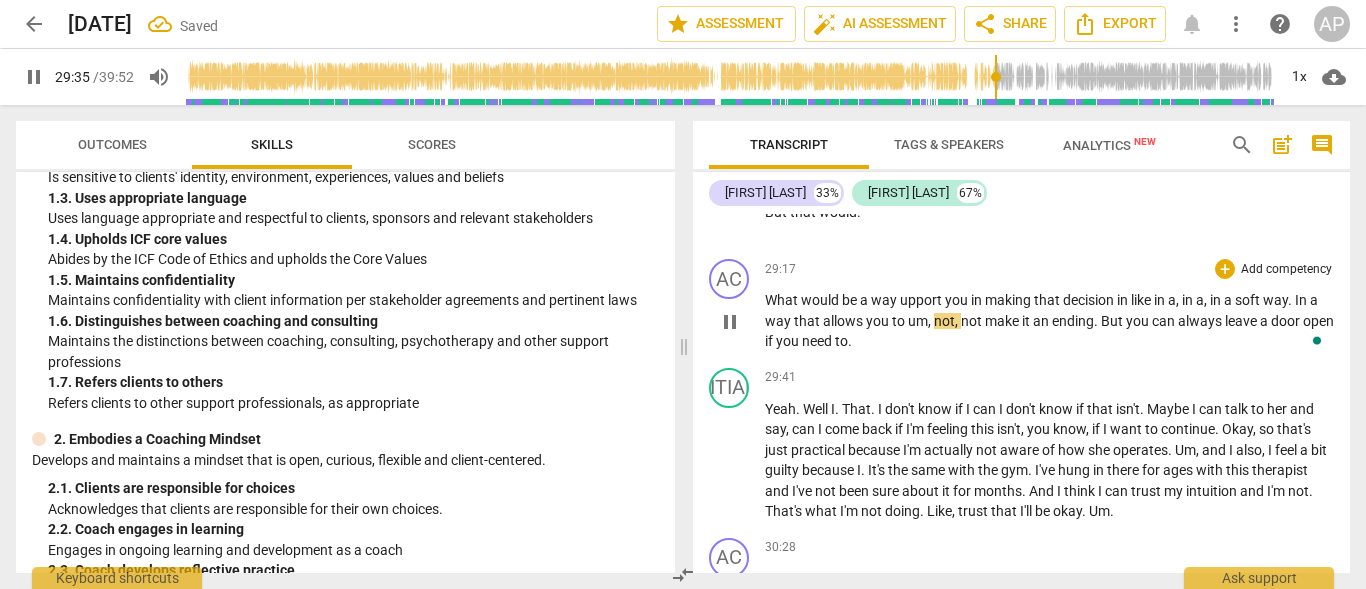 type 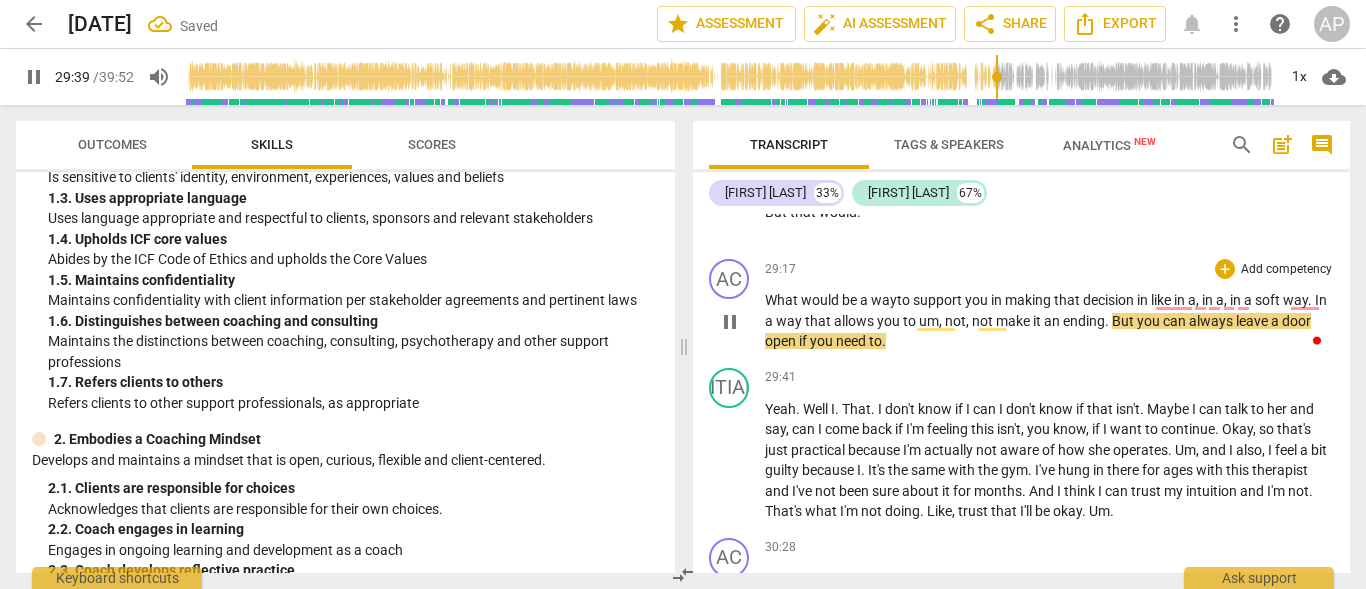 click on "What   would   be   a   way  to s upport   you   in   making   that   decision   in   like   in   a ,   in   a ,   in   a   soft   way .   In   a   way   that   allows   you   to   um ,   not ,   not   make   it   an   ending .   But   you   can   always   leave   a   door   open   if   you   need   to ." at bounding box center (1049, 321) 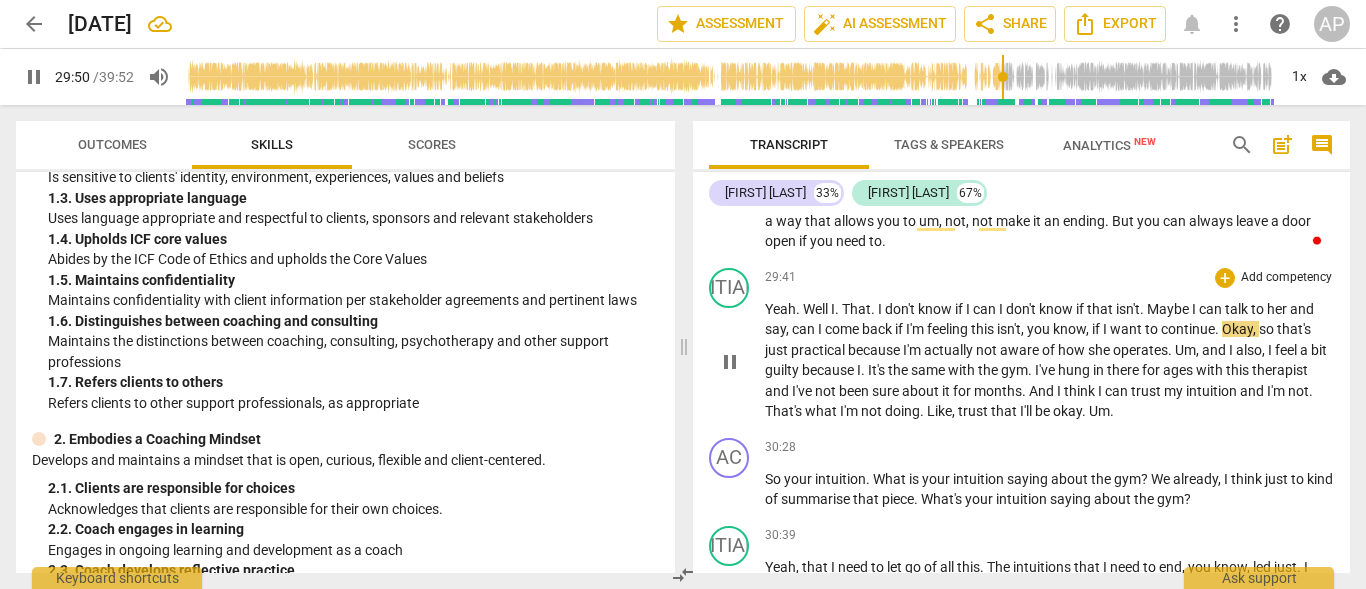 scroll, scrollTop: 16973, scrollLeft: 0, axis: vertical 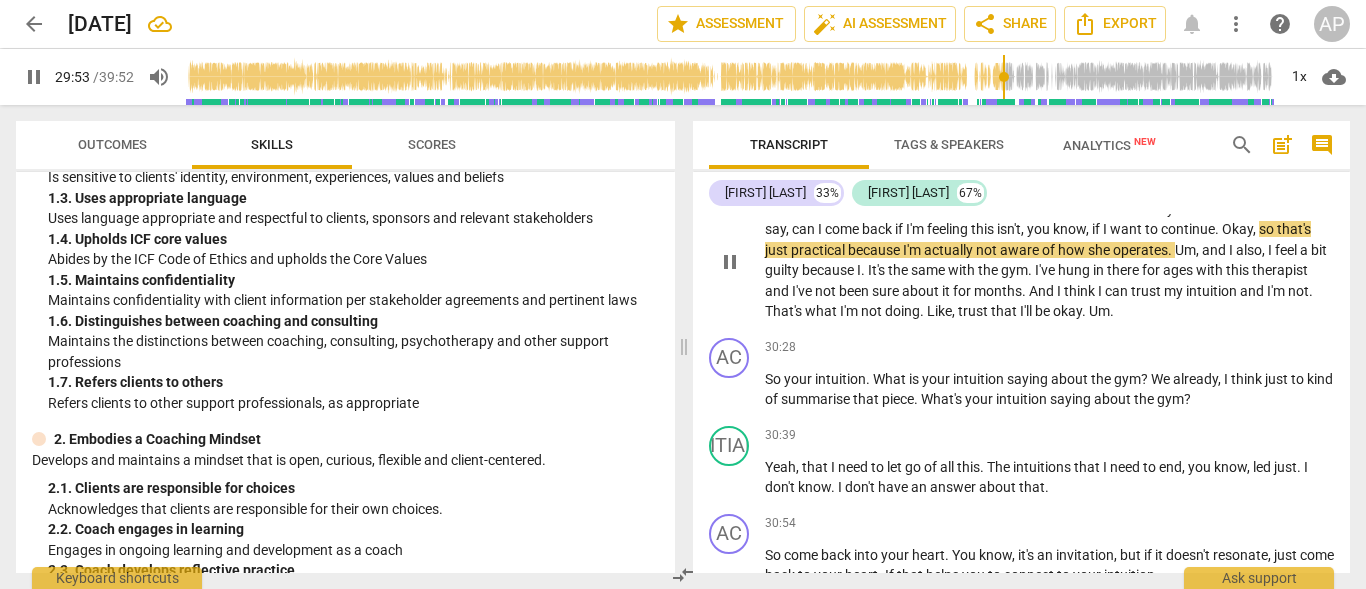 click on "Okay" at bounding box center [1237, 229] 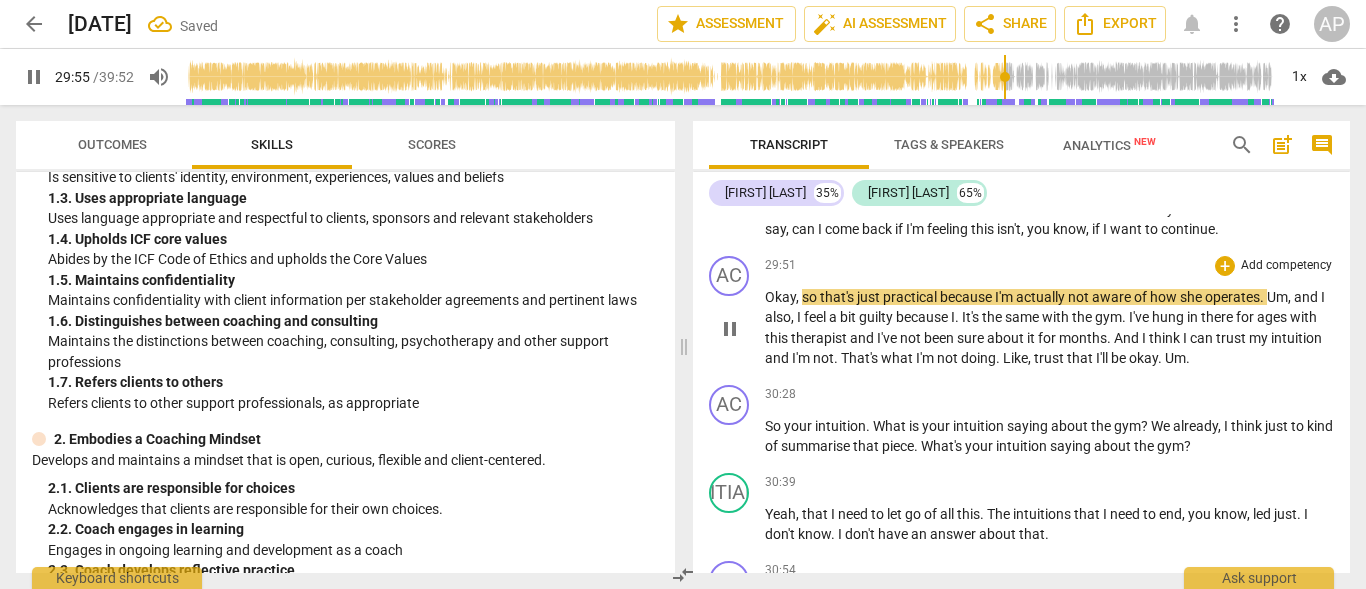 click on "so" at bounding box center (811, 297) 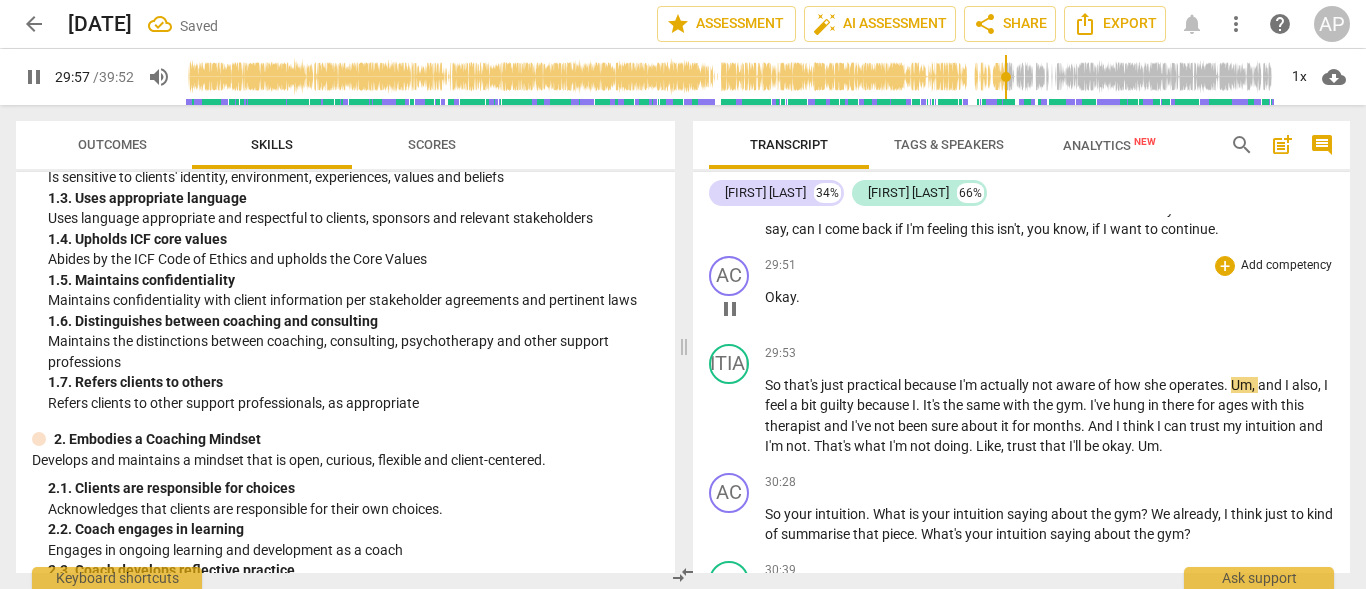 scroll, scrollTop: 17173, scrollLeft: 0, axis: vertical 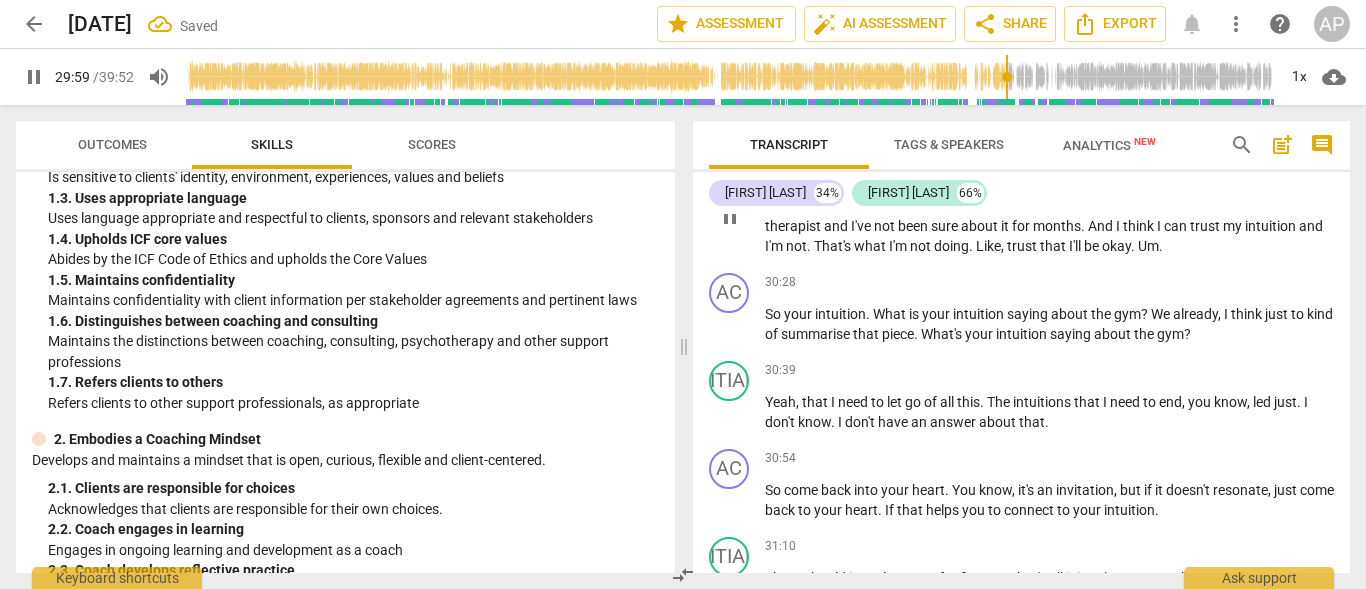 click on "Um" at bounding box center [1241, 185] 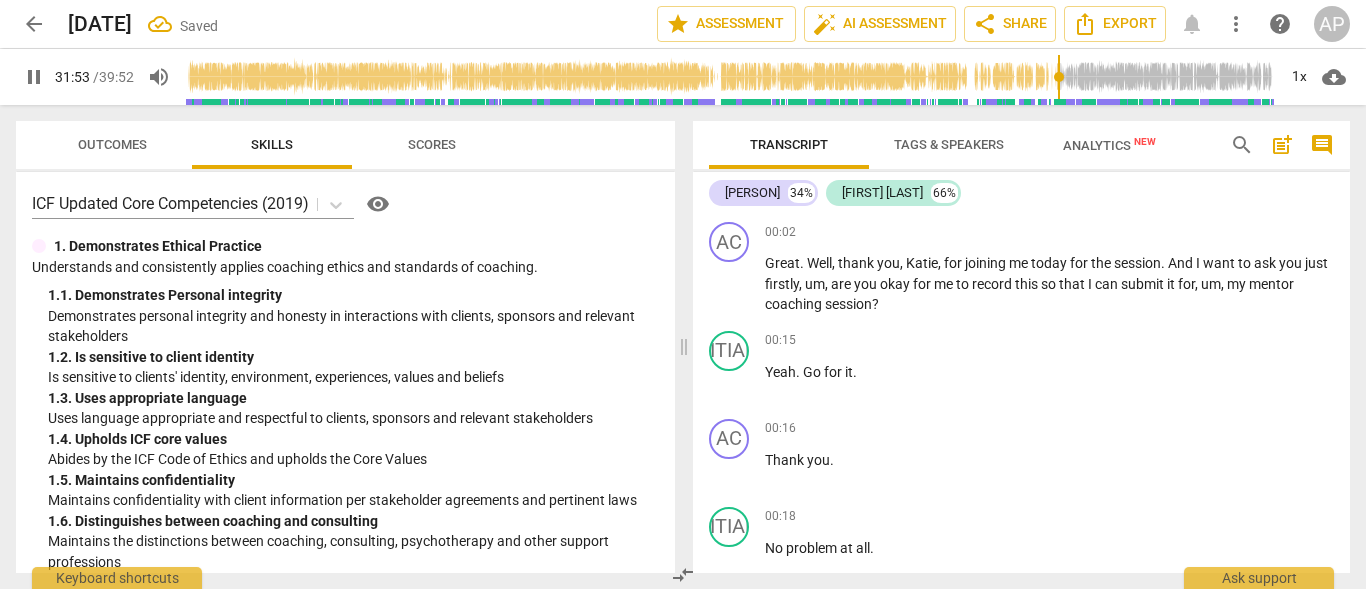 scroll, scrollTop: 0, scrollLeft: 0, axis: both 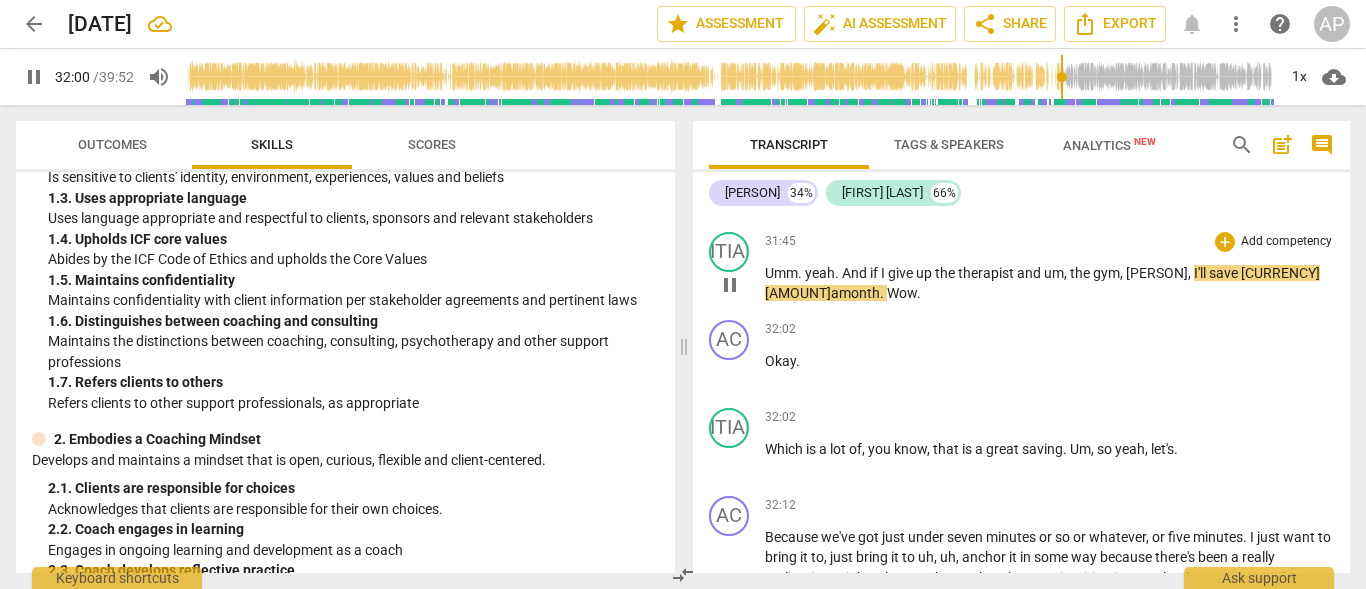 click on "um" at bounding box center [1054, 273] 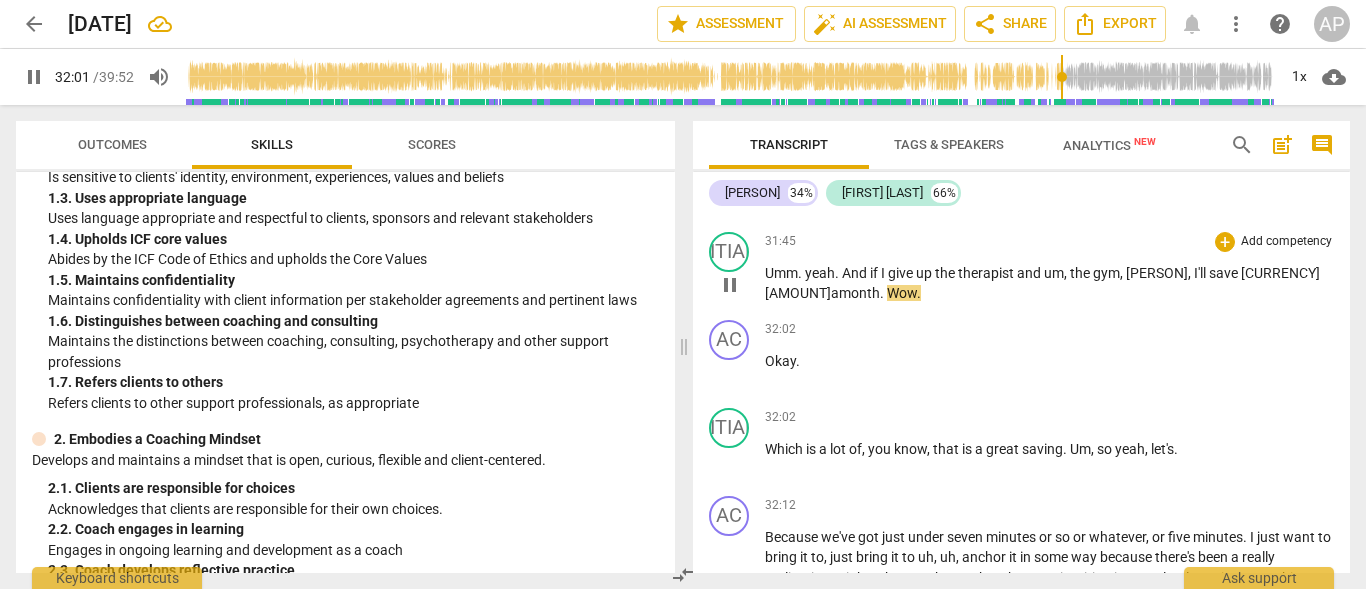 type on "1922" 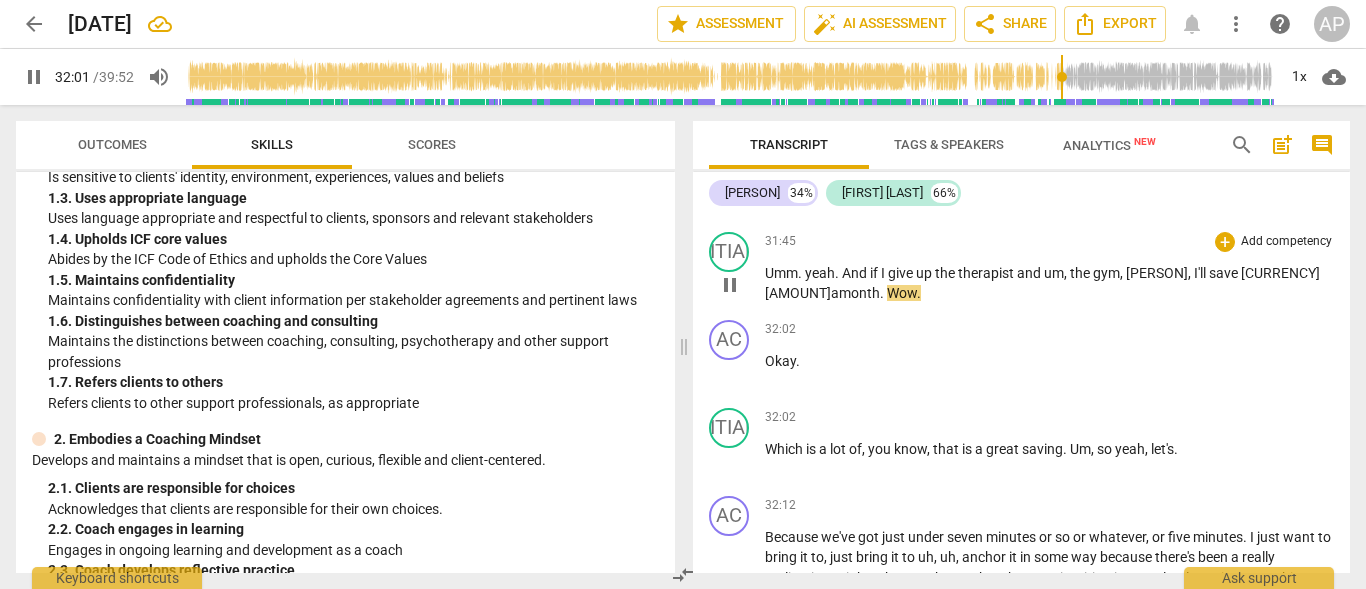 type 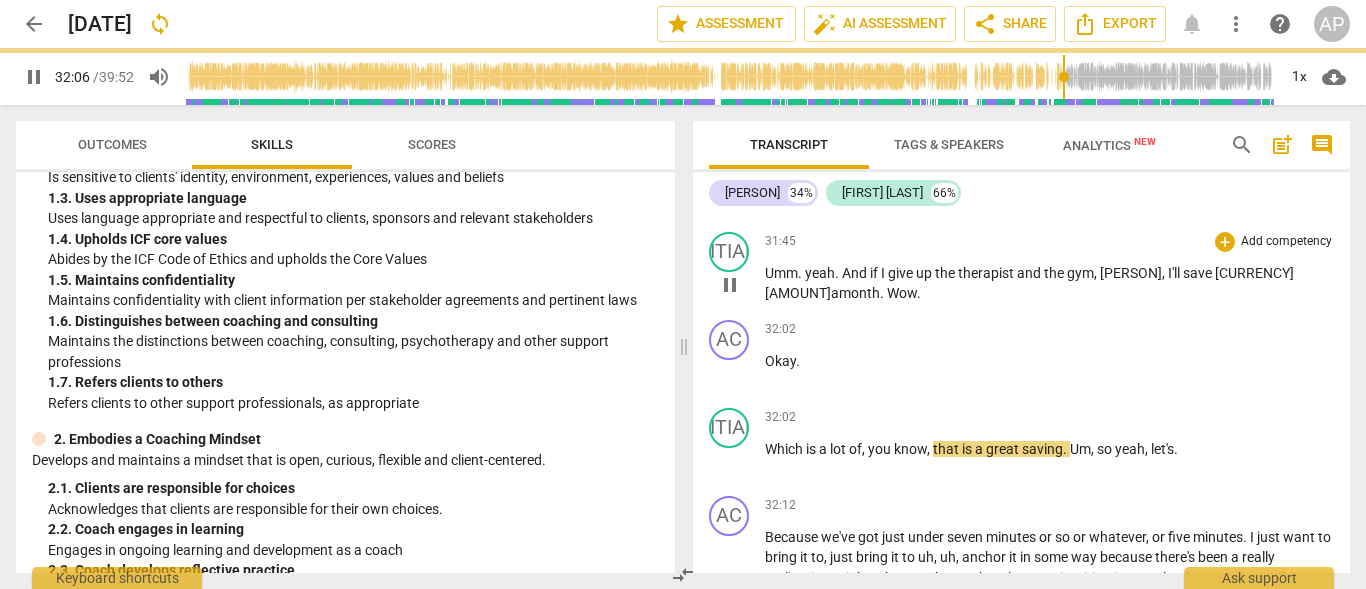 click on "[FIRST]" at bounding box center [1131, 273] 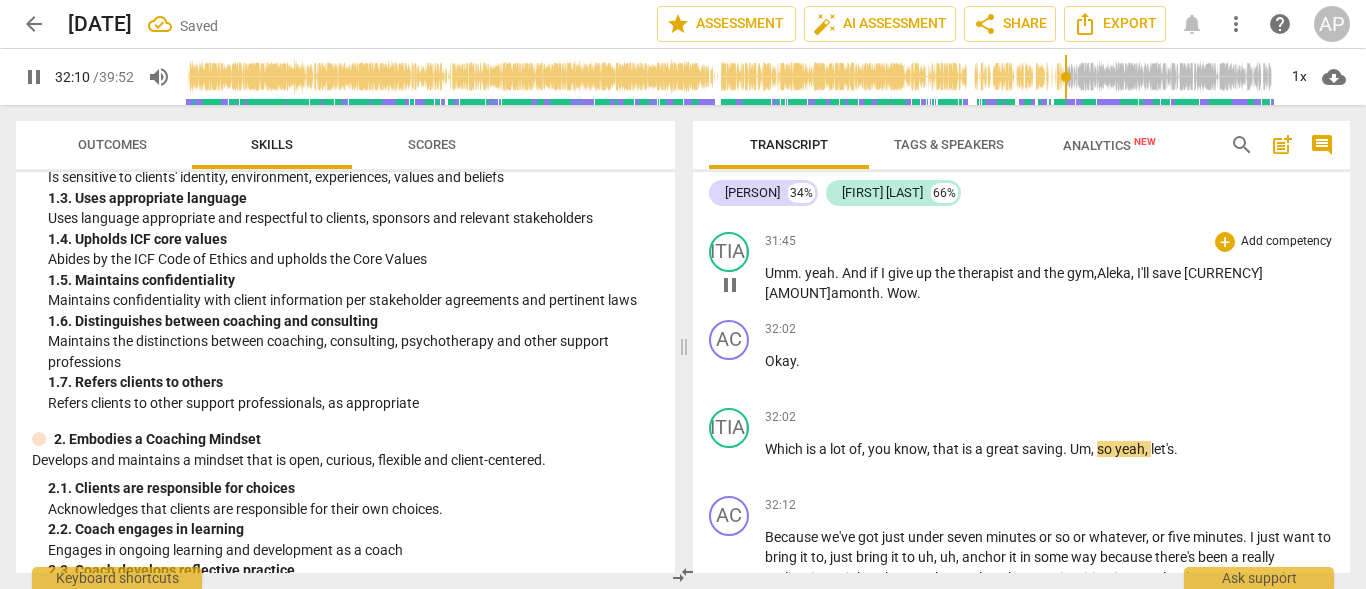 click on "[CURRENCY][NUMBER]amonth" at bounding box center (1014, 283) 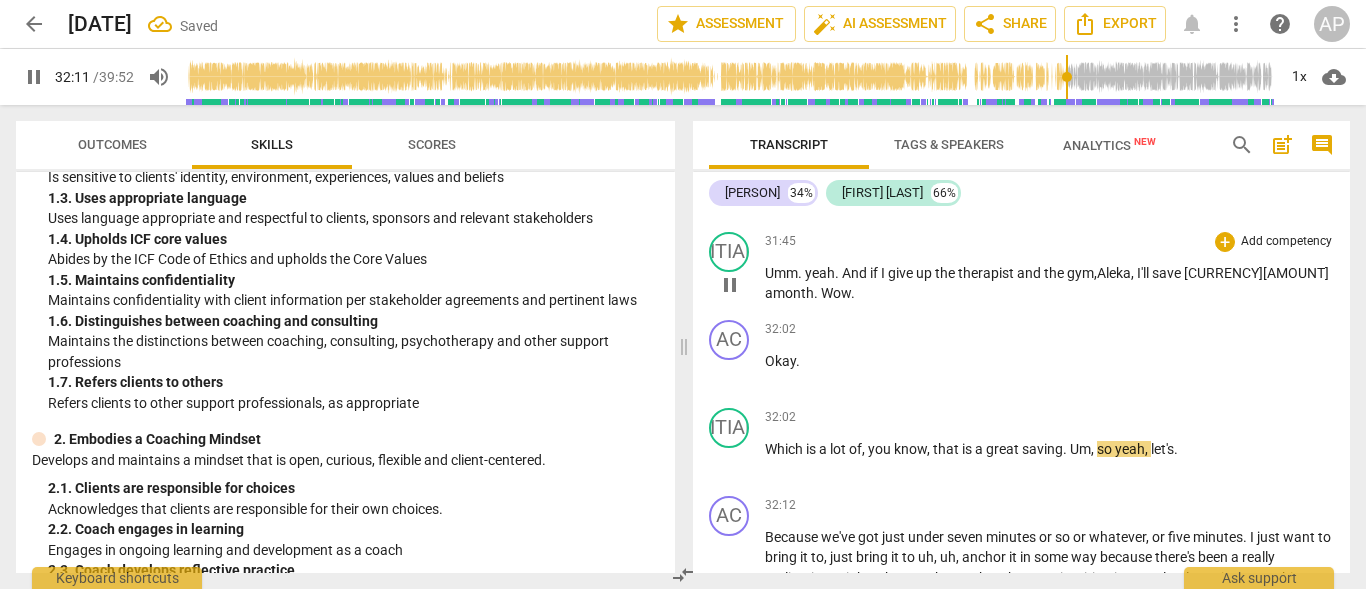 click on "£300 amonth" at bounding box center [1047, 283] 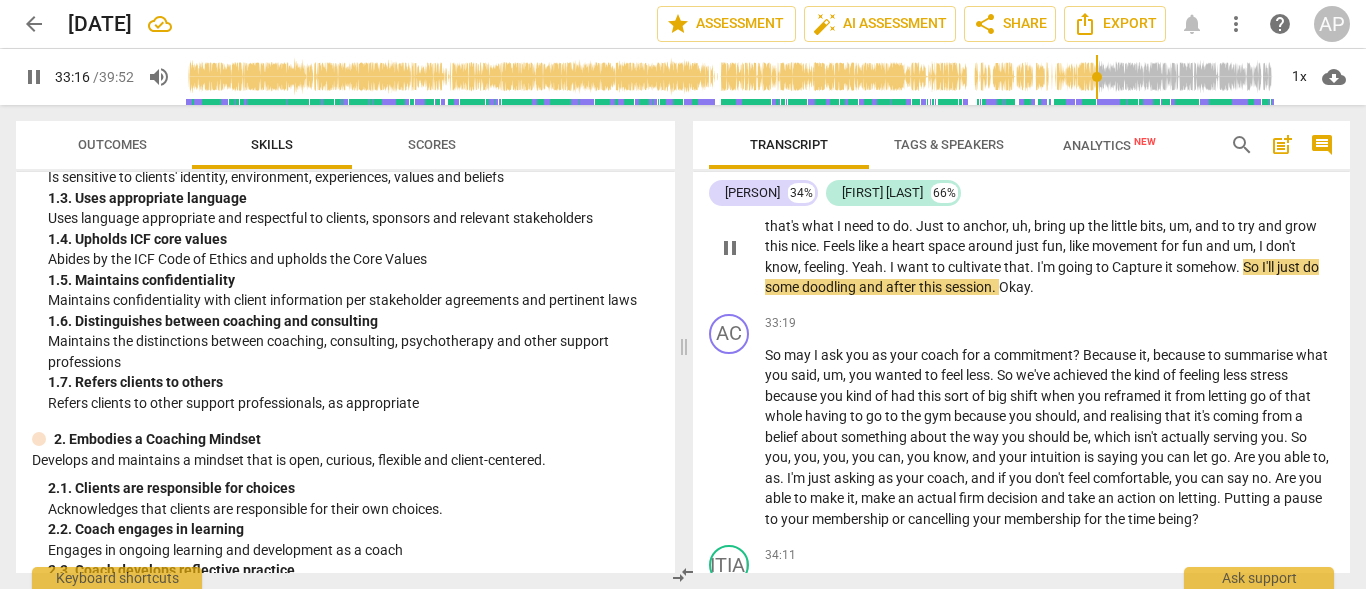 scroll, scrollTop: 18898, scrollLeft: 0, axis: vertical 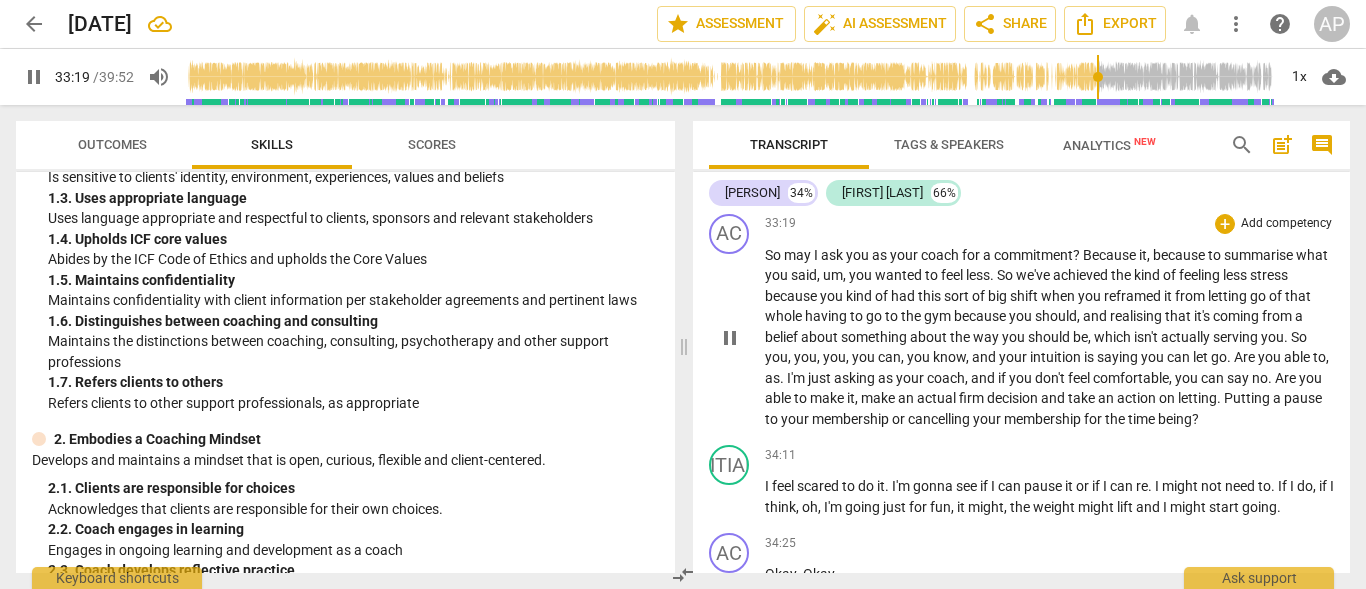 drag, startPoint x: 1048, startPoint y: 307, endPoint x: 1092, endPoint y: 337, distance: 53.25411 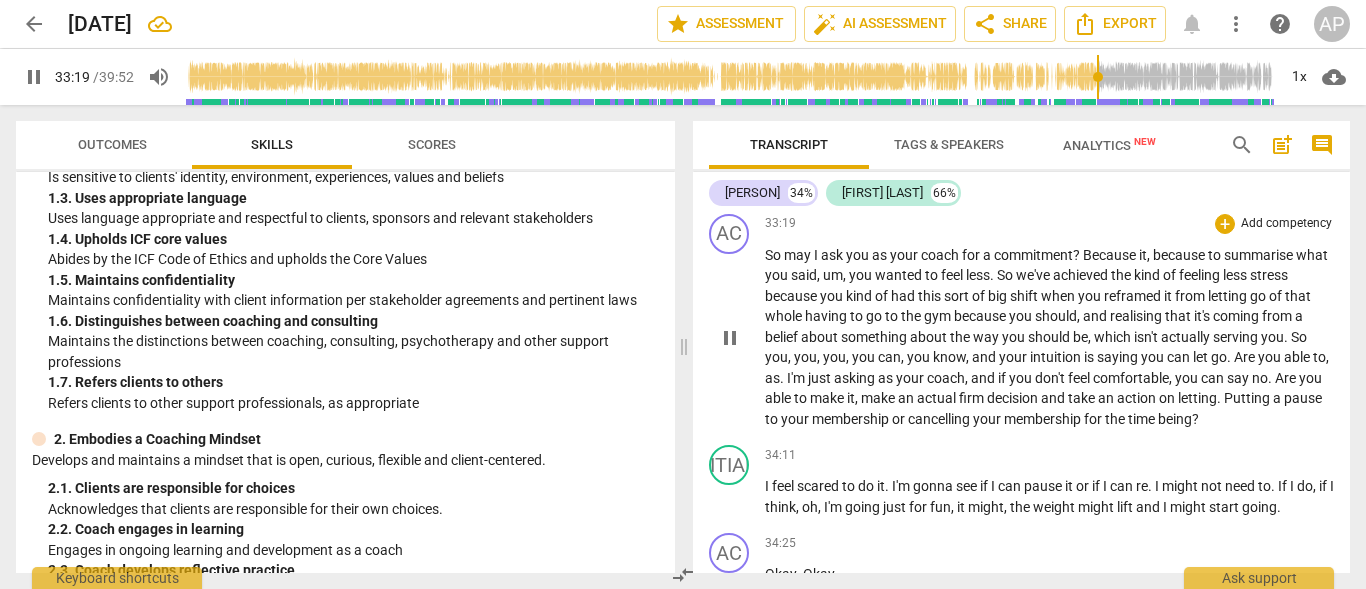click on "Okay" at bounding box center [1014, 187] 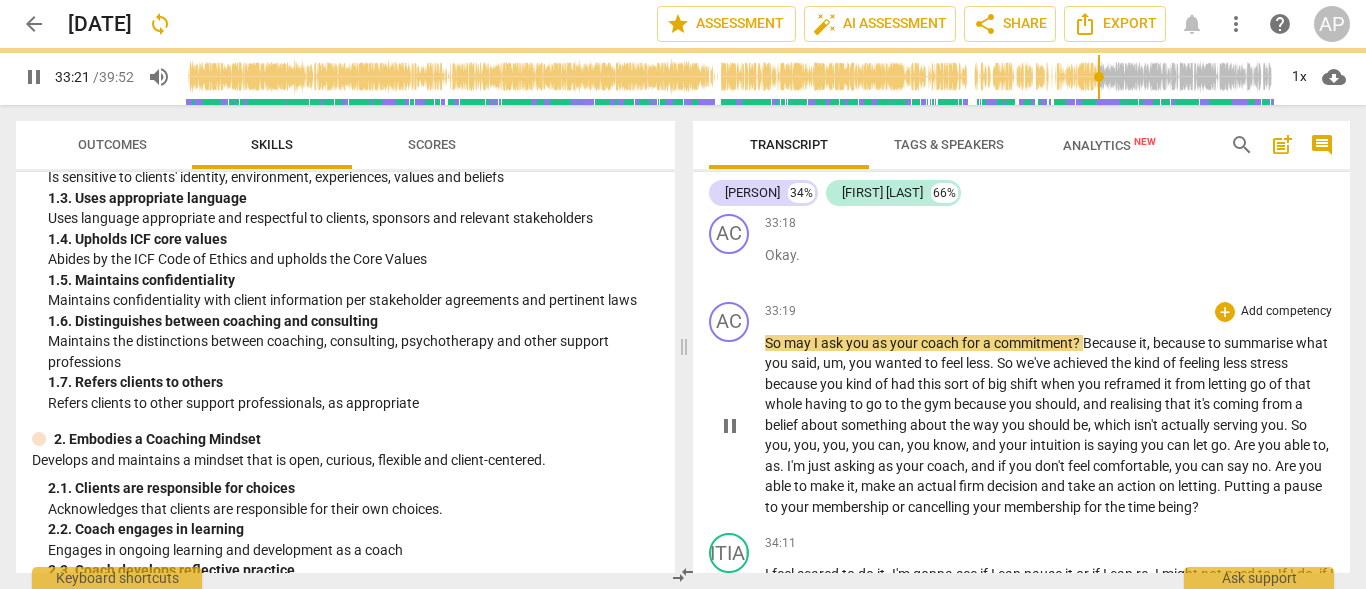 scroll, scrollTop: 18986, scrollLeft: 0, axis: vertical 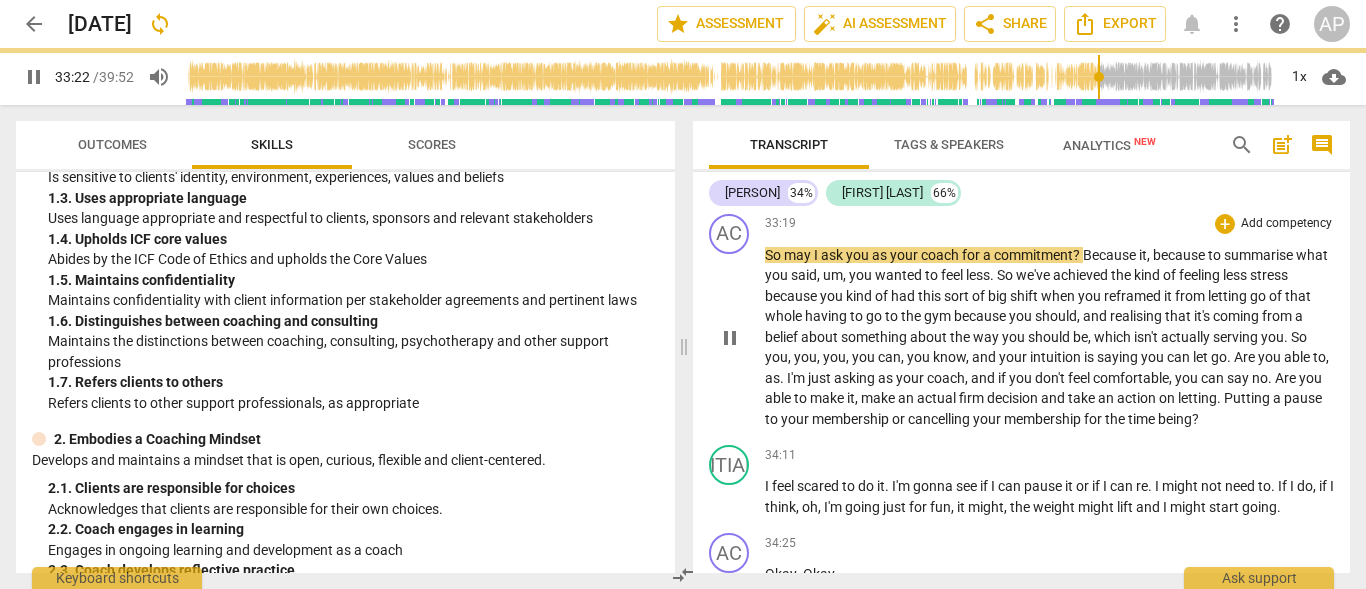 click on "So" at bounding box center (774, 255) 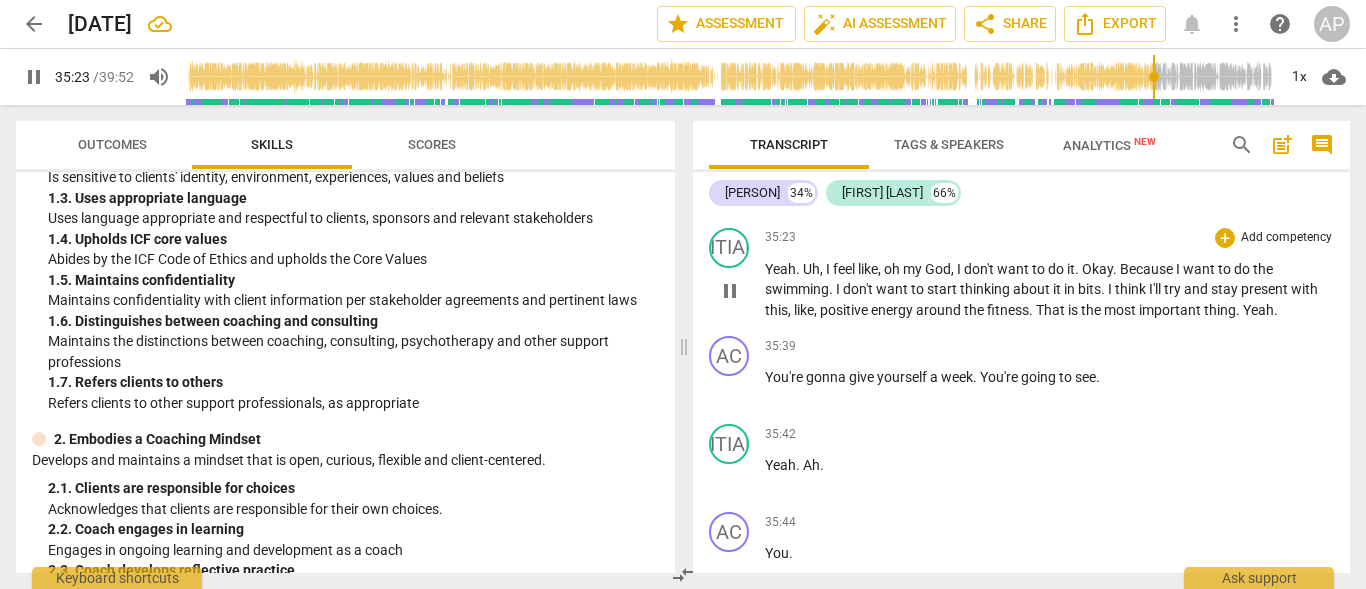 scroll, scrollTop: 19886, scrollLeft: 0, axis: vertical 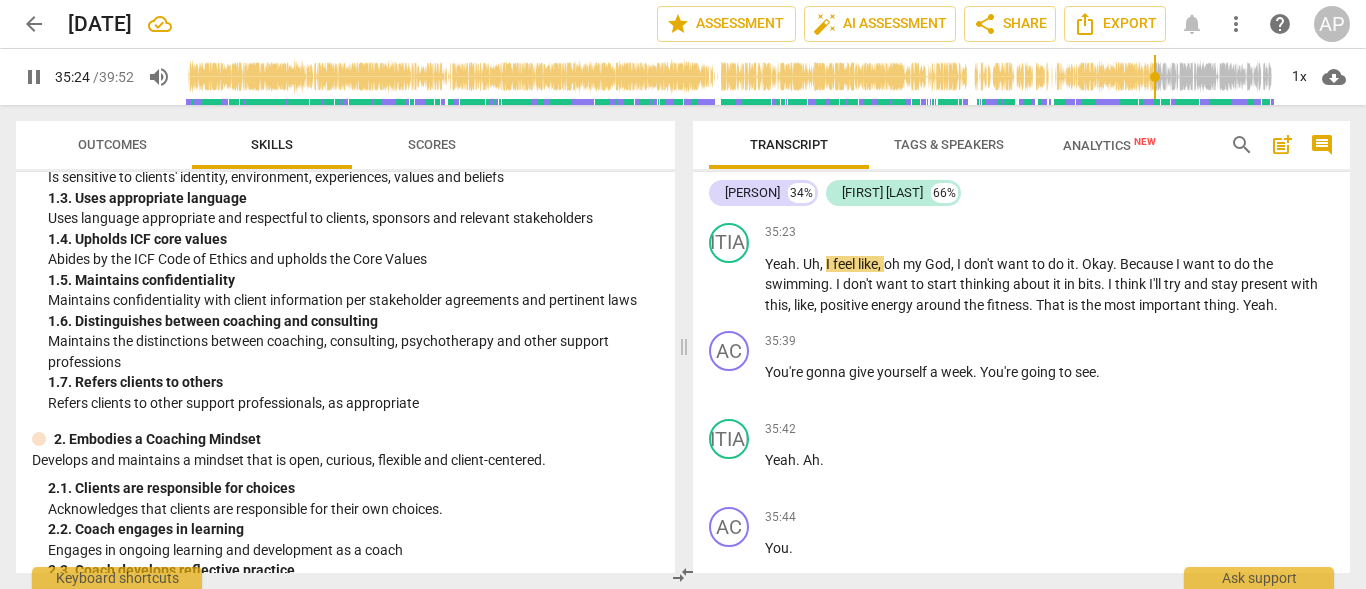 click on "What   would   happen   if   you   did   it   today   and   allowed   yourself   a   three   month   experiment ?   An   experiment   of   cancelling   it   and   seeing   how   that   feels   for   you   in   your   body ,   how   it   feels   for   you   in   your   routine   and   then   implementing   all   the   other   things   that   we   talked   about   or   explored   in   the   session ." at bounding box center [1049, 166] 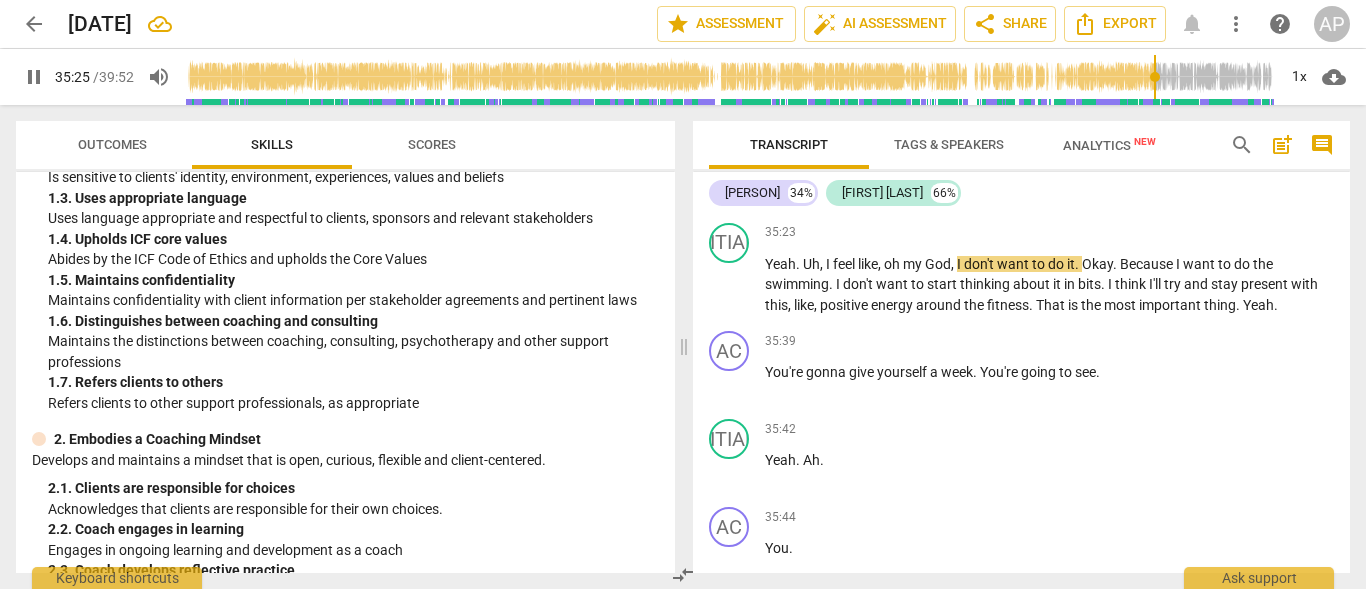 type on "2125" 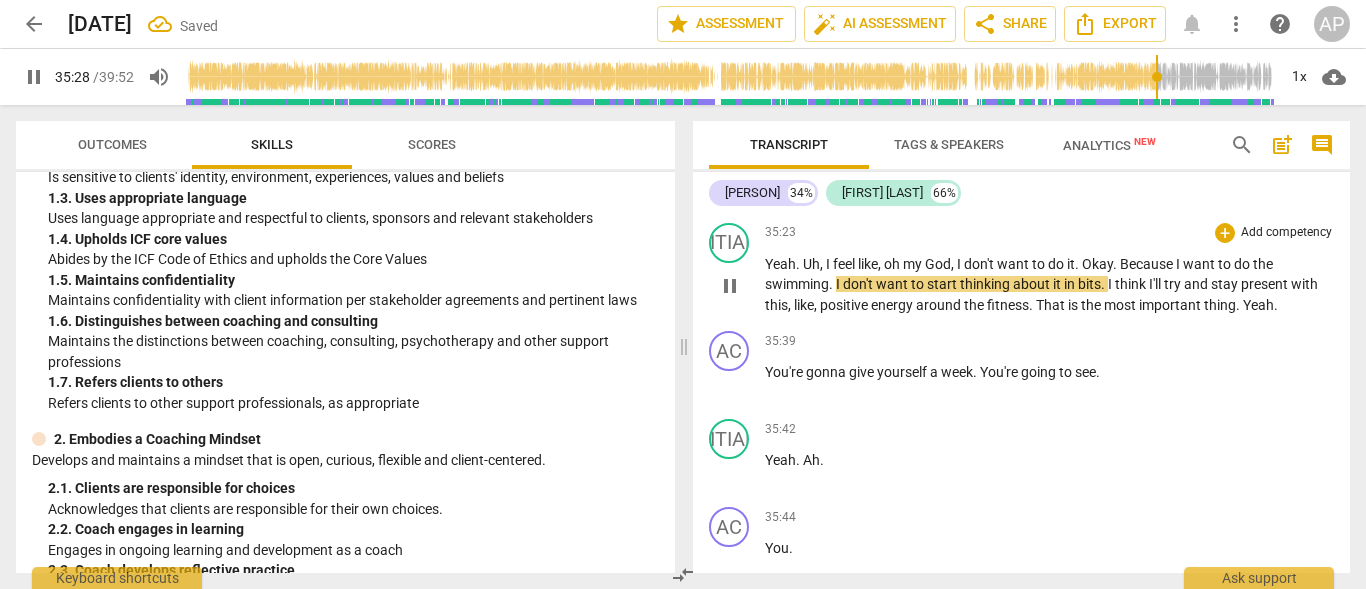 click on "." at bounding box center [1078, 264] 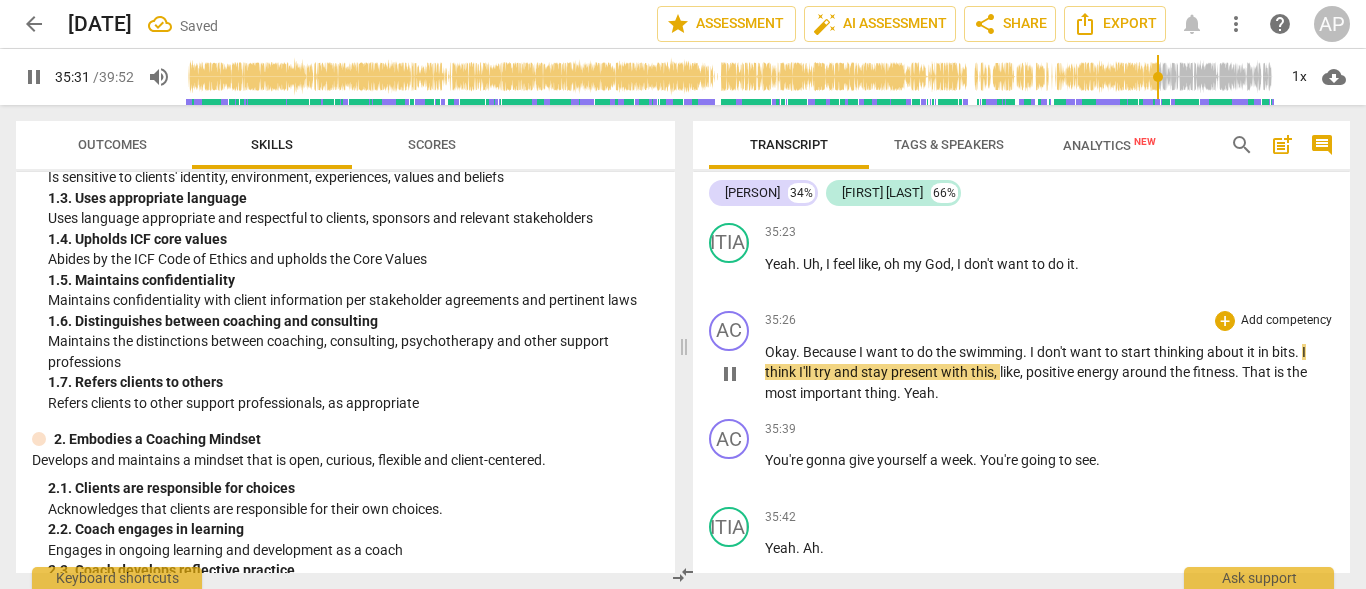 click on "Because" at bounding box center [831, 352] 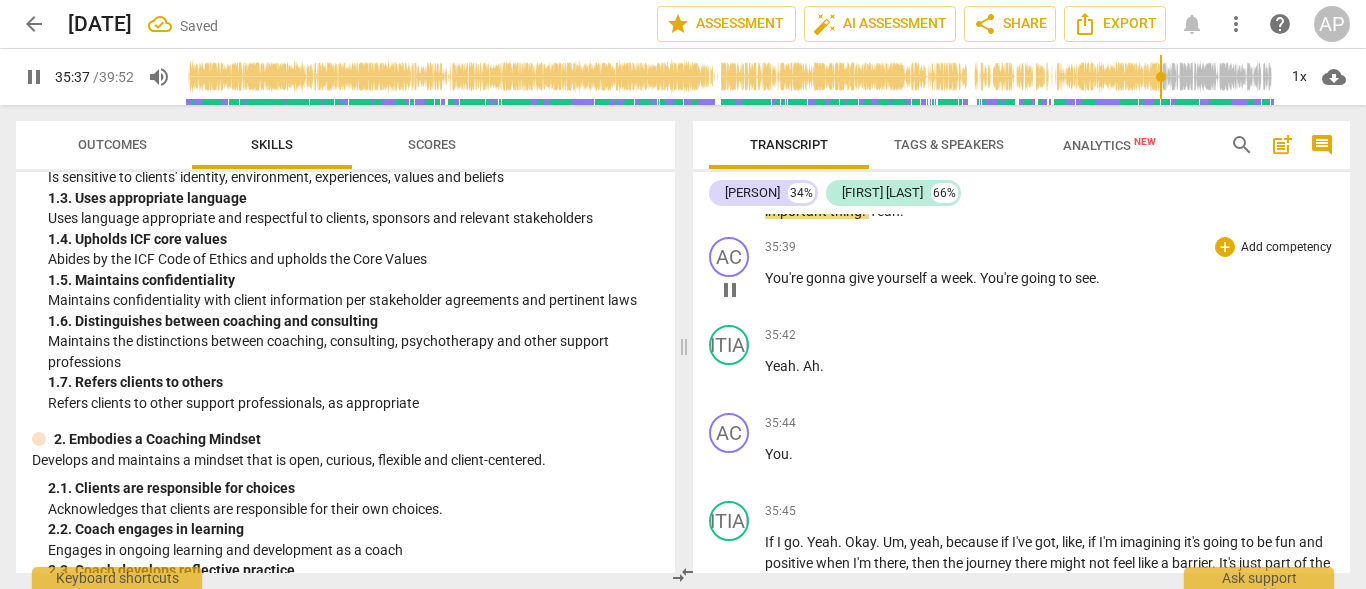 scroll, scrollTop: 20186, scrollLeft: 0, axis: vertical 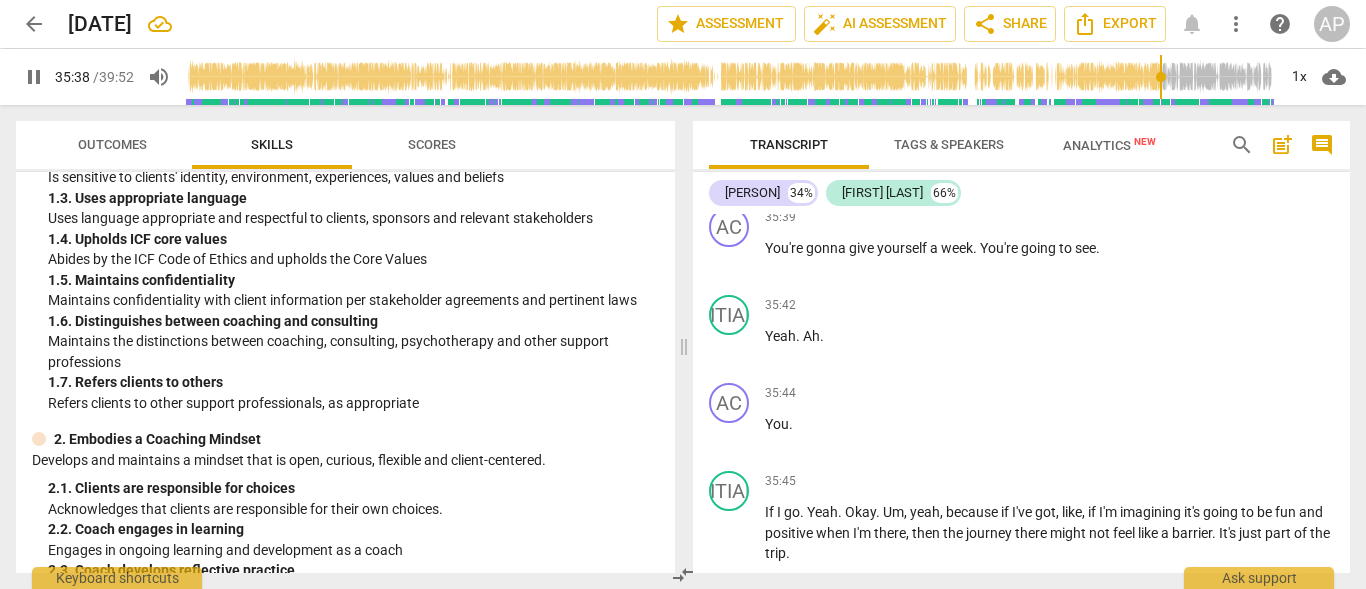 click on "Yeah" at bounding box center (884, 181) 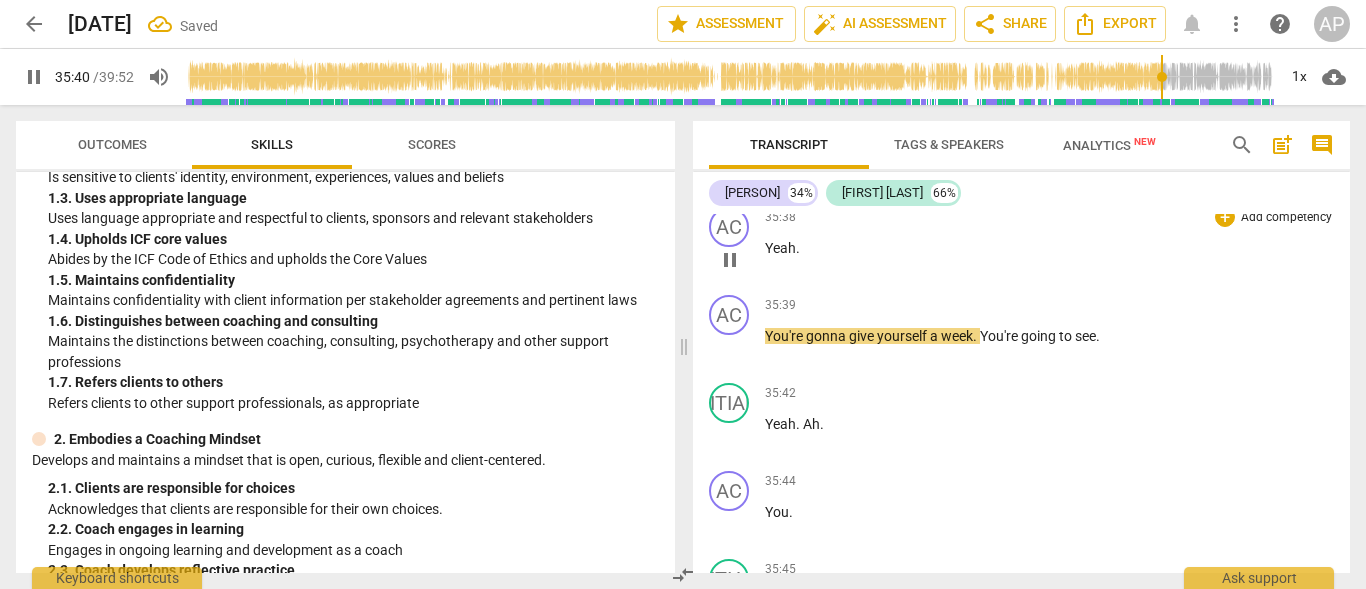 click on "Yeah ." at bounding box center [1049, 248] 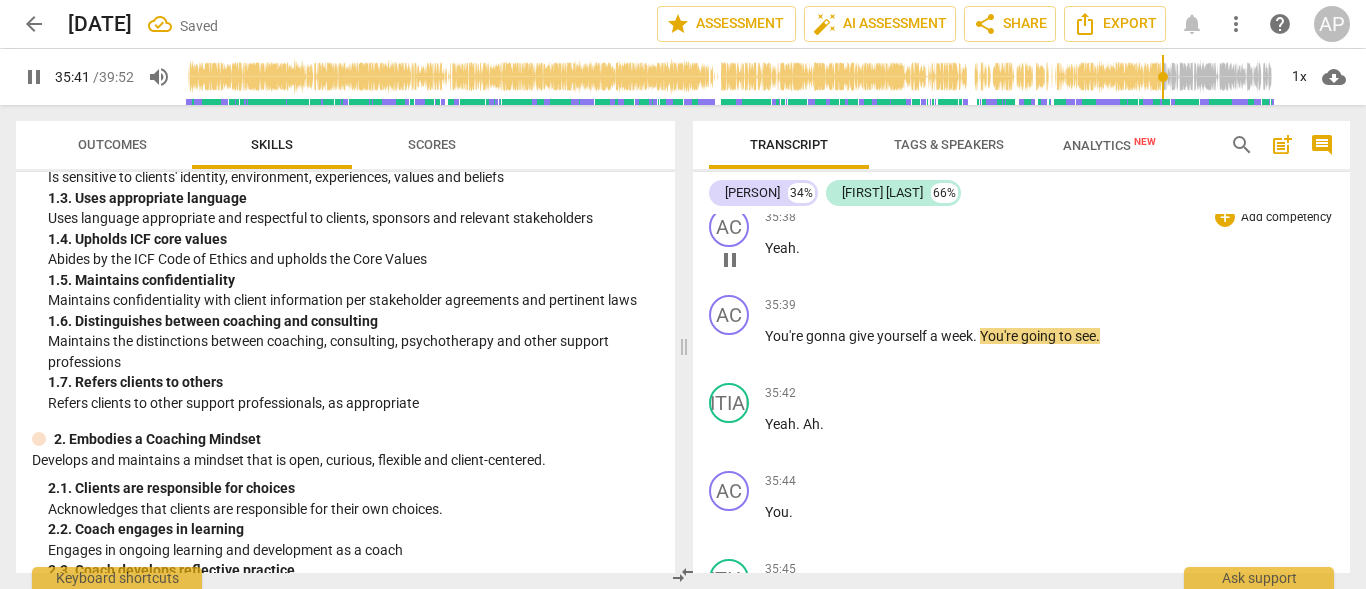 type on "2142" 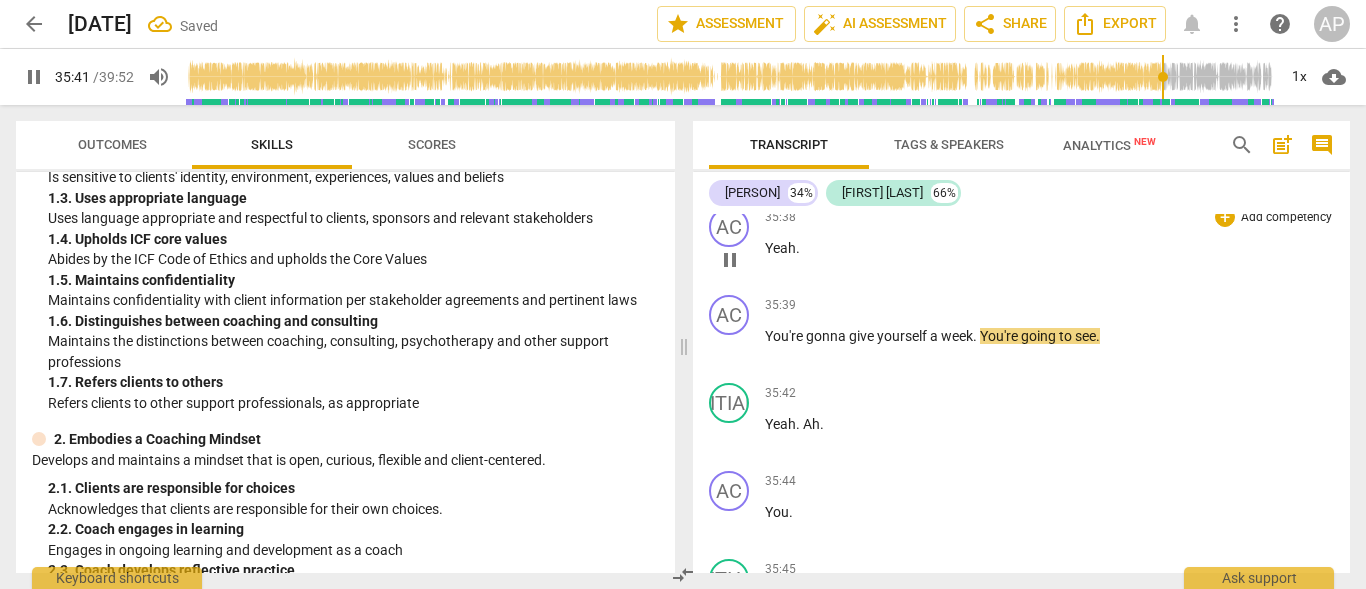type 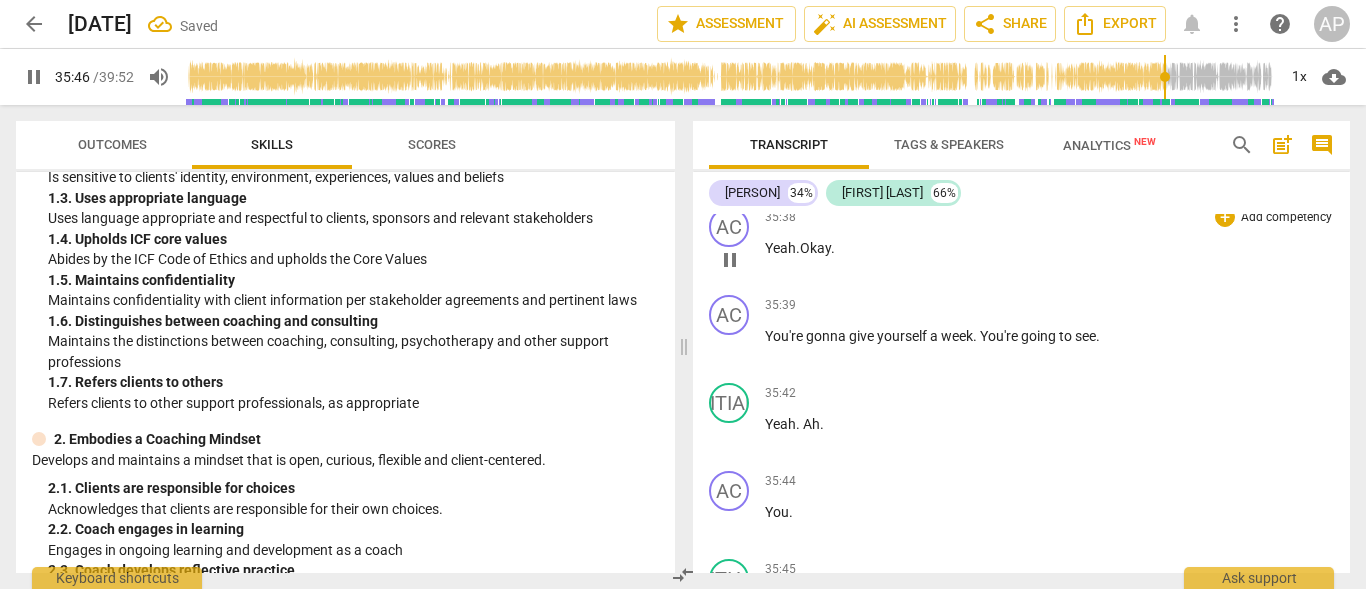 click on ".Okay." at bounding box center [815, 248] 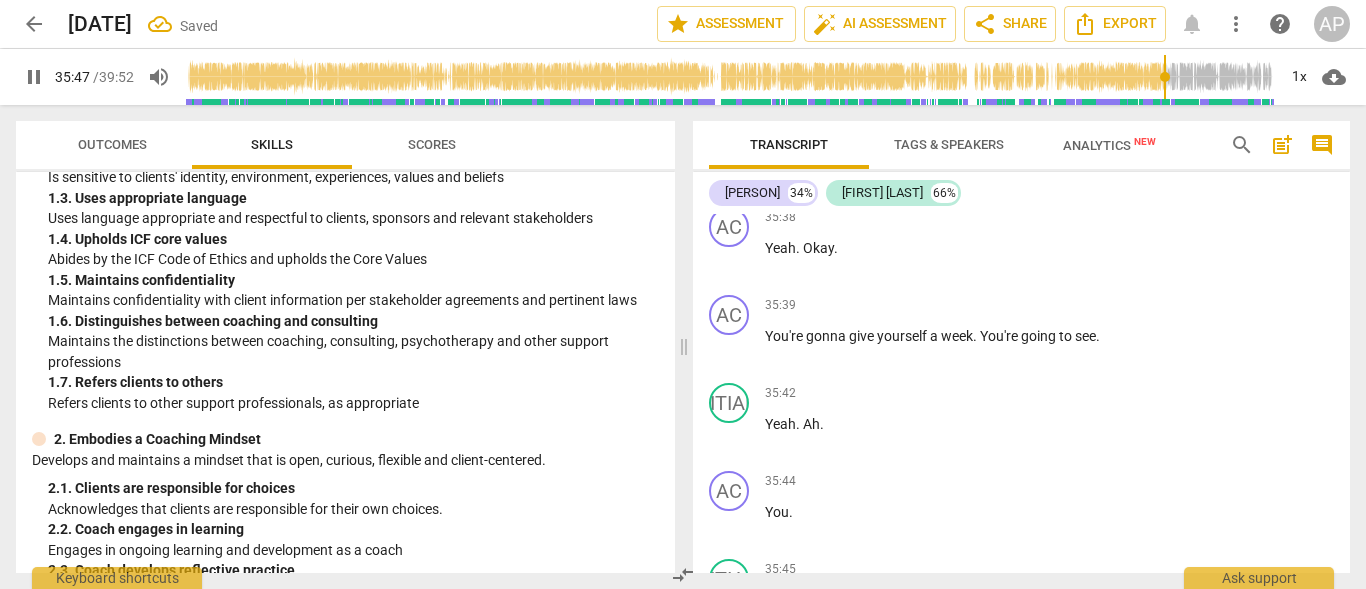 click on "36:10 + Add competency keyboard_arrow_right" at bounding box center (1049, 766) 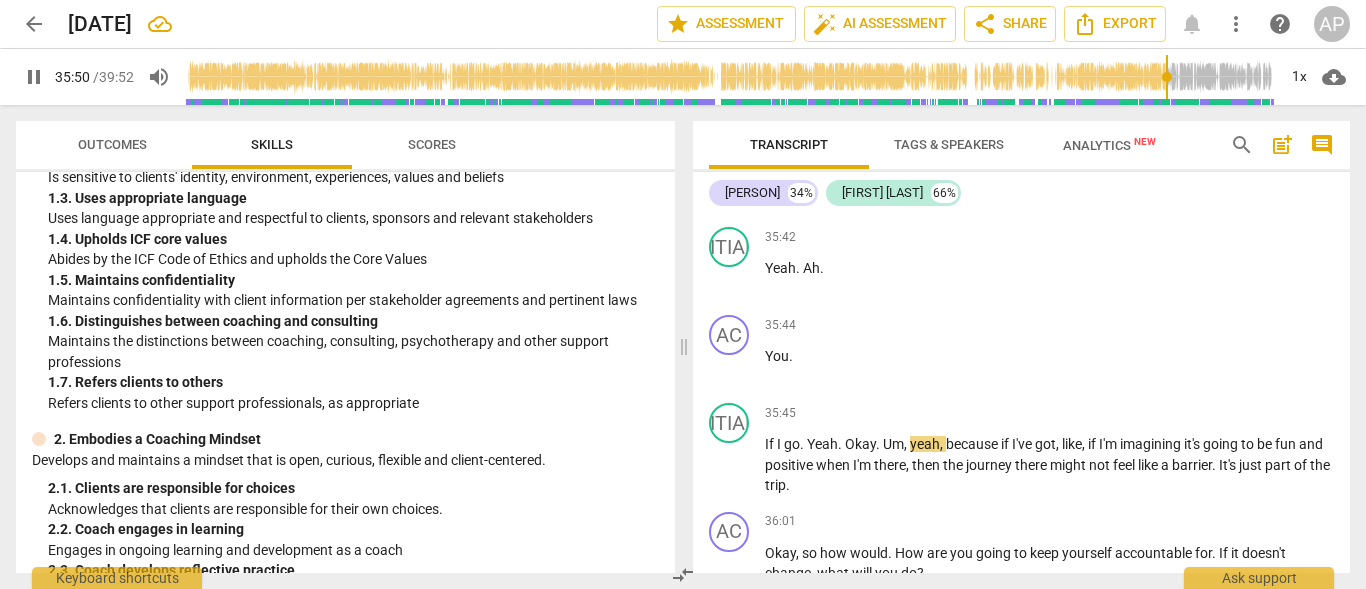 scroll, scrollTop: 20307, scrollLeft: 0, axis: vertical 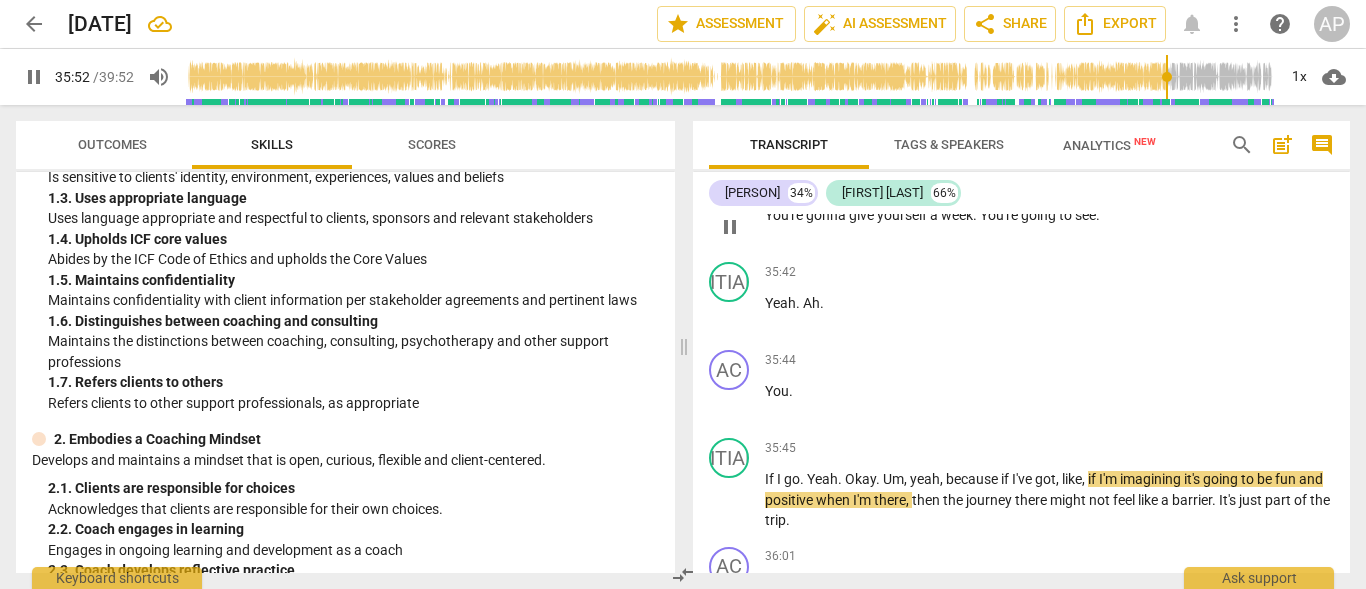 click on "You're" at bounding box center (785, 215) 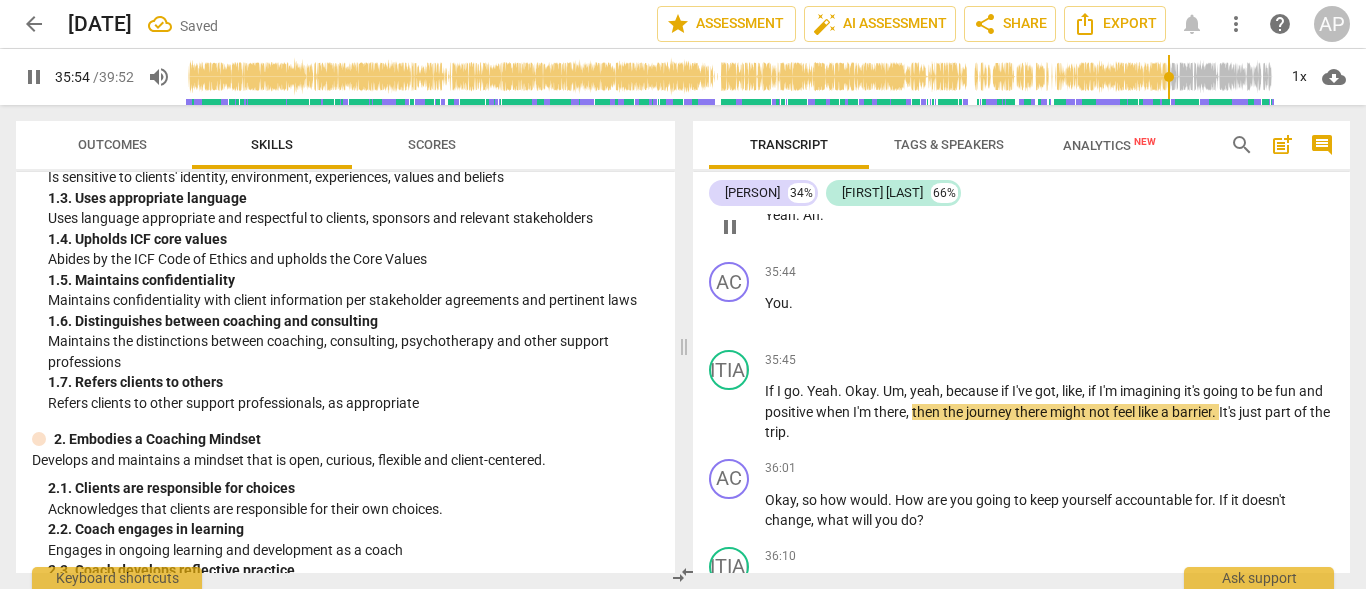 click on "Yeah .   Ah ." at bounding box center [1049, 215] 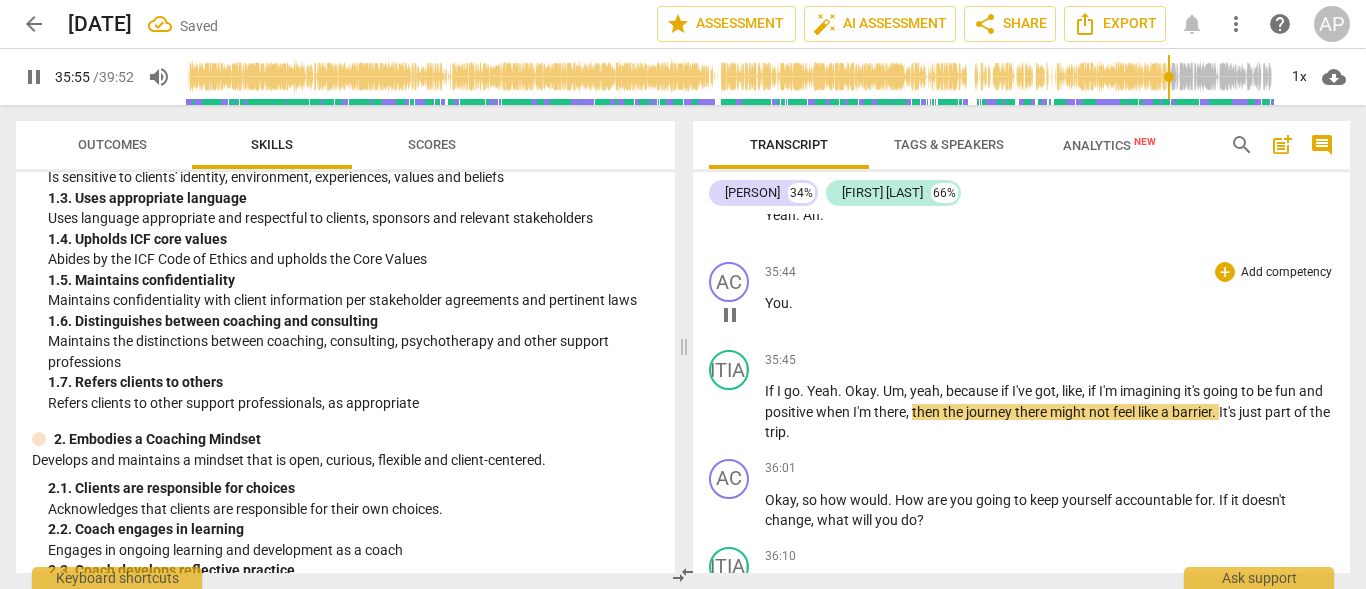 click on "You ." at bounding box center (1049, 303) 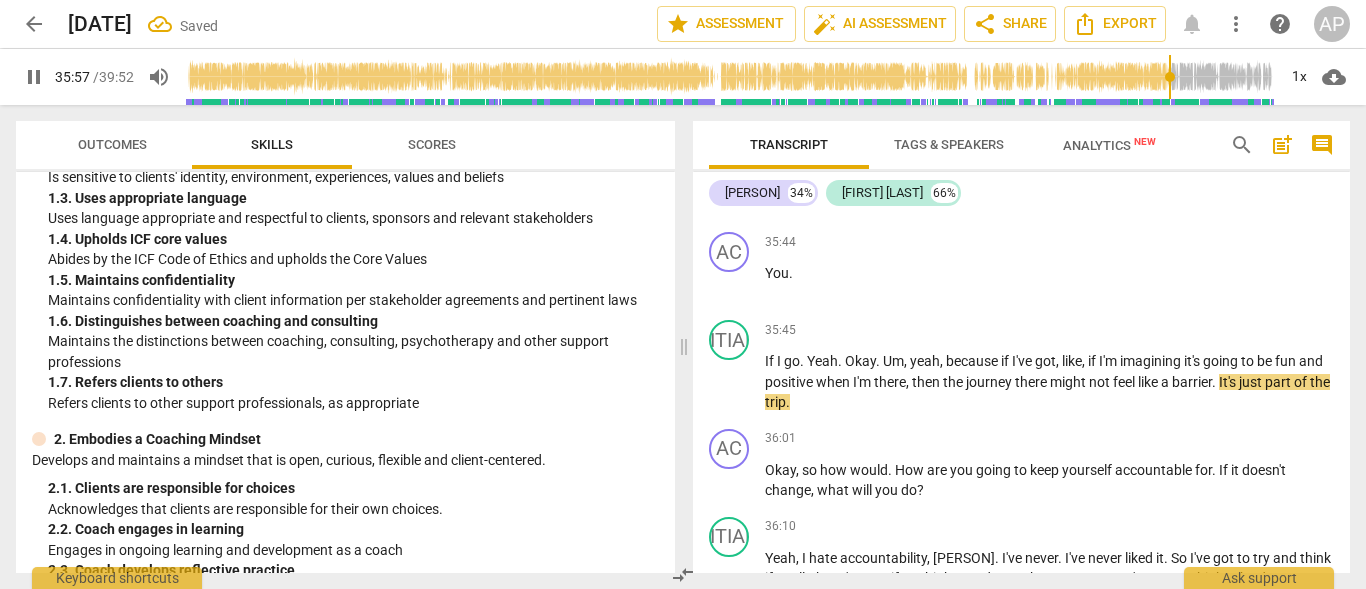 scroll, scrollTop: 20207, scrollLeft: 0, axis: vertical 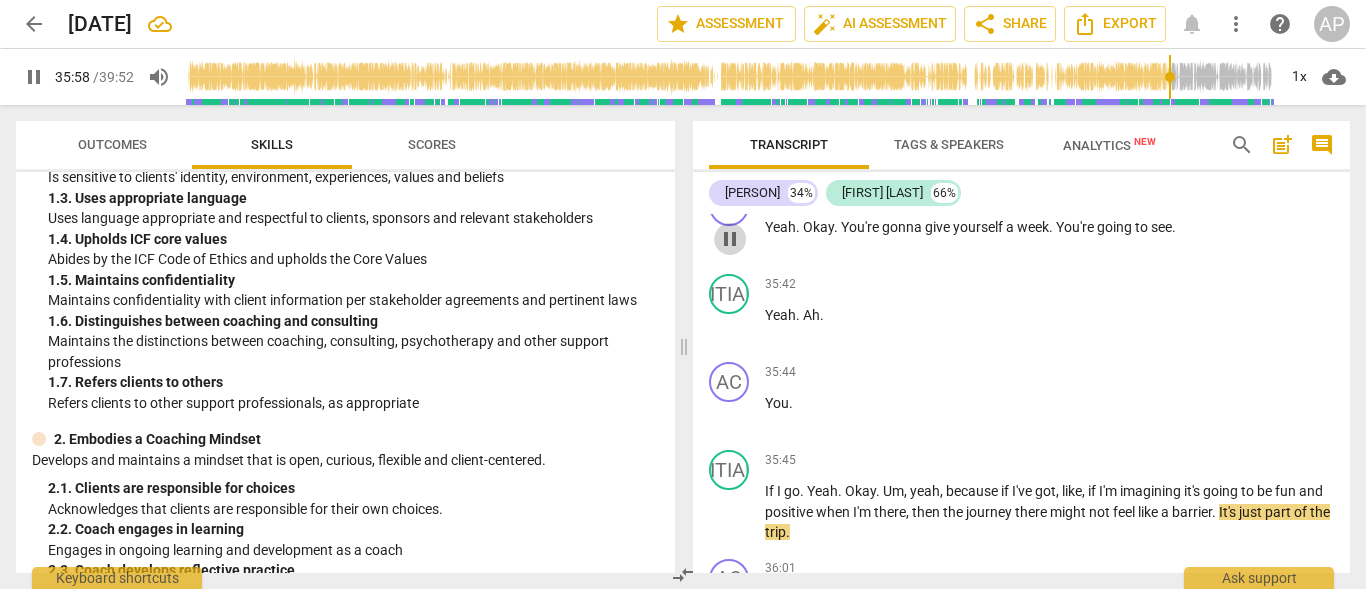 click on "pause" at bounding box center [730, 239] 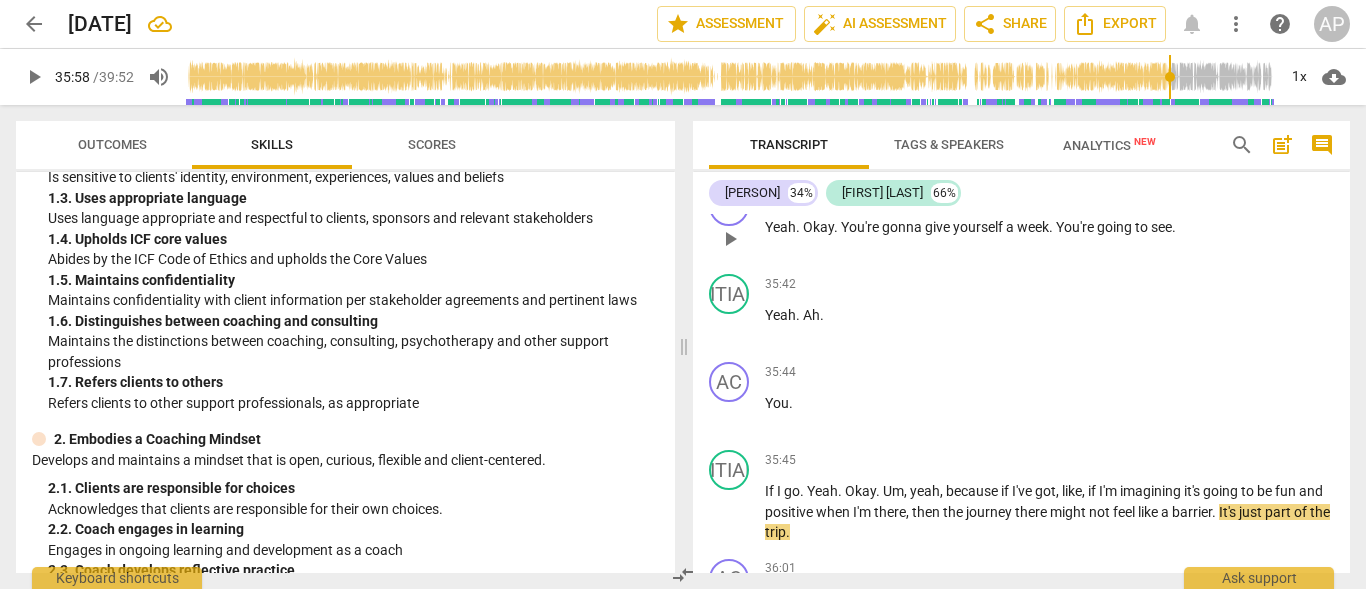 click on "play_arrow" at bounding box center (730, 239) 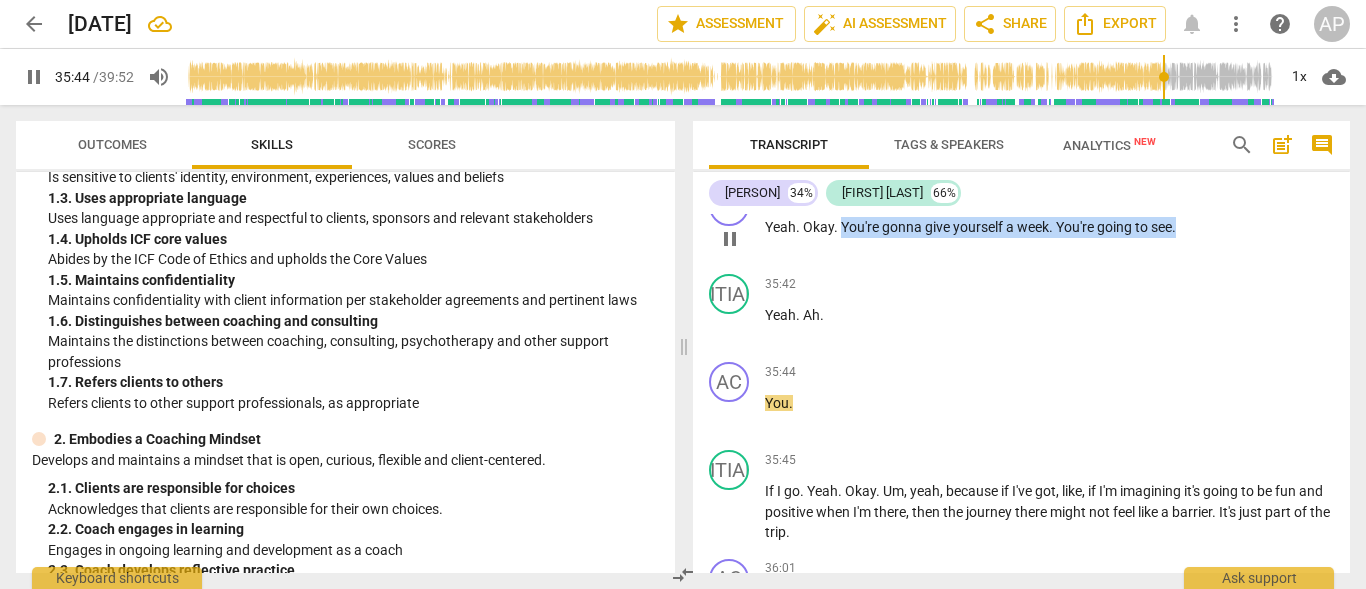 drag, startPoint x: 842, startPoint y: 367, endPoint x: 1182, endPoint y: 368, distance: 340.00146 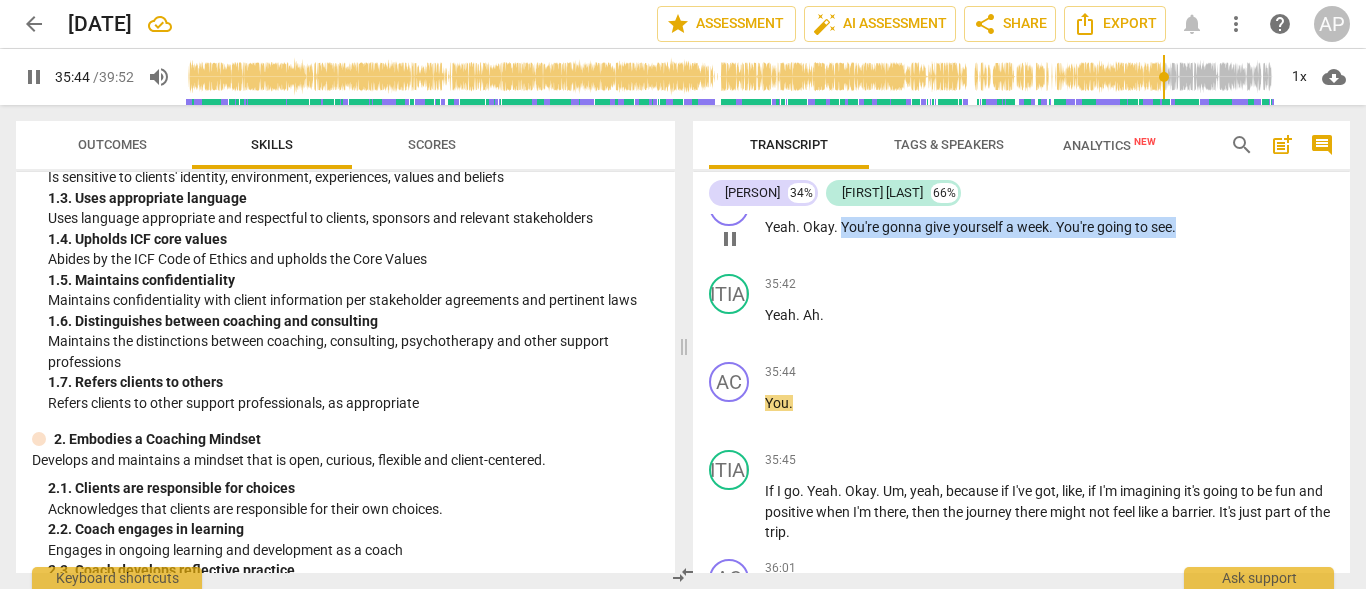 click on "Yeah .   Okay .   You're   gonna   give   yourself   a   week .   You're   going   to   see ." at bounding box center (1049, 227) 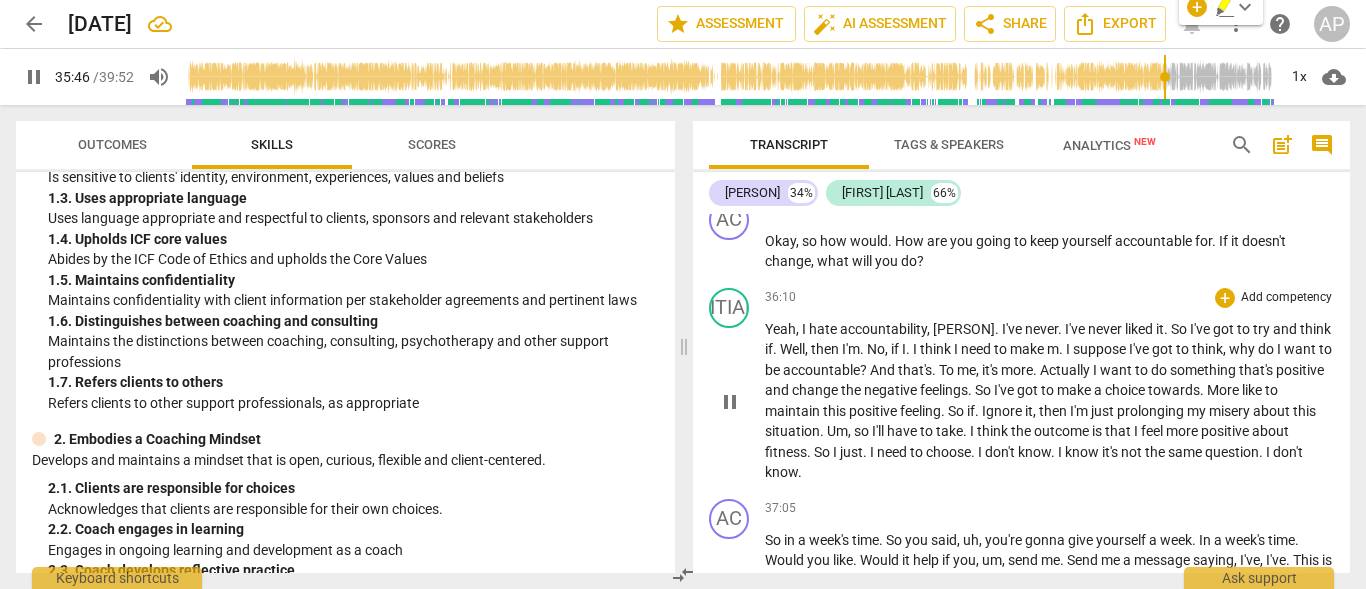 scroll, scrollTop: 20419, scrollLeft: 0, axis: vertical 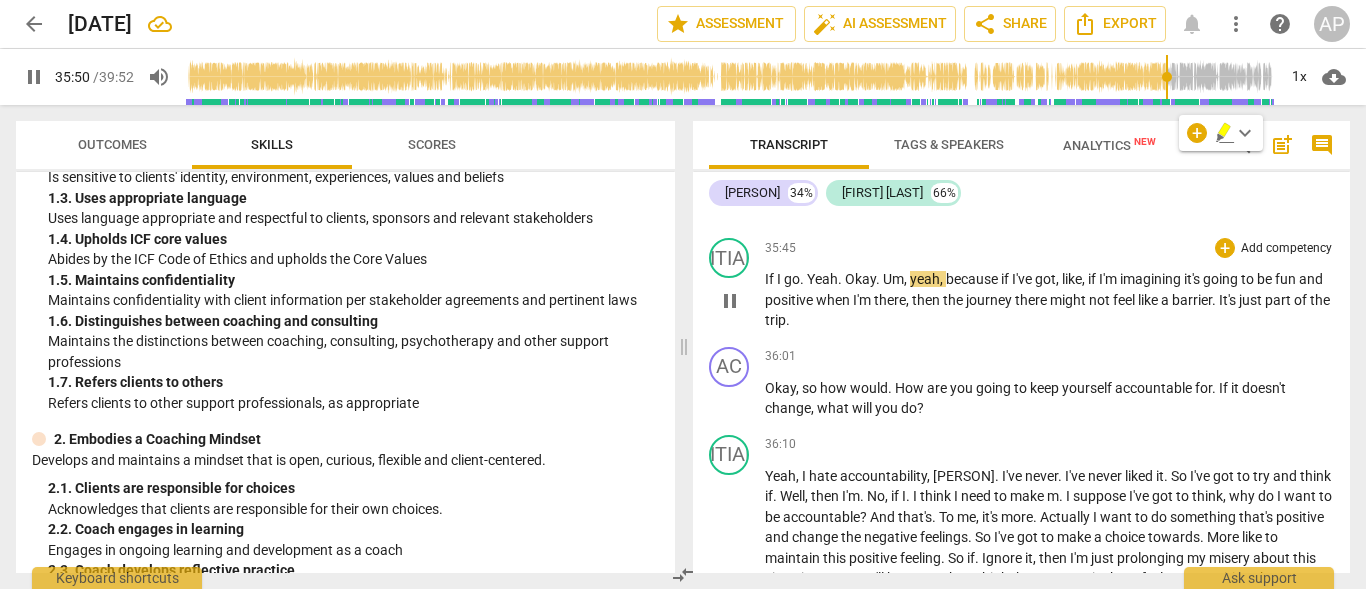 click on "." at bounding box center [803, 279] 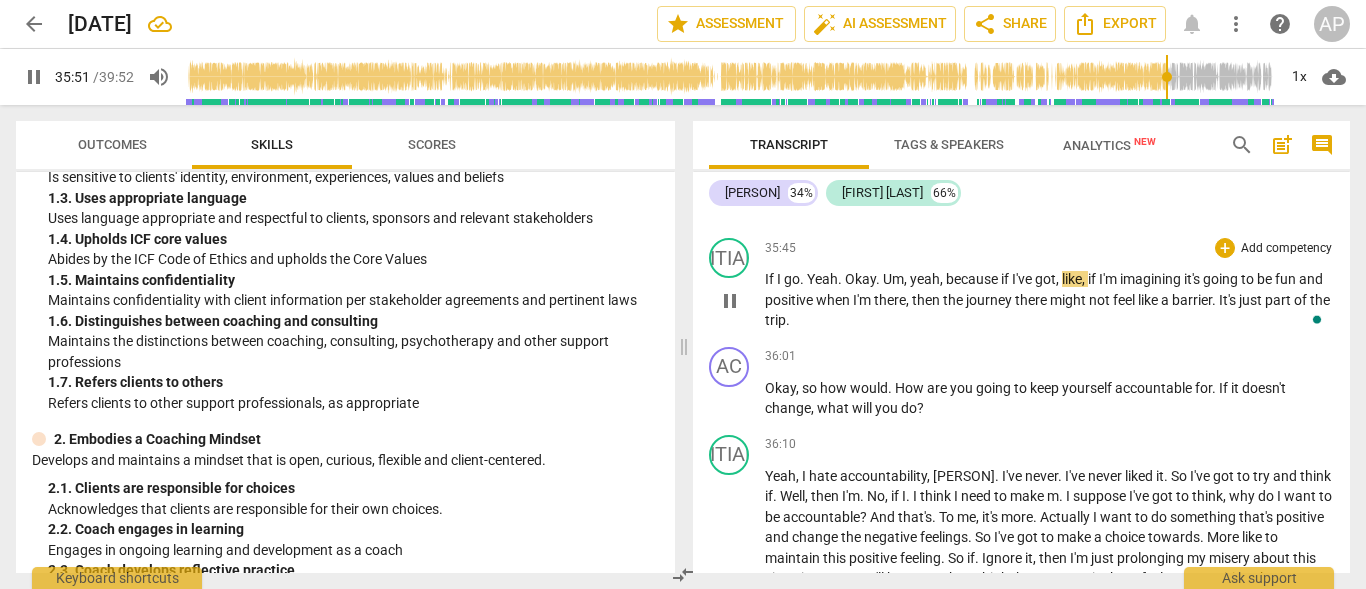 click on "Okay" at bounding box center (860, 279) 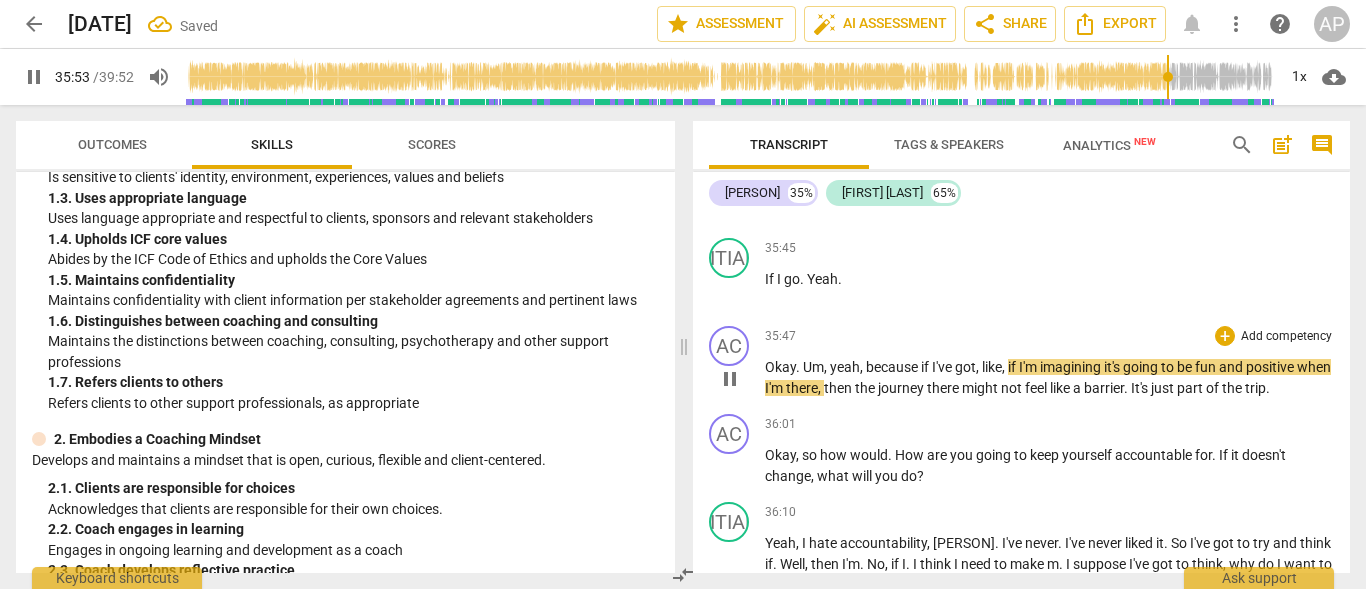 click on "Um" at bounding box center (813, 367) 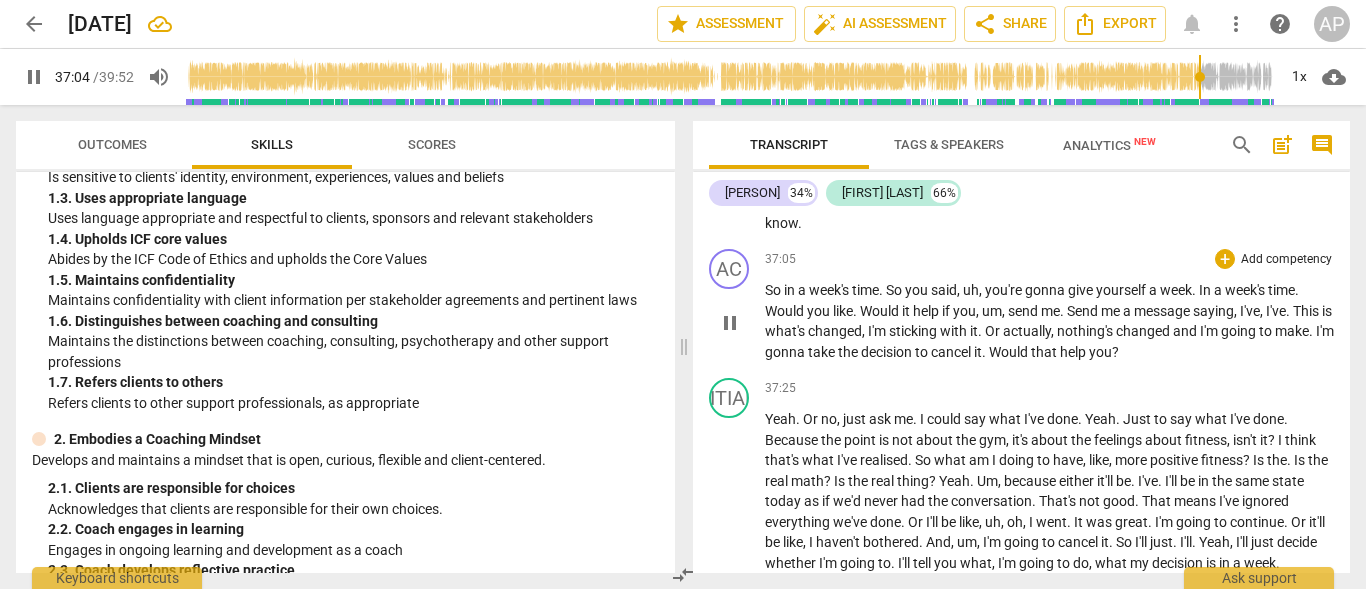 scroll, scrollTop: 21019, scrollLeft: 0, axis: vertical 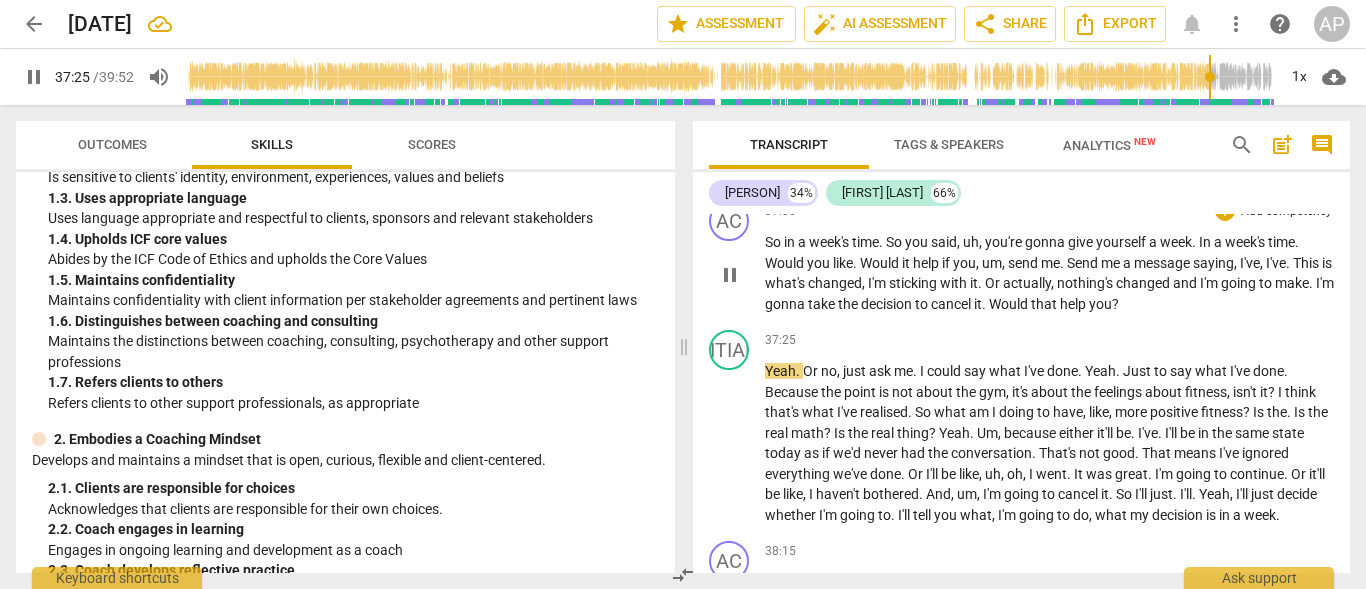 click on "it" at bounding box center (978, 304) 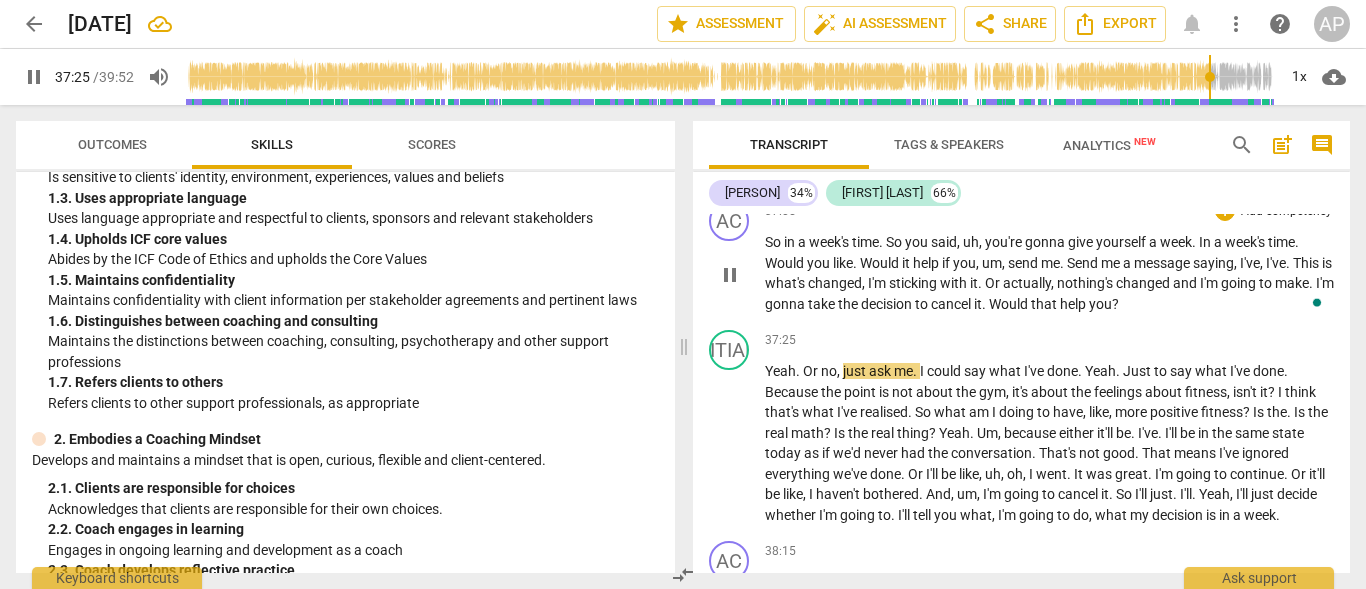 type on "2246" 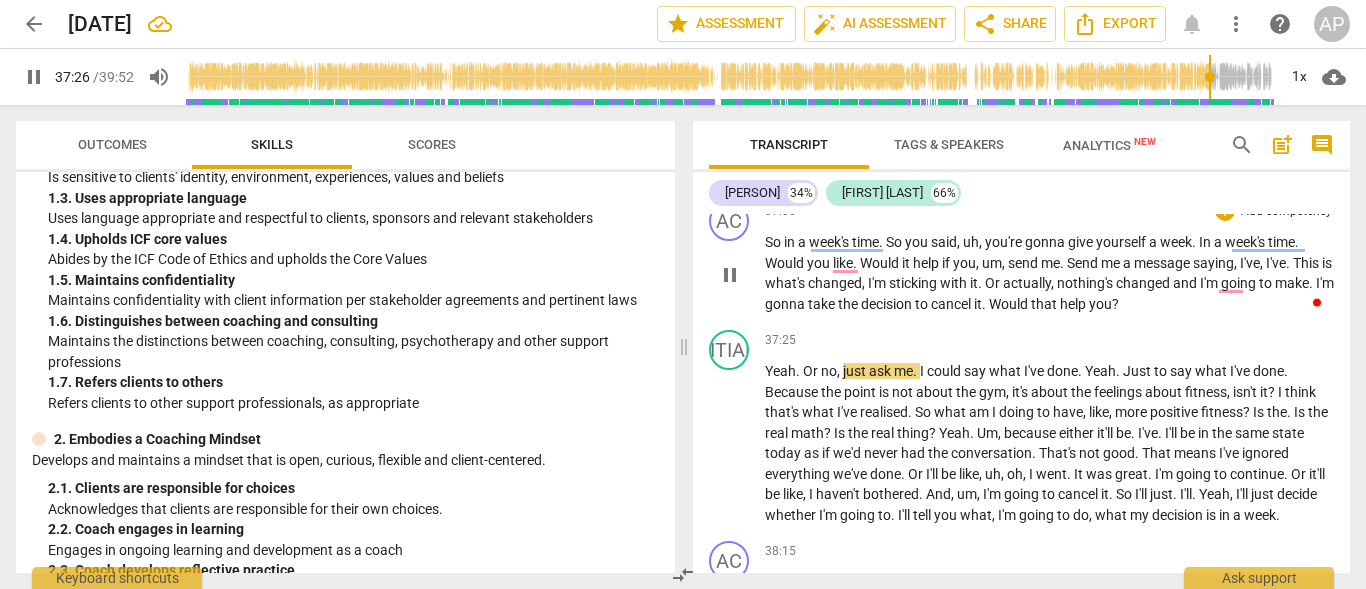type 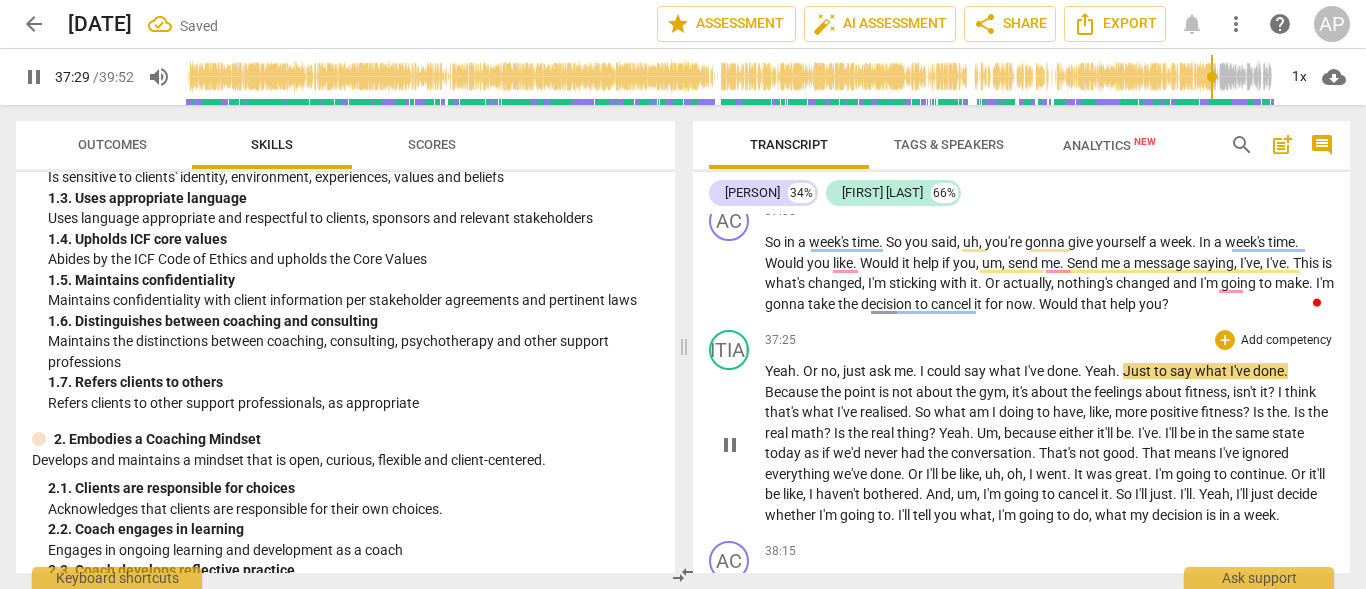 scroll, scrollTop: 21219, scrollLeft: 0, axis: vertical 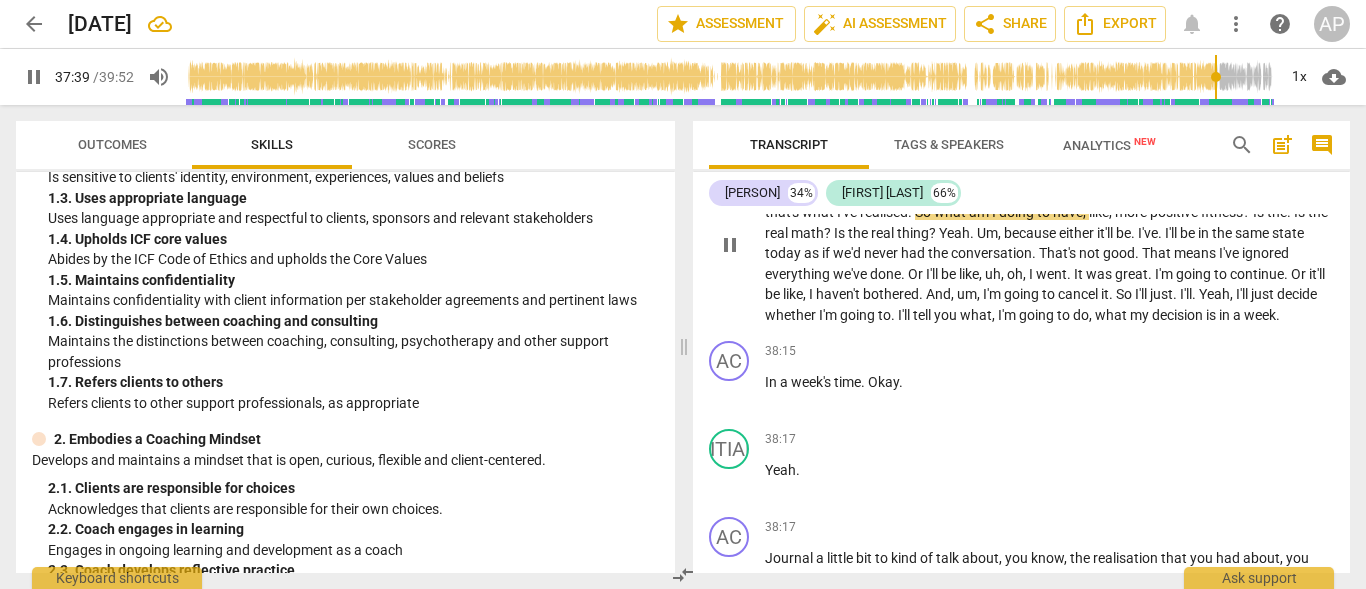 click on "So" at bounding box center [924, 212] 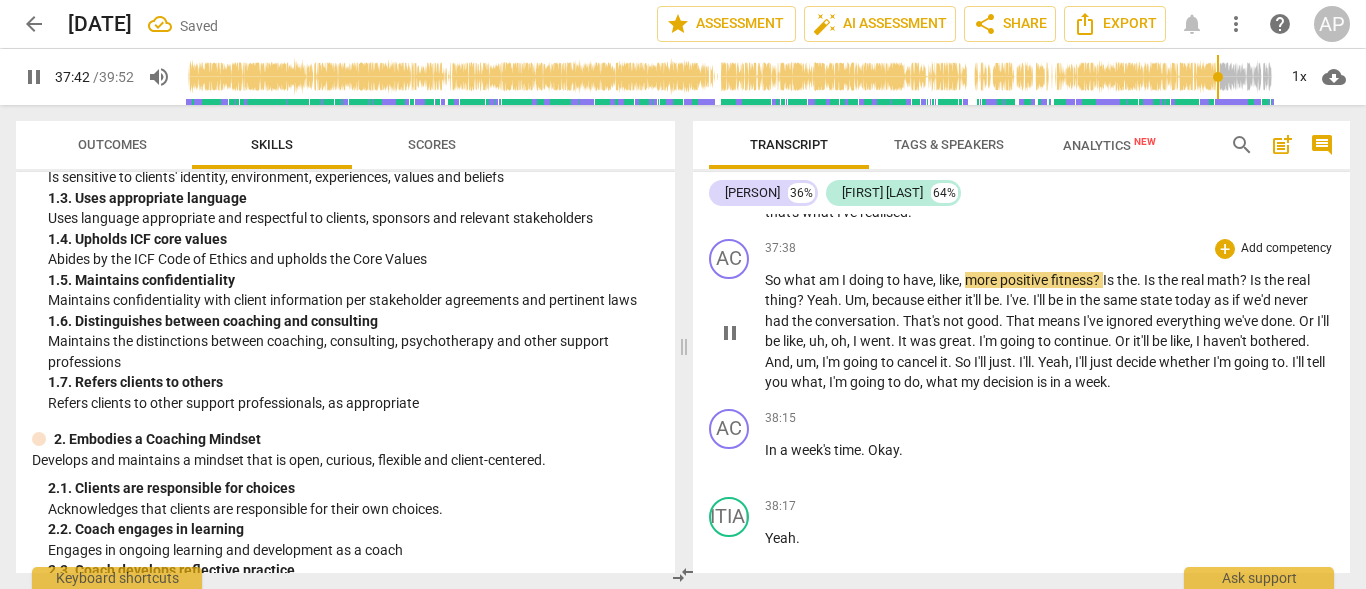 click on "So" at bounding box center (774, 280) 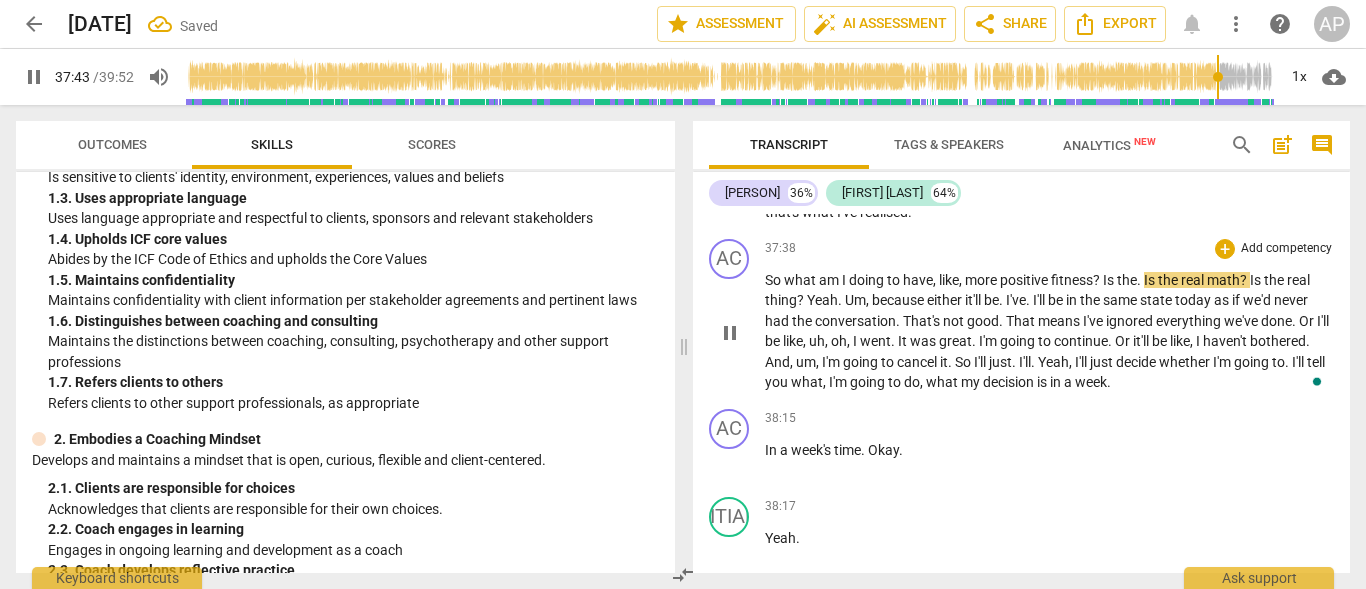 type on "2264" 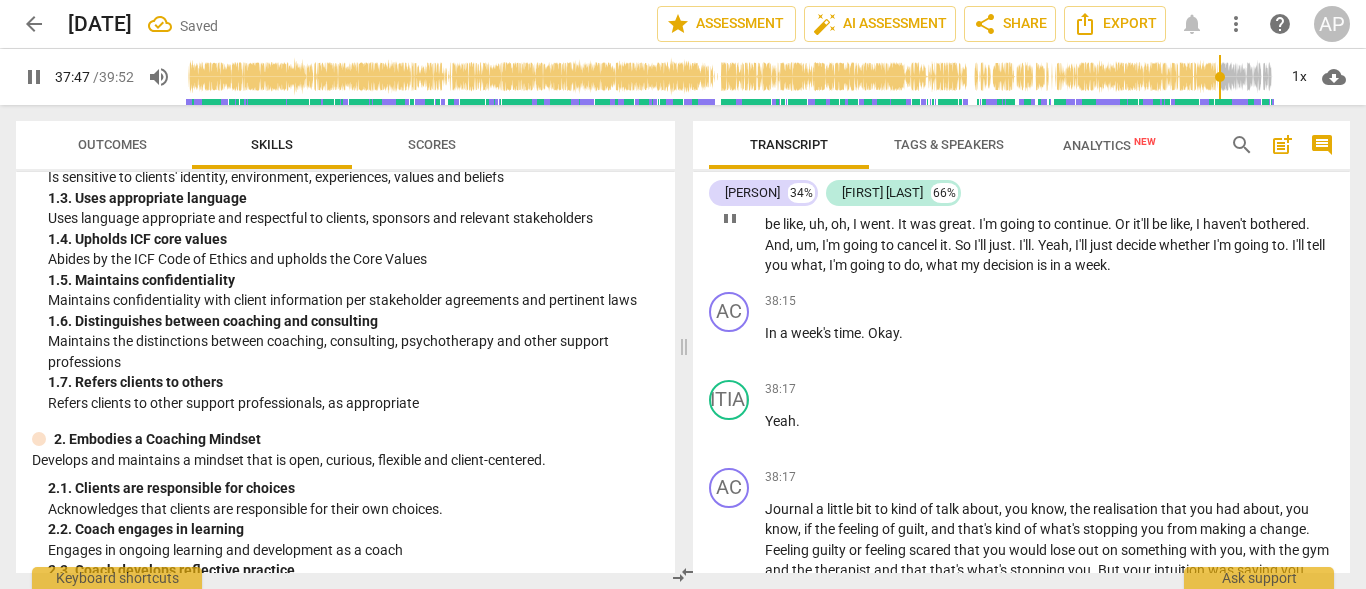scroll, scrollTop: 21419, scrollLeft: 0, axis: vertical 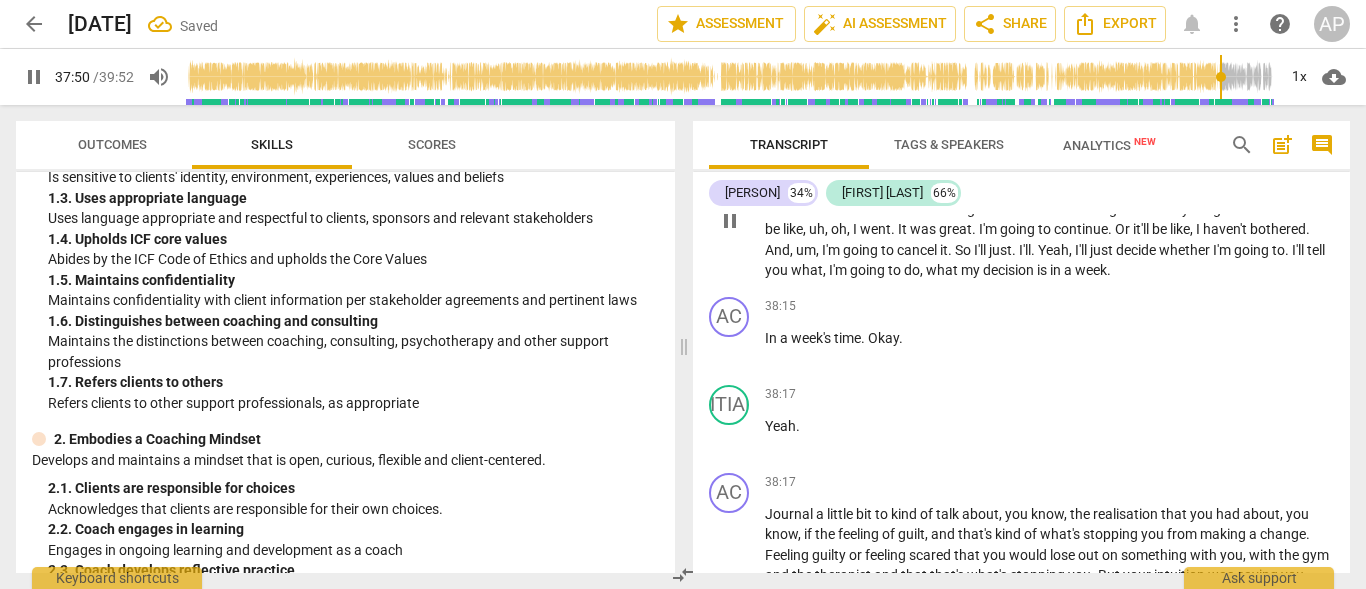 click on "math" at bounding box center [1223, 168] 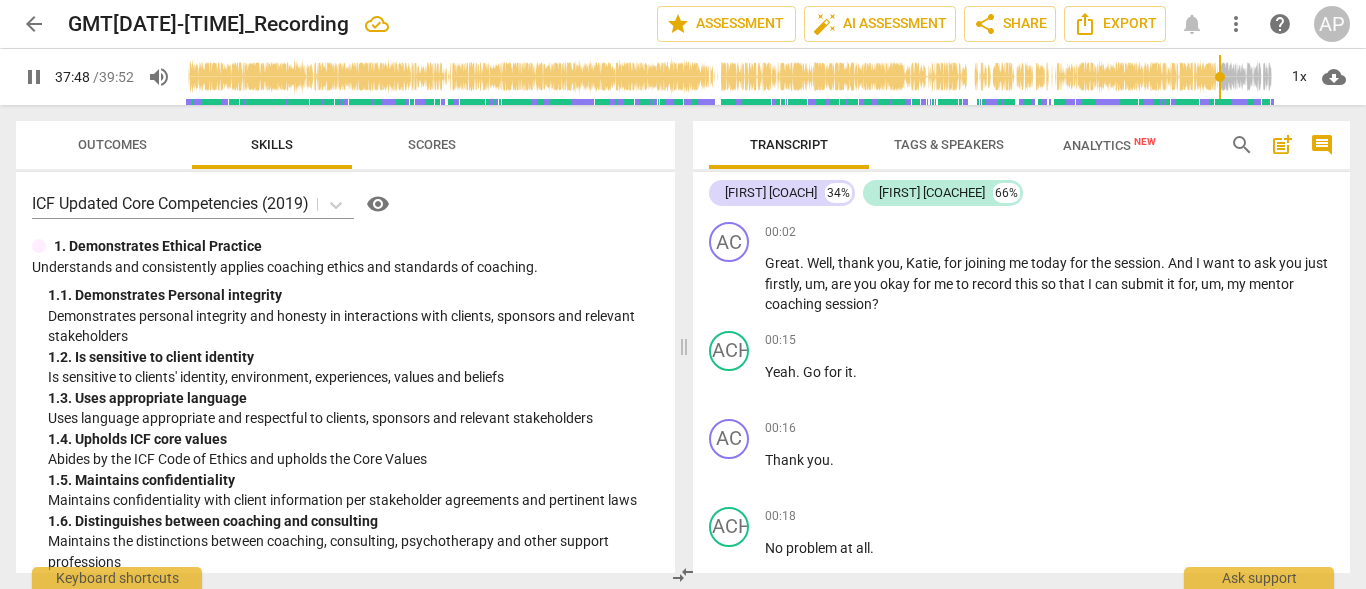scroll, scrollTop: 0, scrollLeft: 0, axis: both 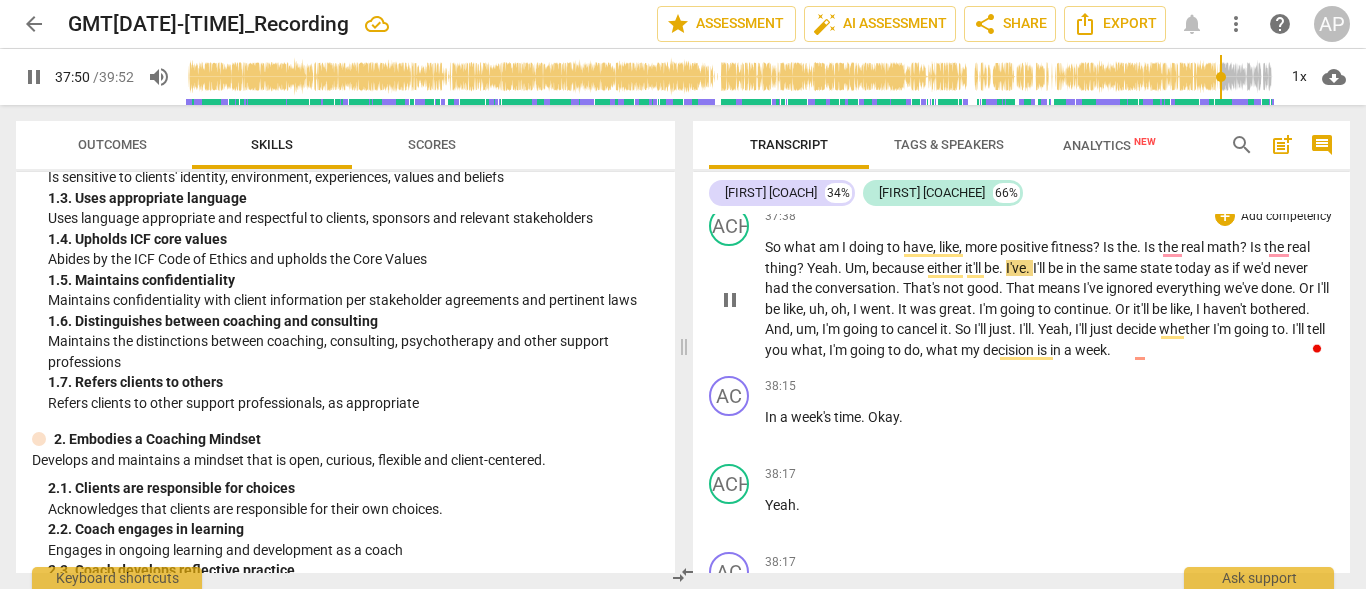 click on "?" at bounding box center [1245, 247] 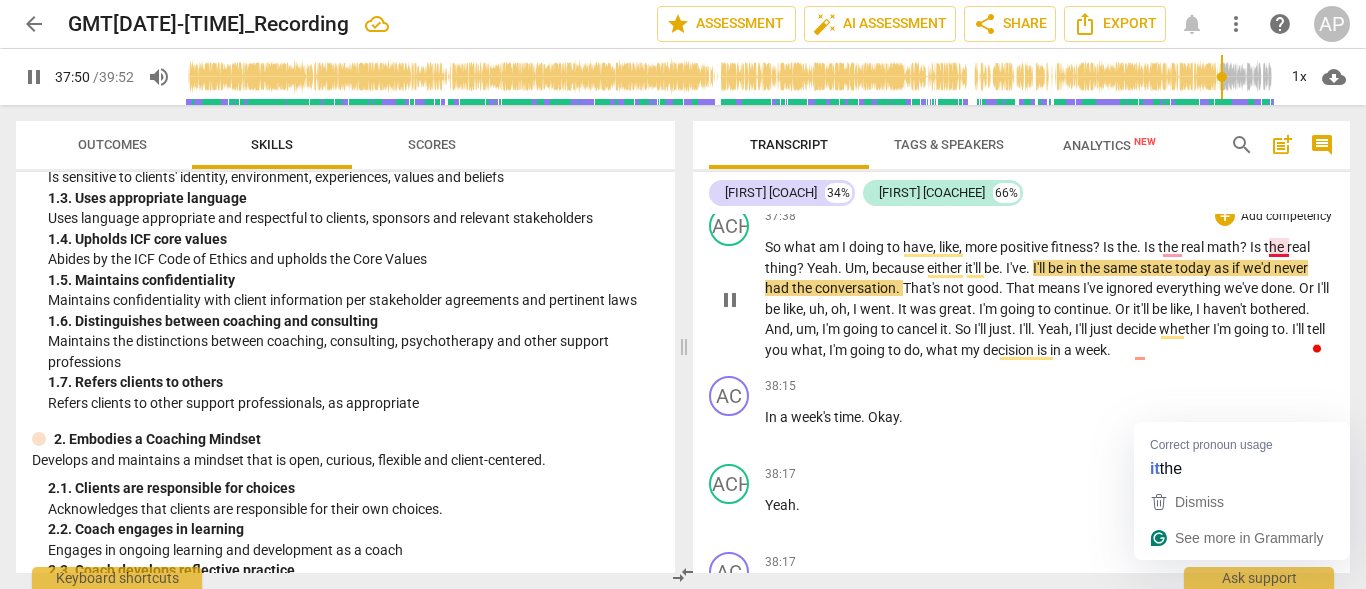 type on "2271" 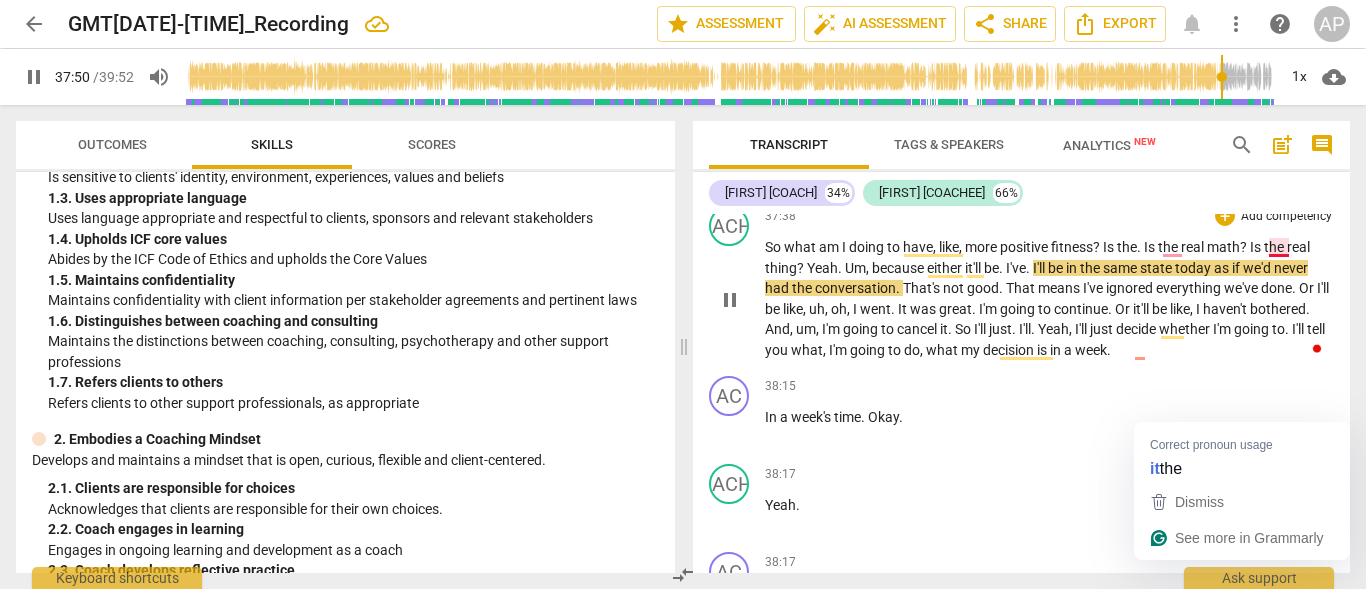 type 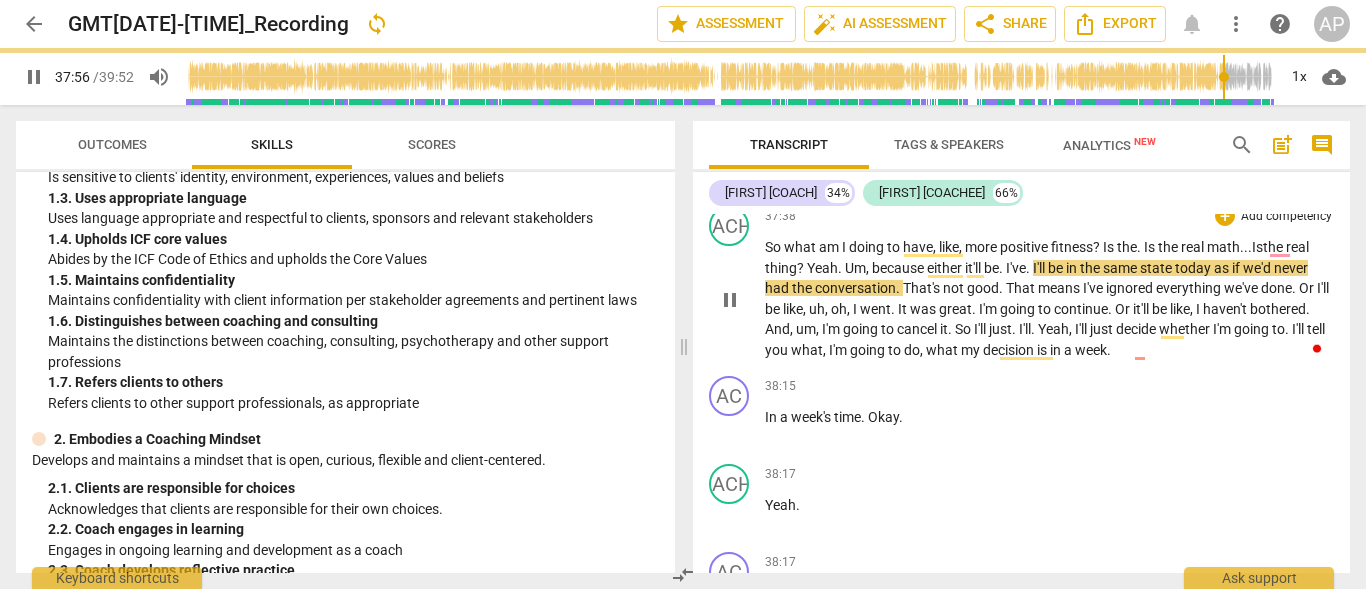 click on "?" at bounding box center (802, 268) 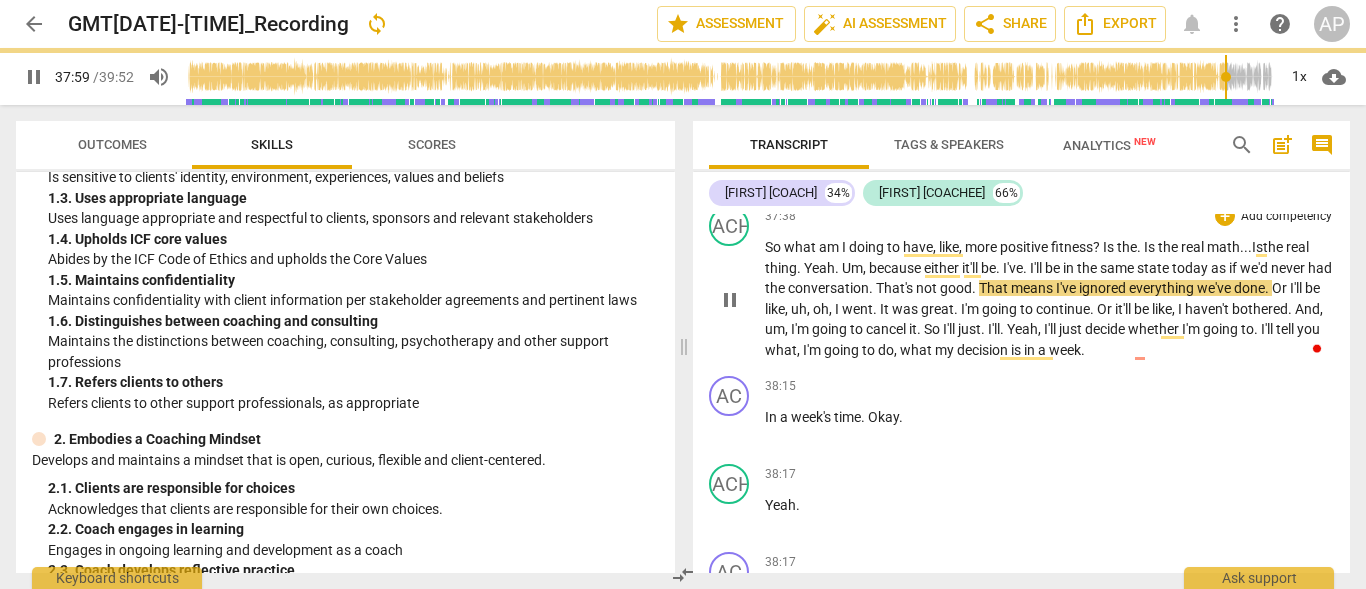 click on "Yeah" at bounding box center (819, 268) 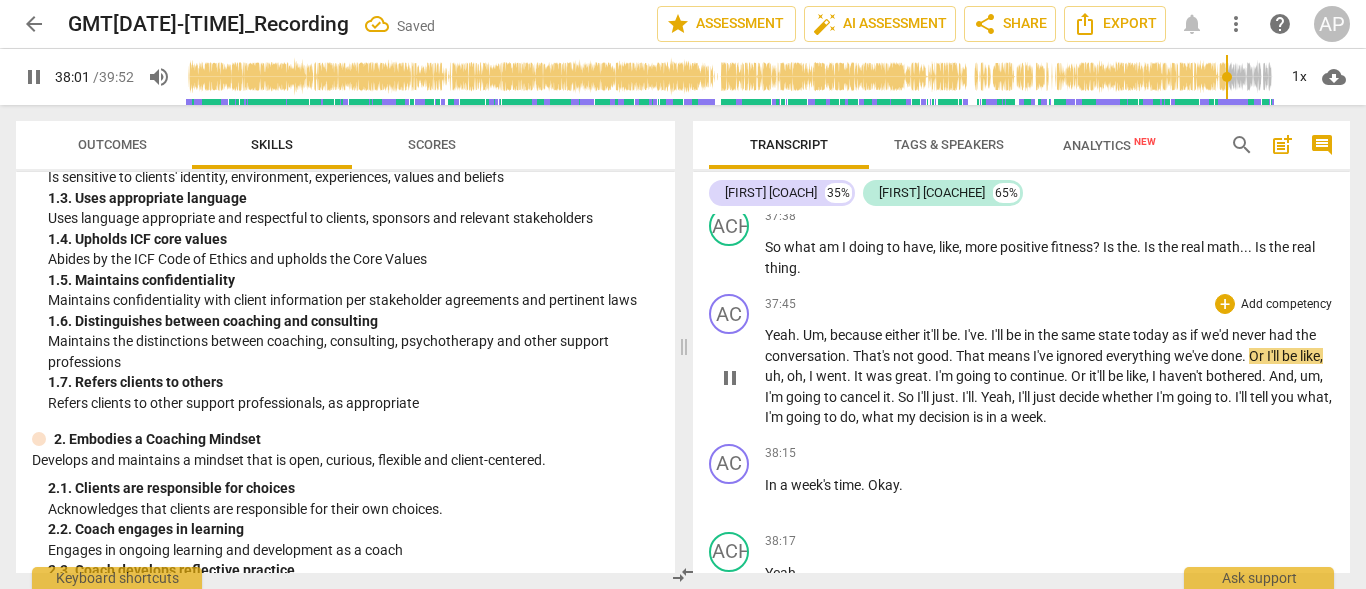 click on "Um" at bounding box center (813, 335) 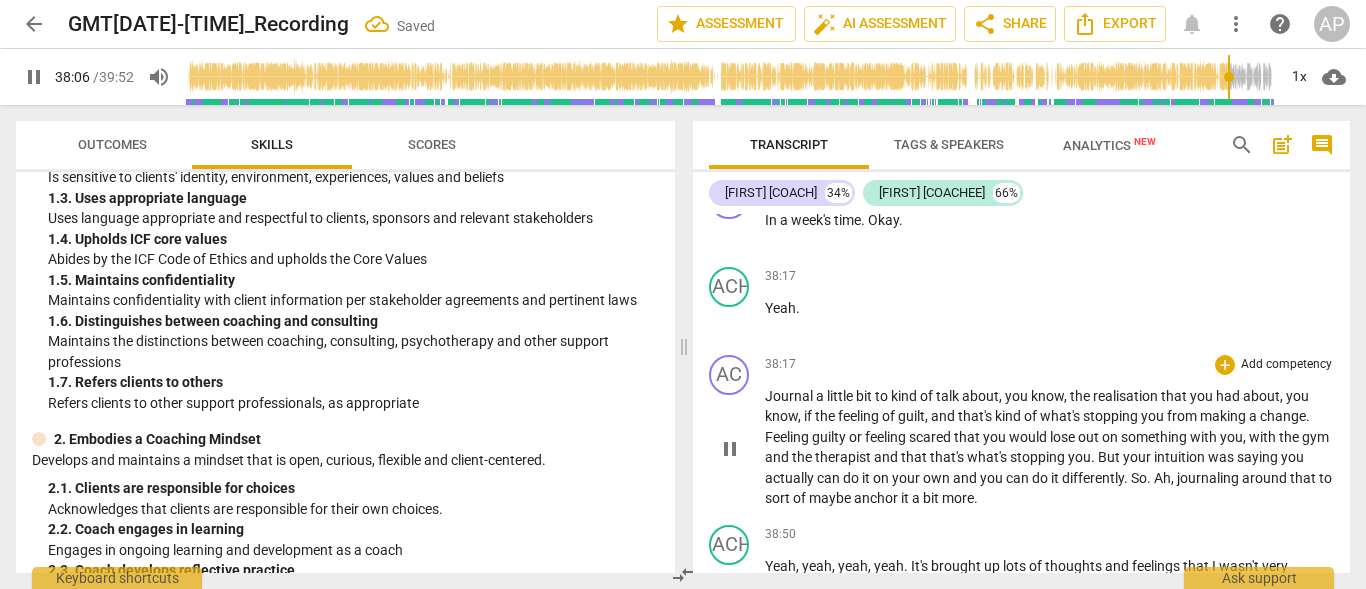 scroll, scrollTop: 21604, scrollLeft: 0, axis: vertical 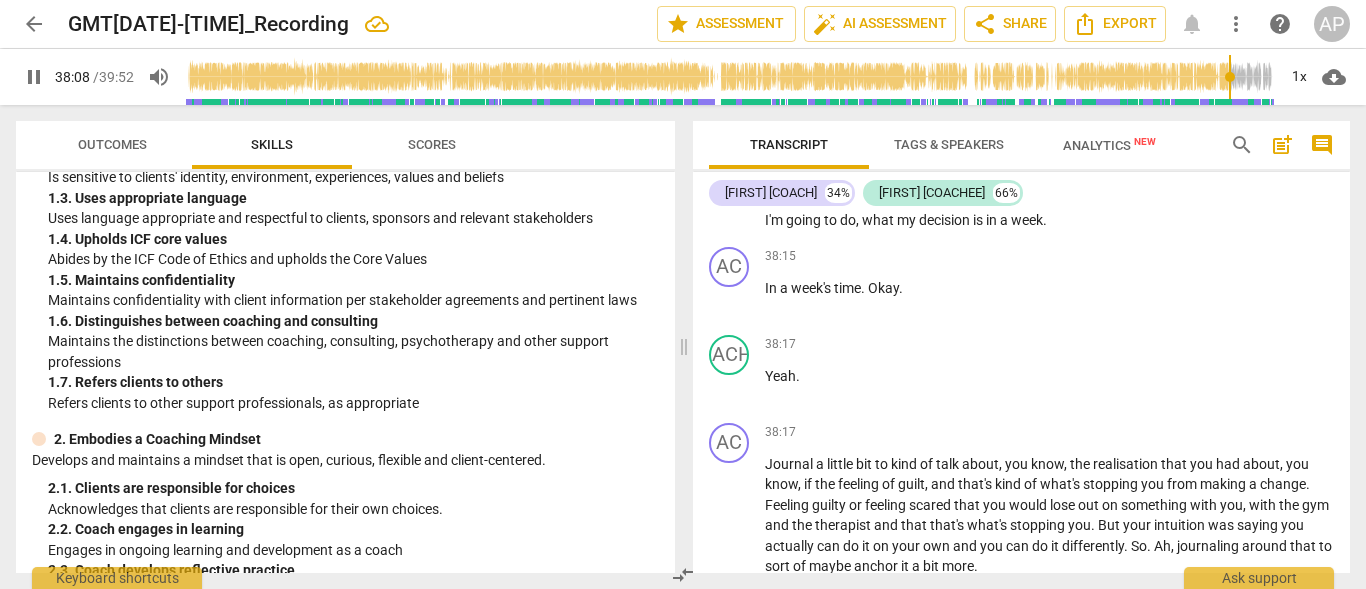 click on "pause" at bounding box center (730, 181) 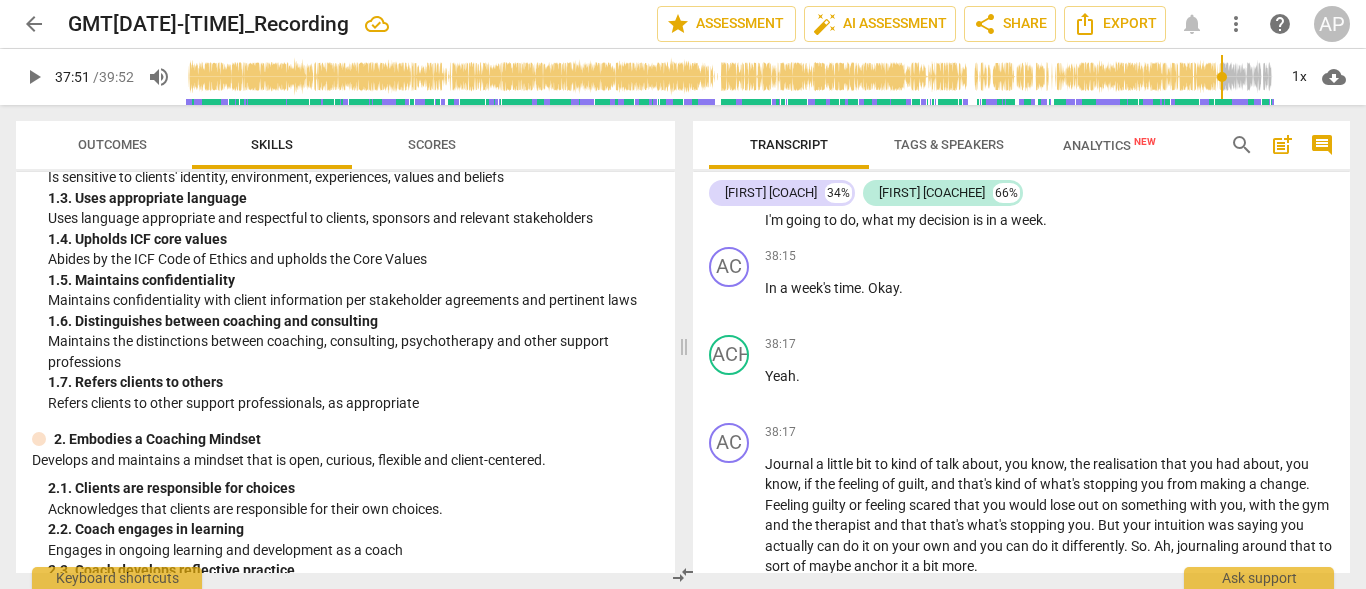 drag, startPoint x: 1233, startPoint y: 77, endPoint x: 1220, endPoint y: 74, distance: 13.341664 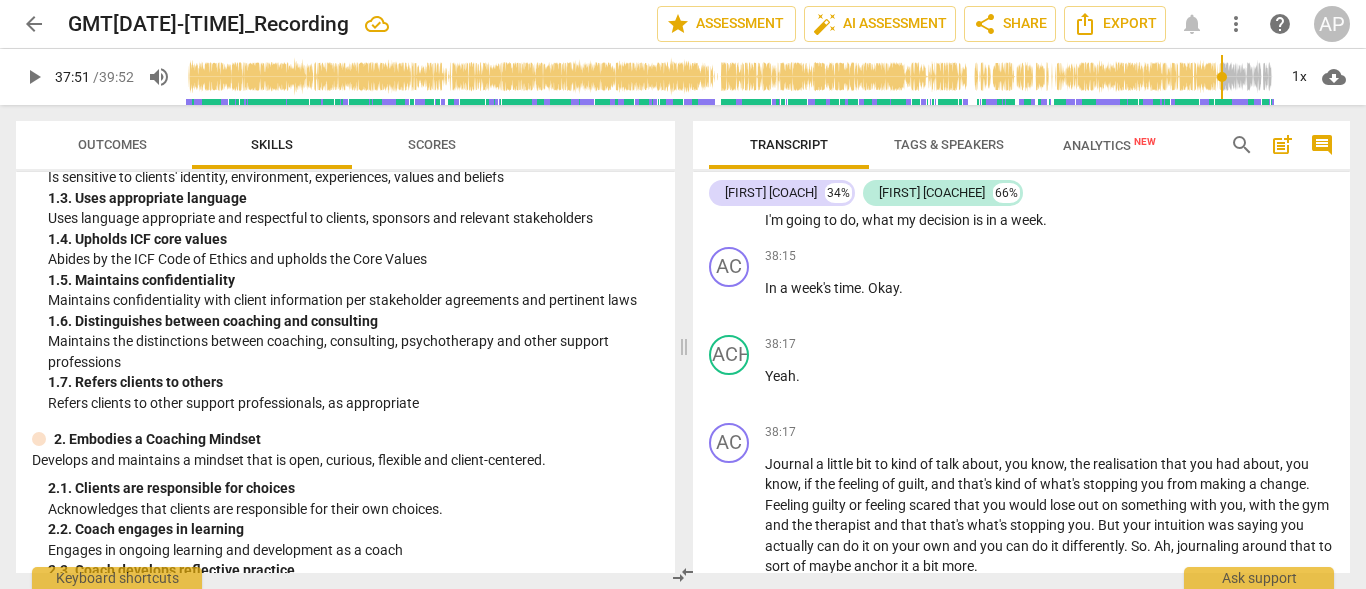 click at bounding box center [730, 77] 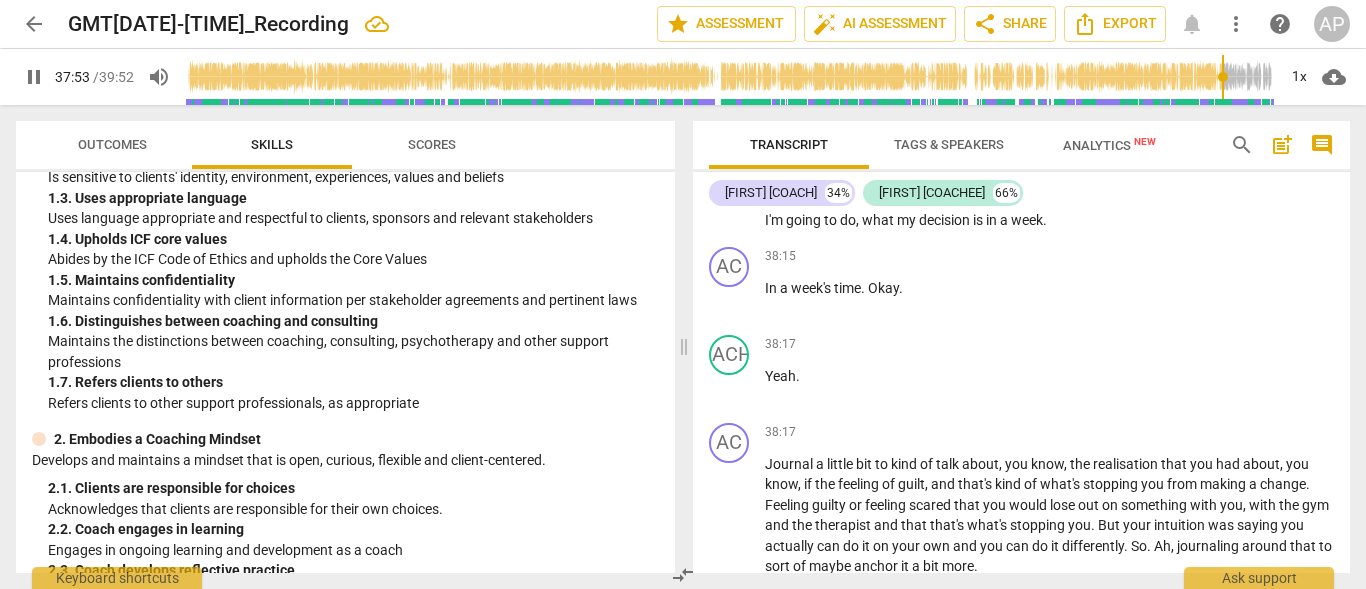 click on "pause" at bounding box center (730, 181) 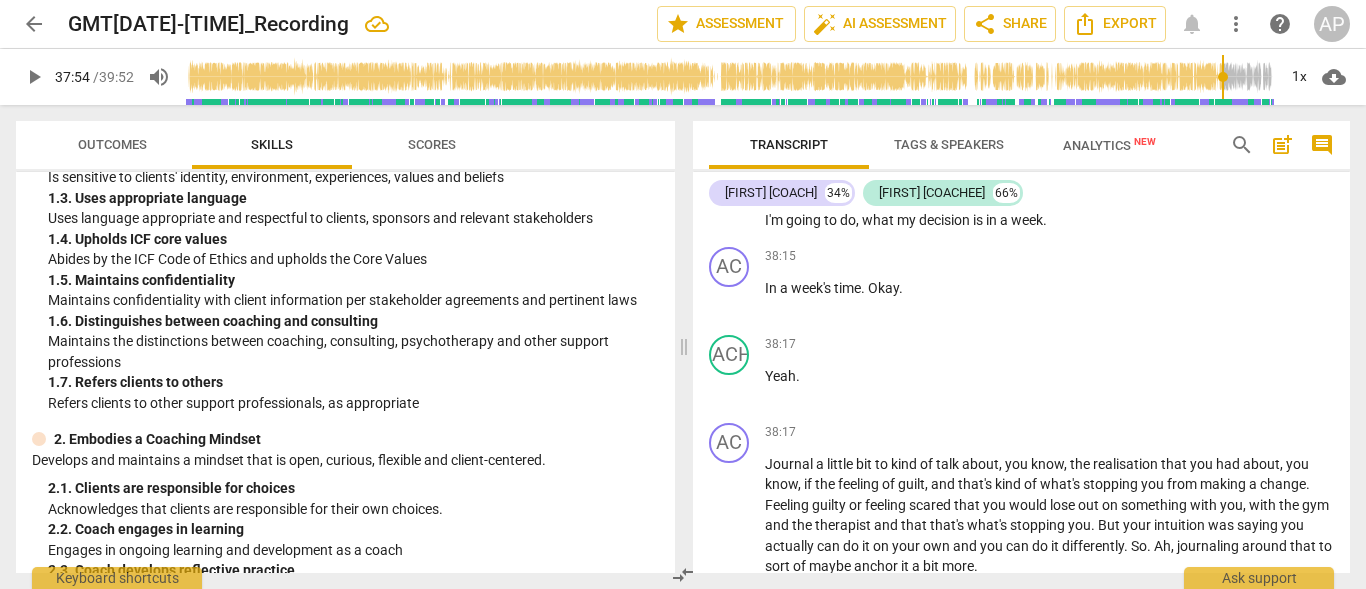 click on "play_arrow" at bounding box center (730, 181) 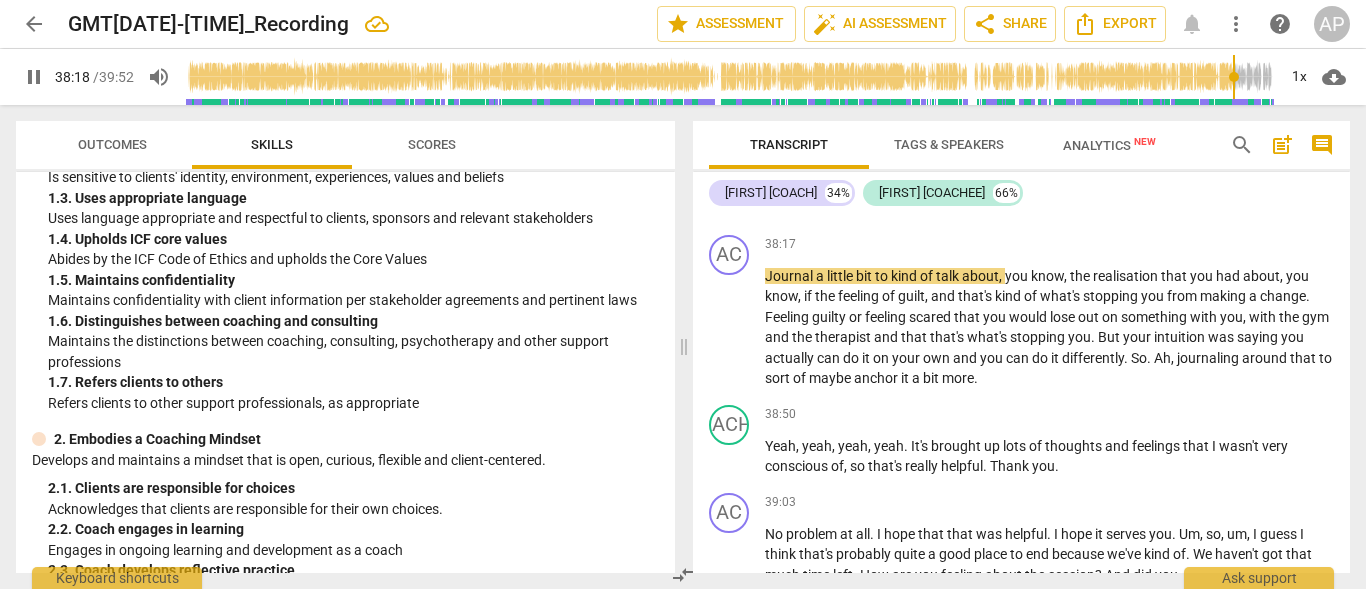 scroll, scrollTop: 21804, scrollLeft: 0, axis: vertical 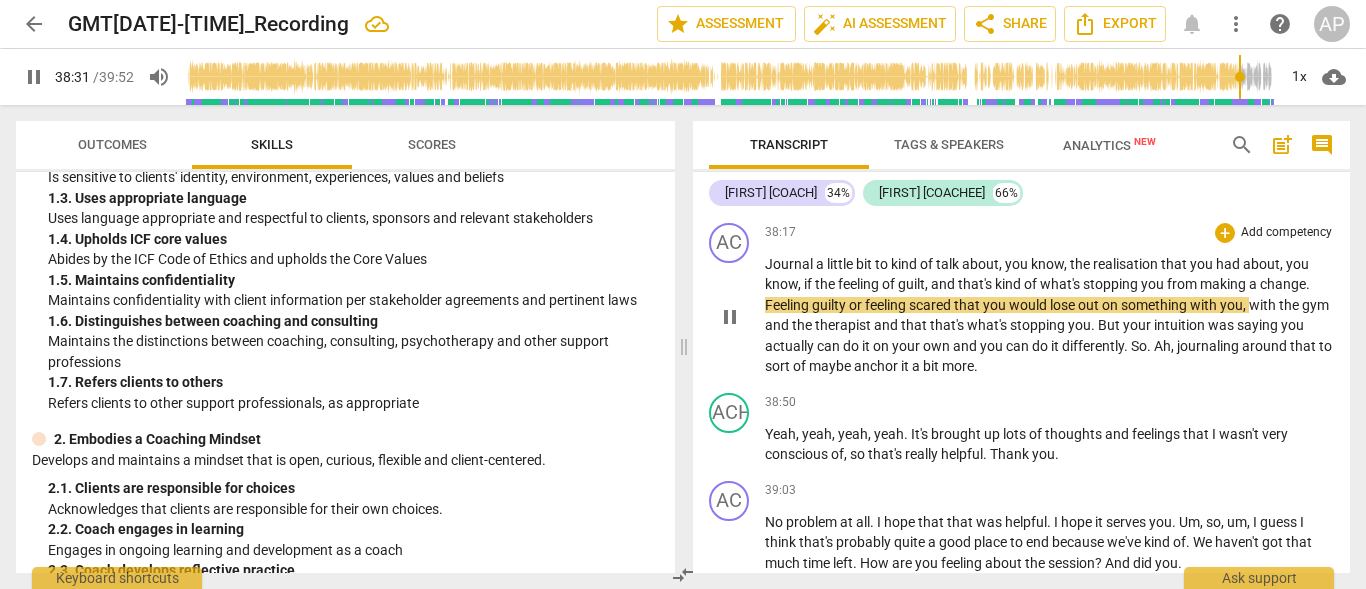 click on "Journal   a   little   bit   to   kind   of   talk   about ,   you   know ,   the   realisation   that   you   had   about ,   you   know ,   if   the   feeling   of   guilt ,   and   that's   kind   of   what's   stopping   you   from   making   a   change .   Feeling   guilty   or   feeling   scared   that   you   would   lose   out   on   something   with   you ,   with   the   gym   and   the   therapist   and   that   that's   what's   stopping   you .   But   your   intuition   was   saying   you   actually   can   do   it   on   your   own   and   you   can   do   it   differently .   So .   Ah ,   journaling   around   that   to   sort   of   maybe   anchor   it   a   bit   more ." at bounding box center (1049, 315) 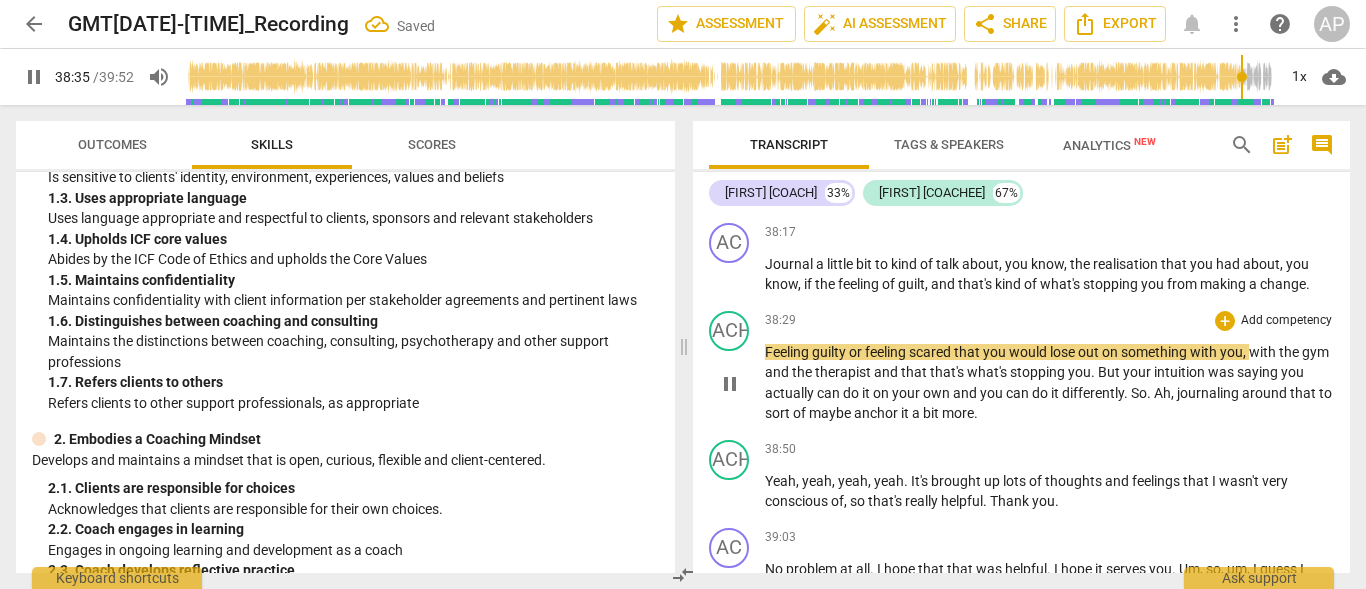 click on "KC play_arrow pause" at bounding box center [737, 367] 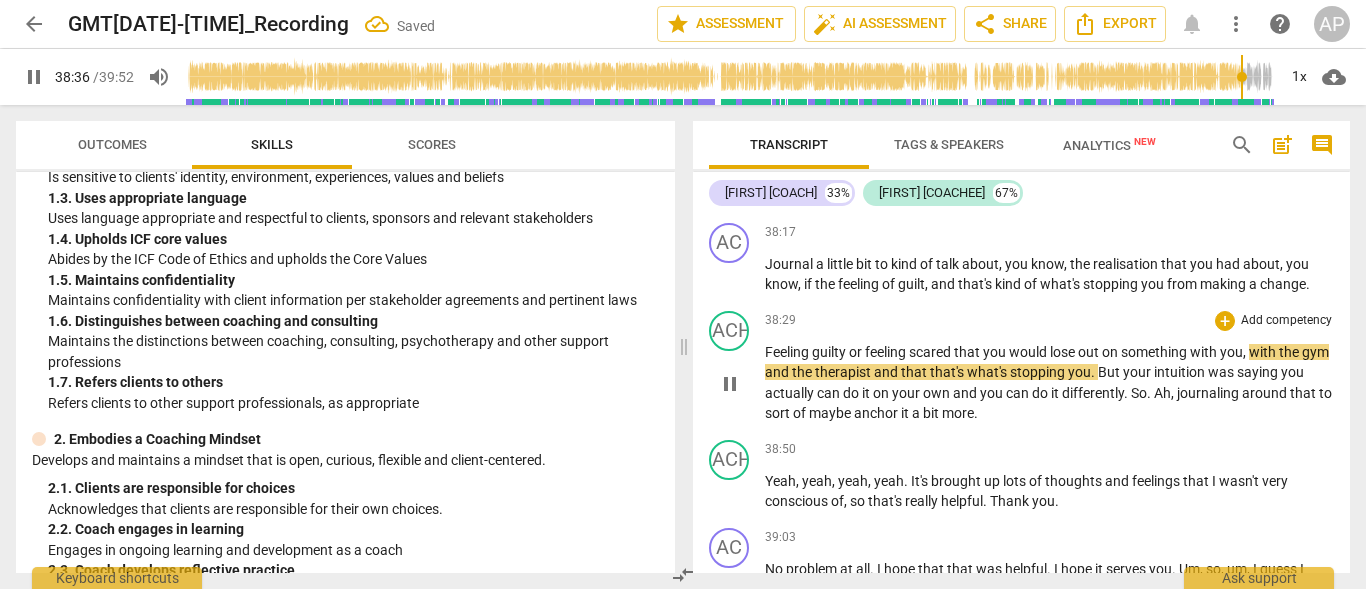 click on "Feeling" at bounding box center (788, 352) 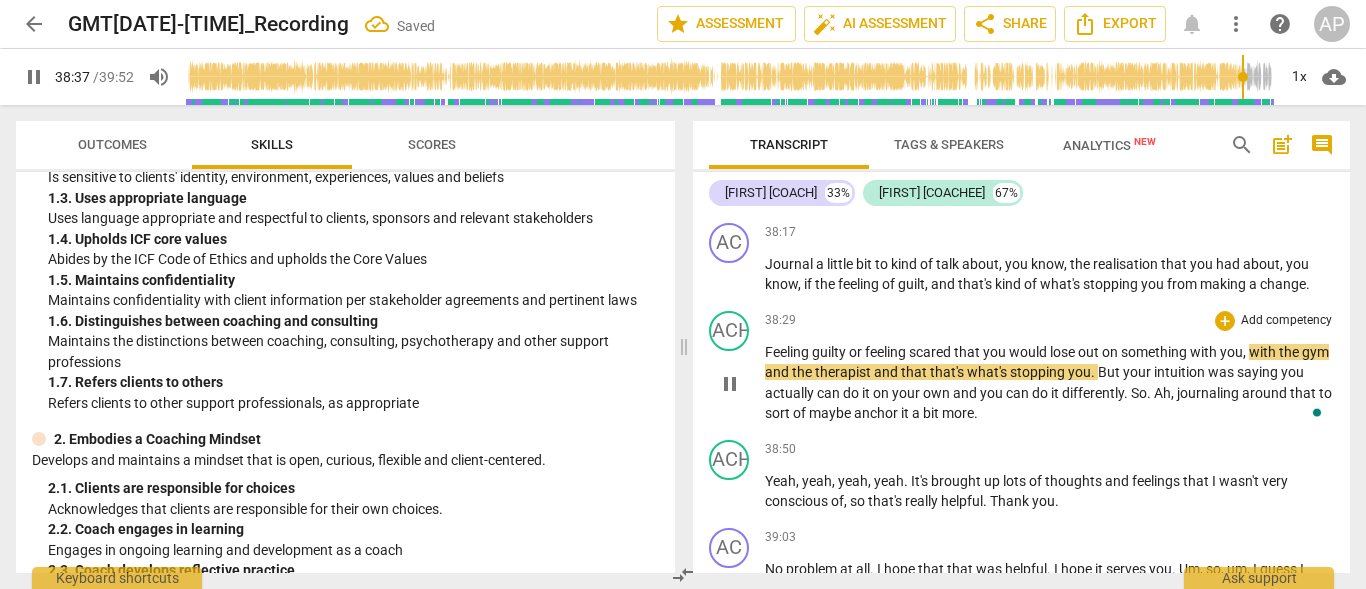 type on "2318" 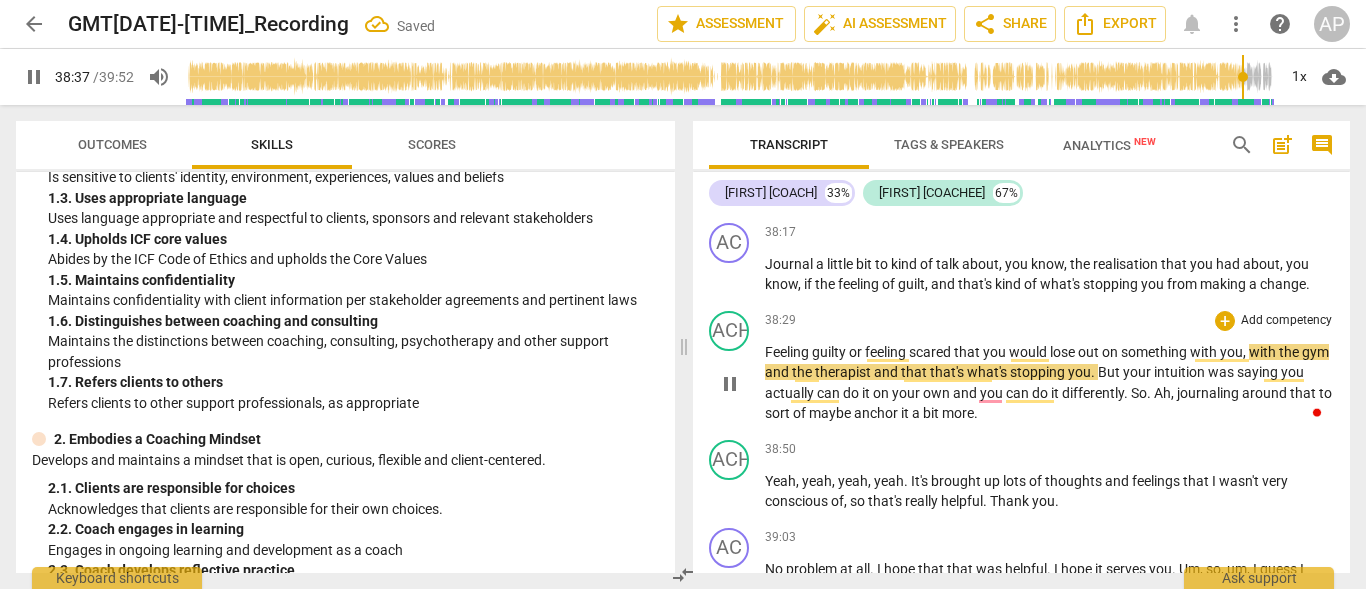 type 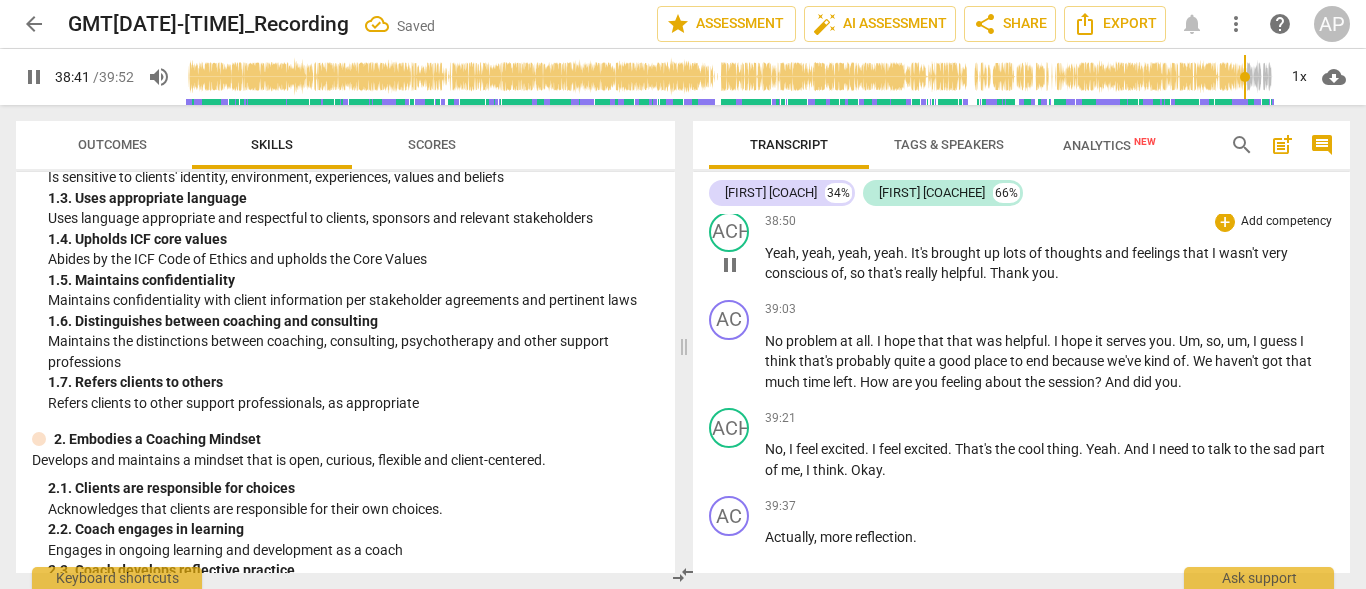 scroll, scrollTop: 22085, scrollLeft: 0, axis: vertical 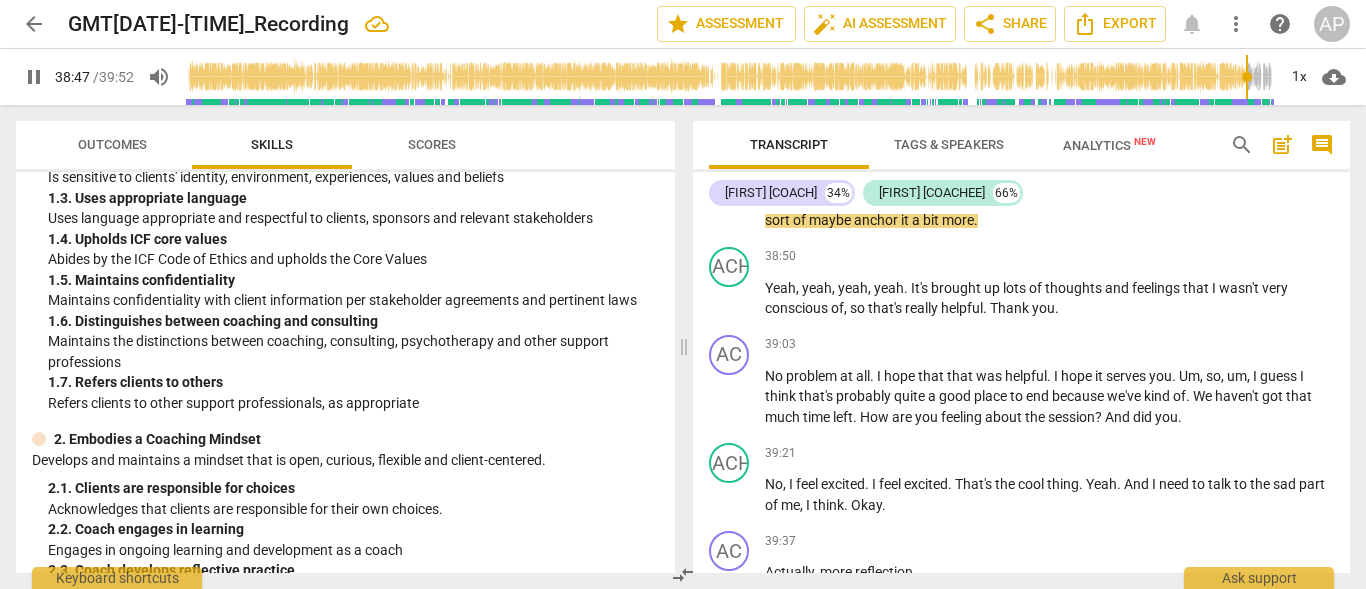 click on "." at bounding box center (1127, 200) 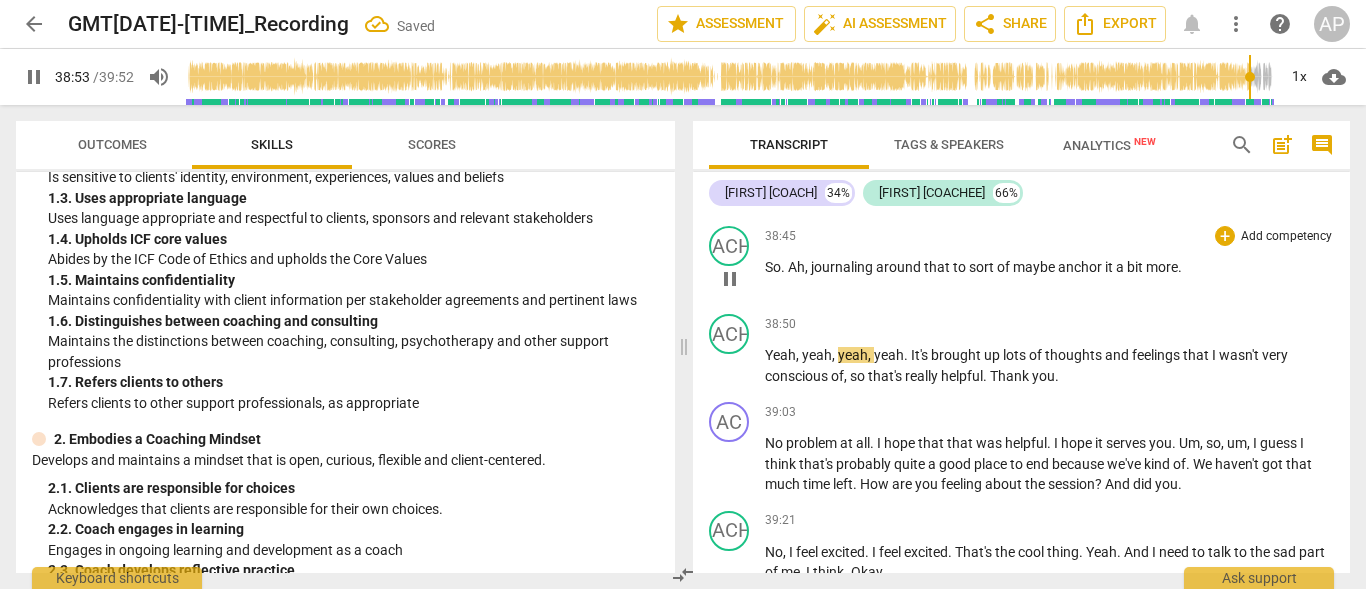 click on "So" at bounding box center (773, 267) 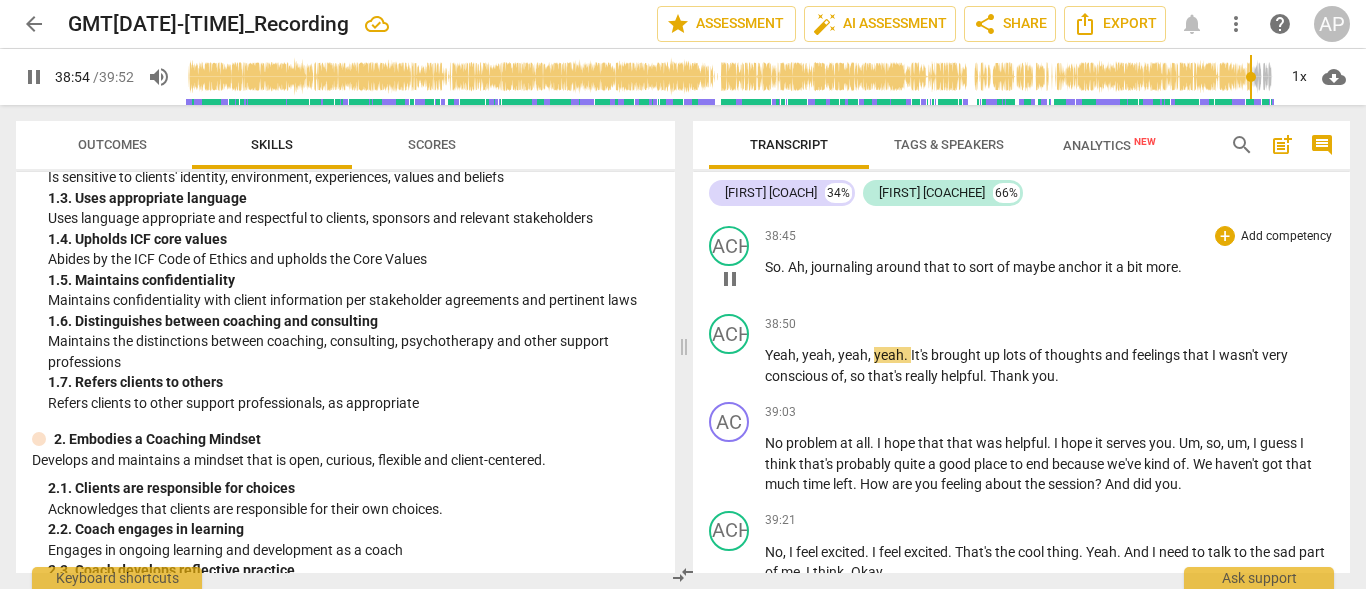 type on "2335" 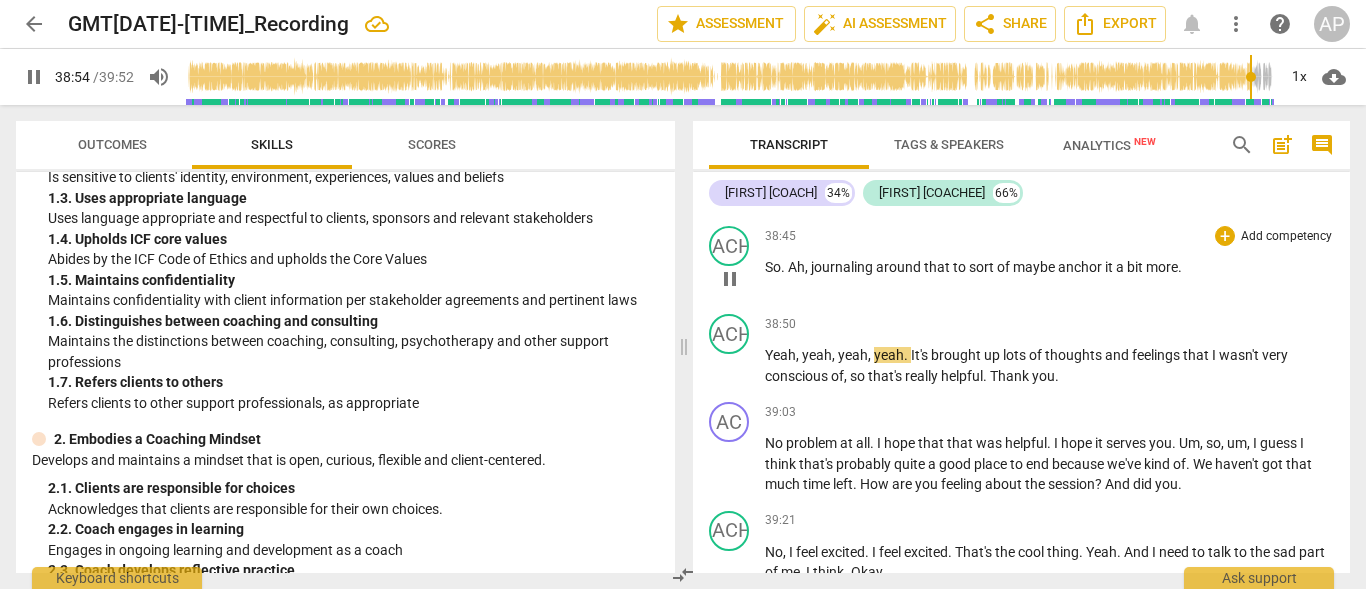 type 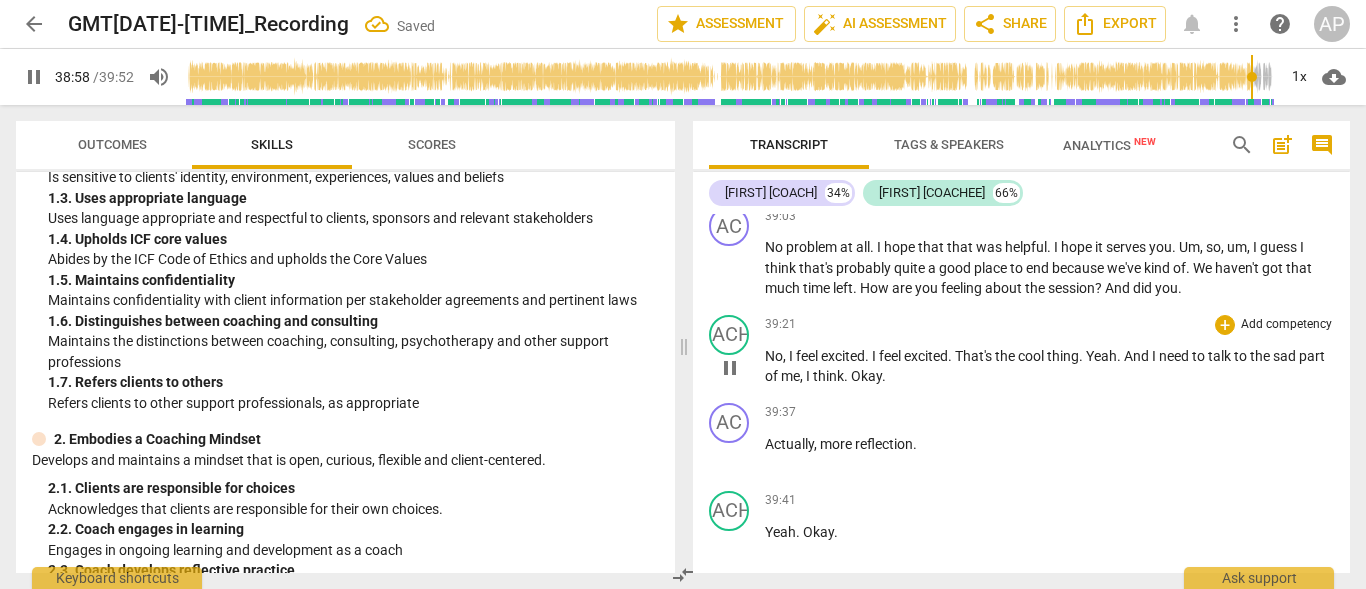 scroll, scrollTop: 22269, scrollLeft: 0, axis: vertical 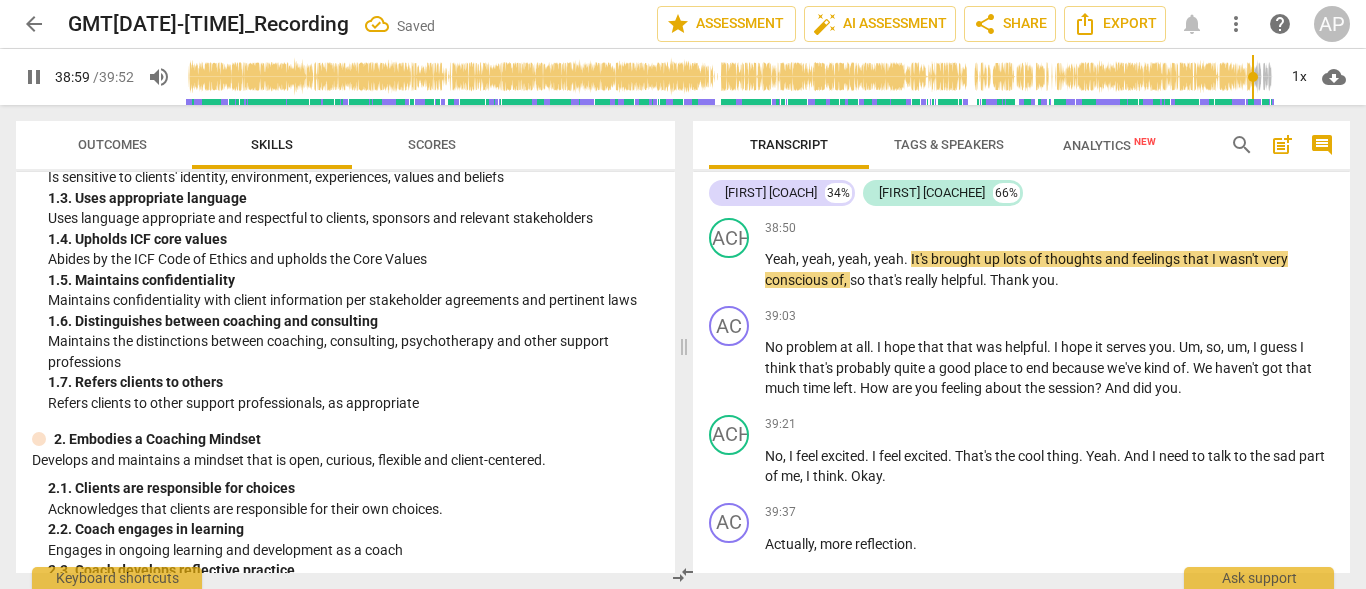 click on "," at bounding box center (808, 171) 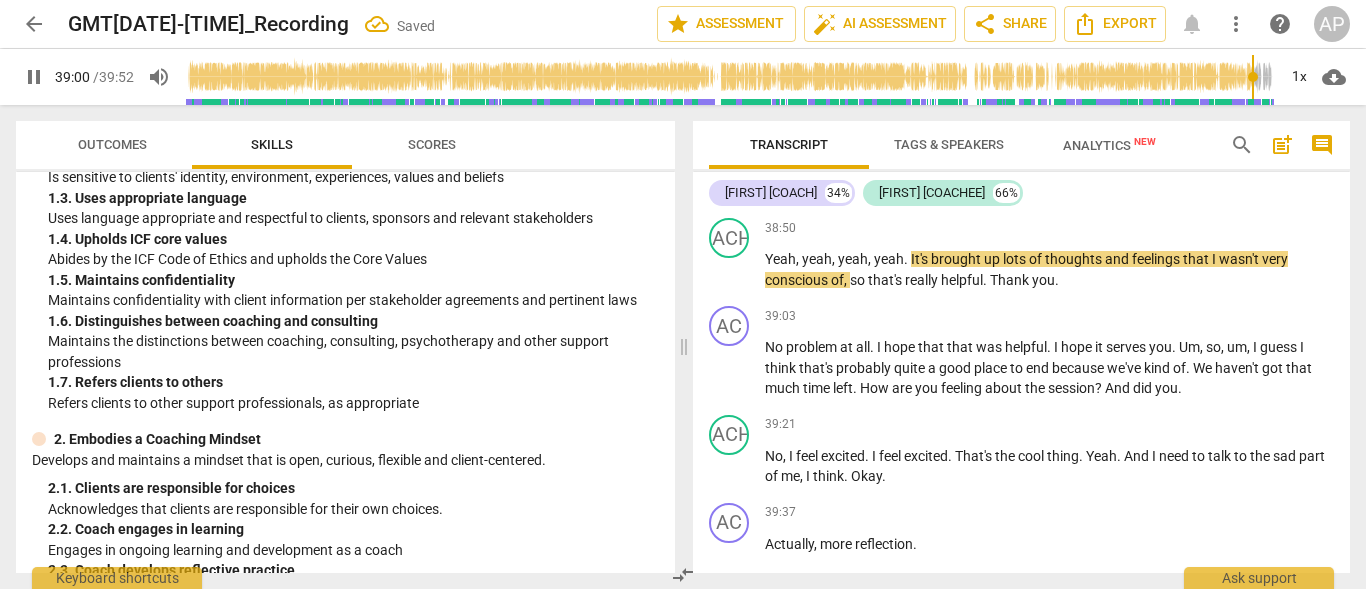 type on "2341" 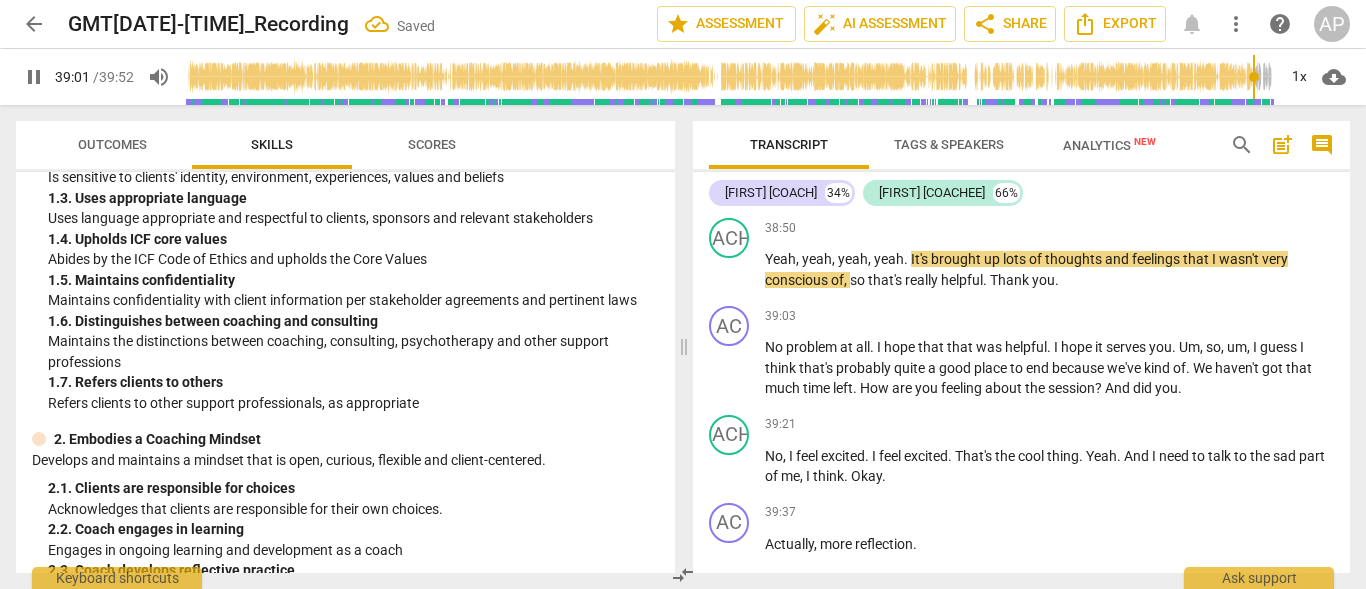 type 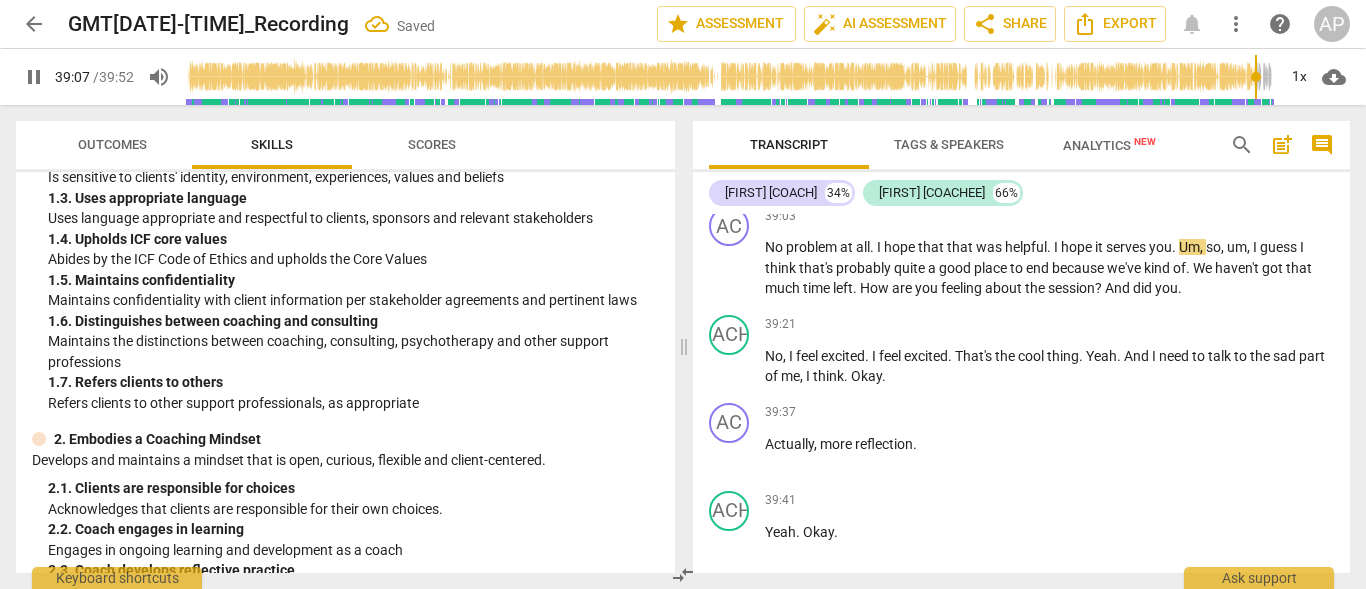 scroll, scrollTop: 22269, scrollLeft: 0, axis: vertical 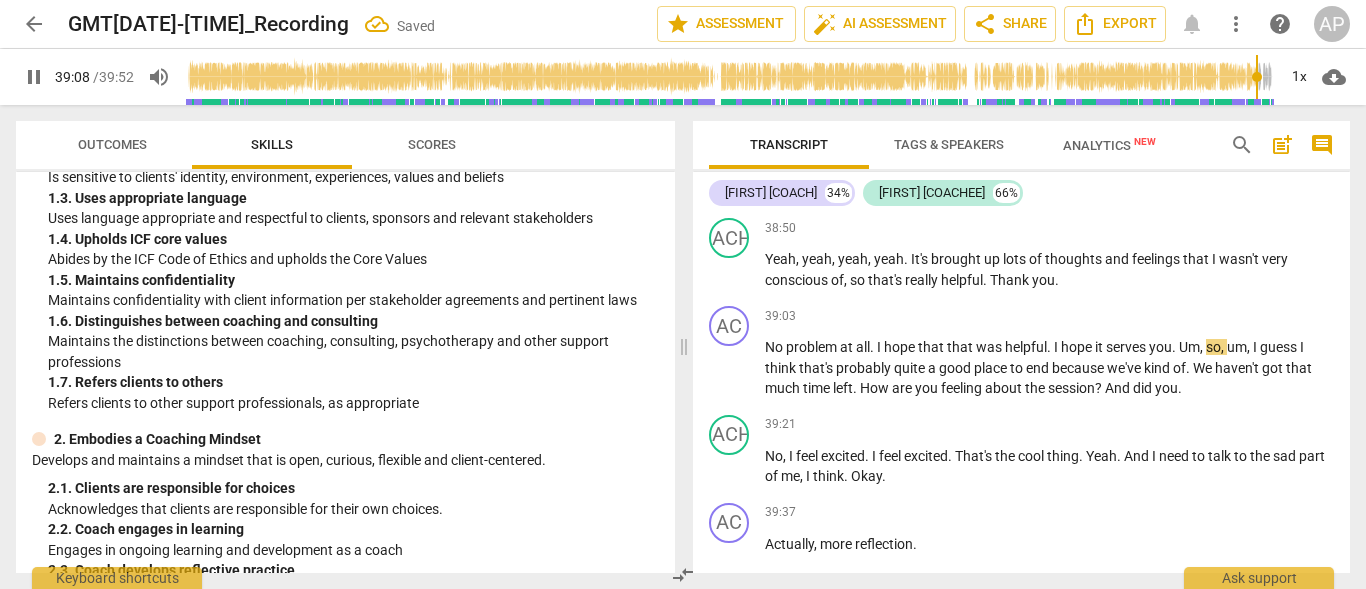 click on "pause" at bounding box center [730, 183] 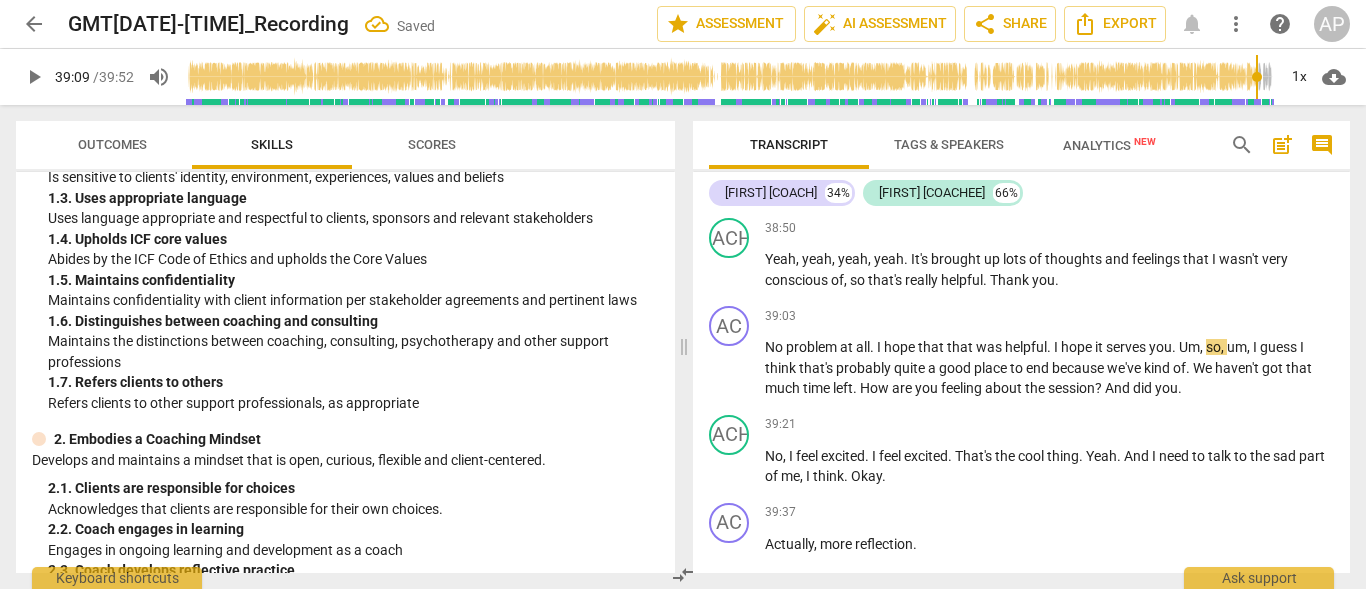 click on "play_arrow" at bounding box center [730, 183] 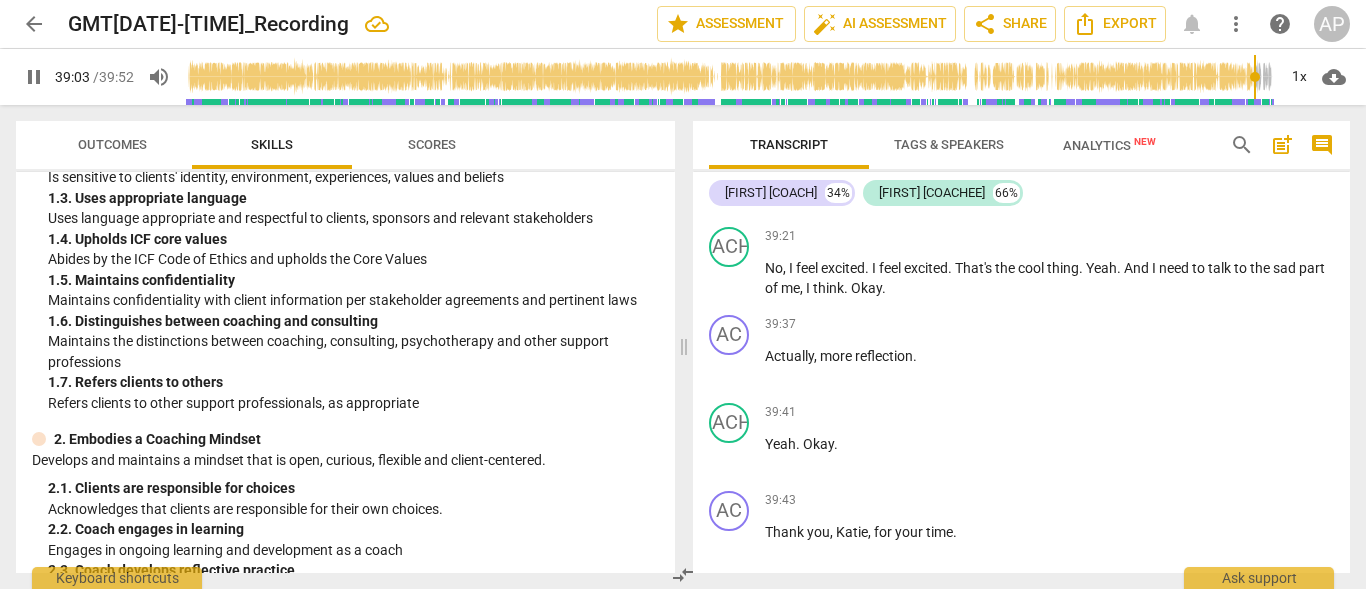 scroll, scrollTop: 22469, scrollLeft: 0, axis: vertical 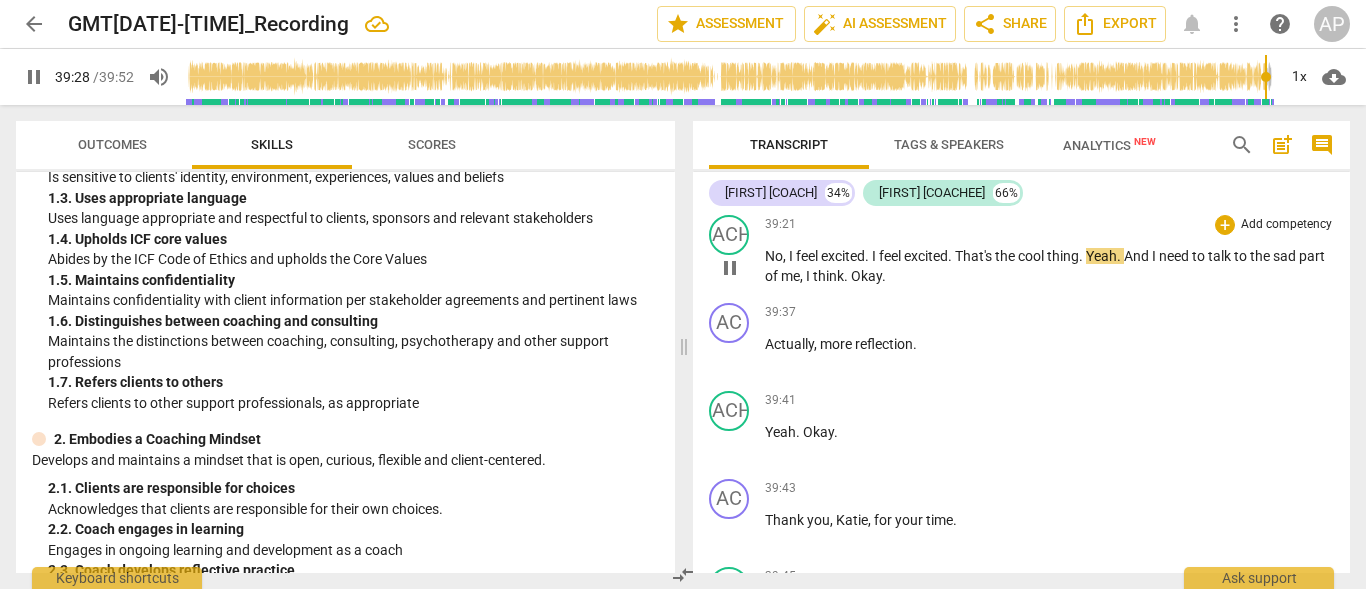 click on "." at bounding box center [1082, 256] 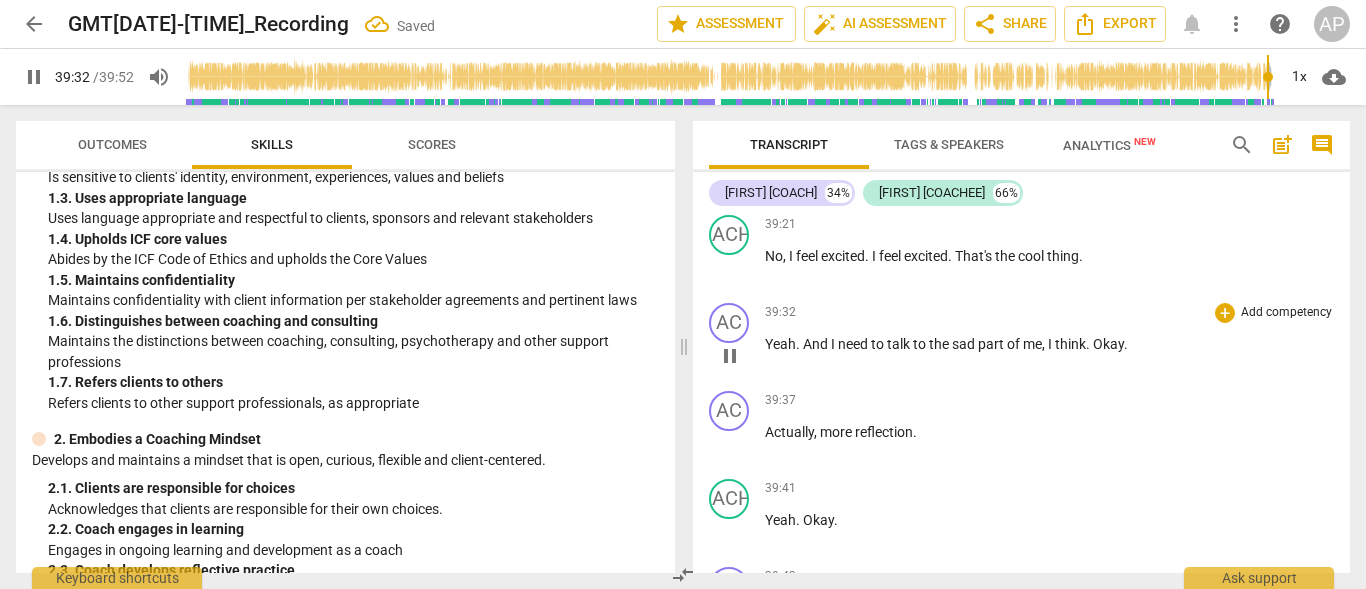 click on "Yeah" at bounding box center (780, 344) 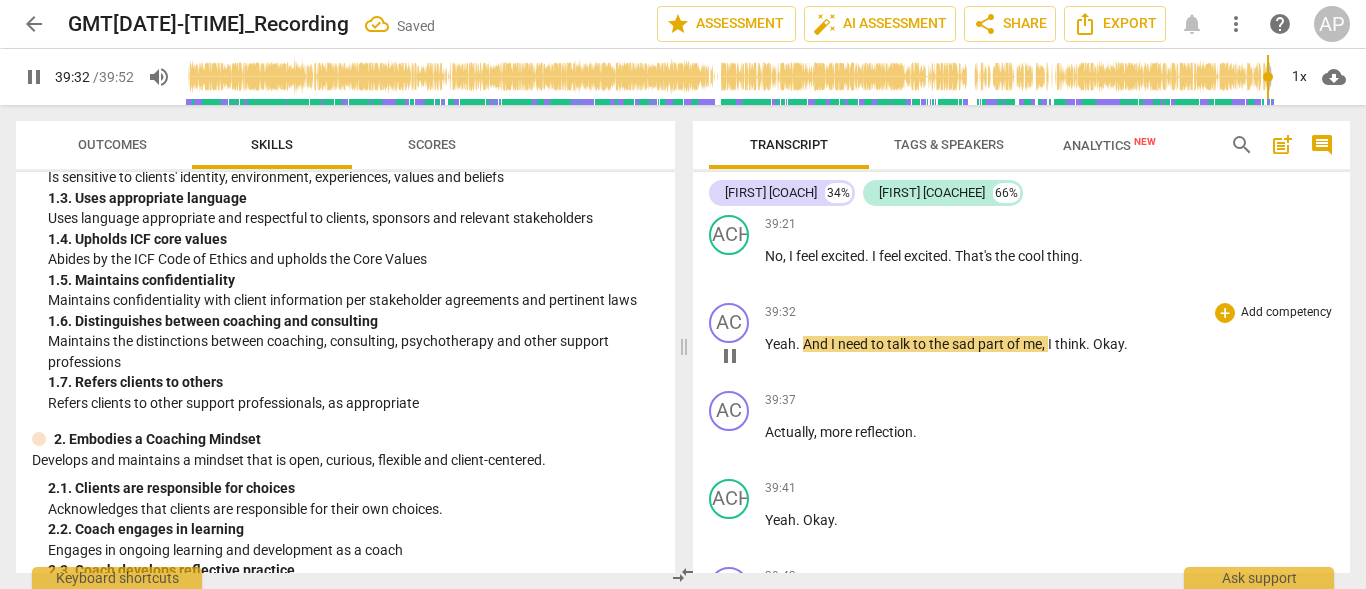 type on "2373" 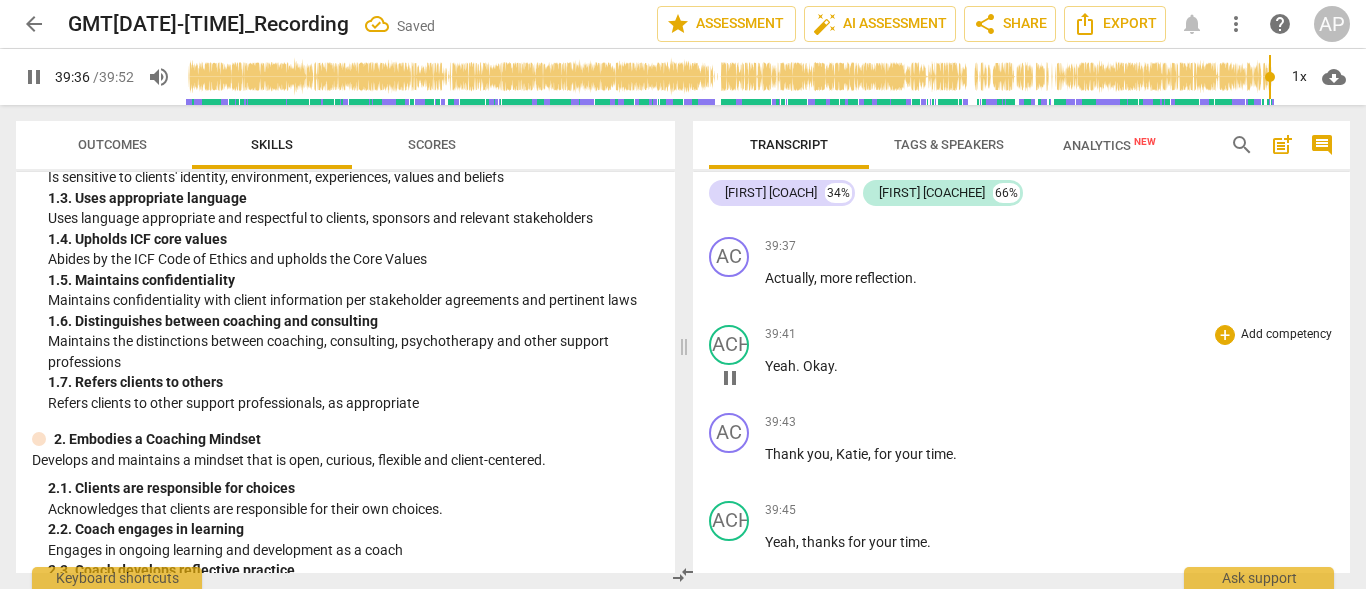 scroll, scrollTop: 22742, scrollLeft: 0, axis: vertical 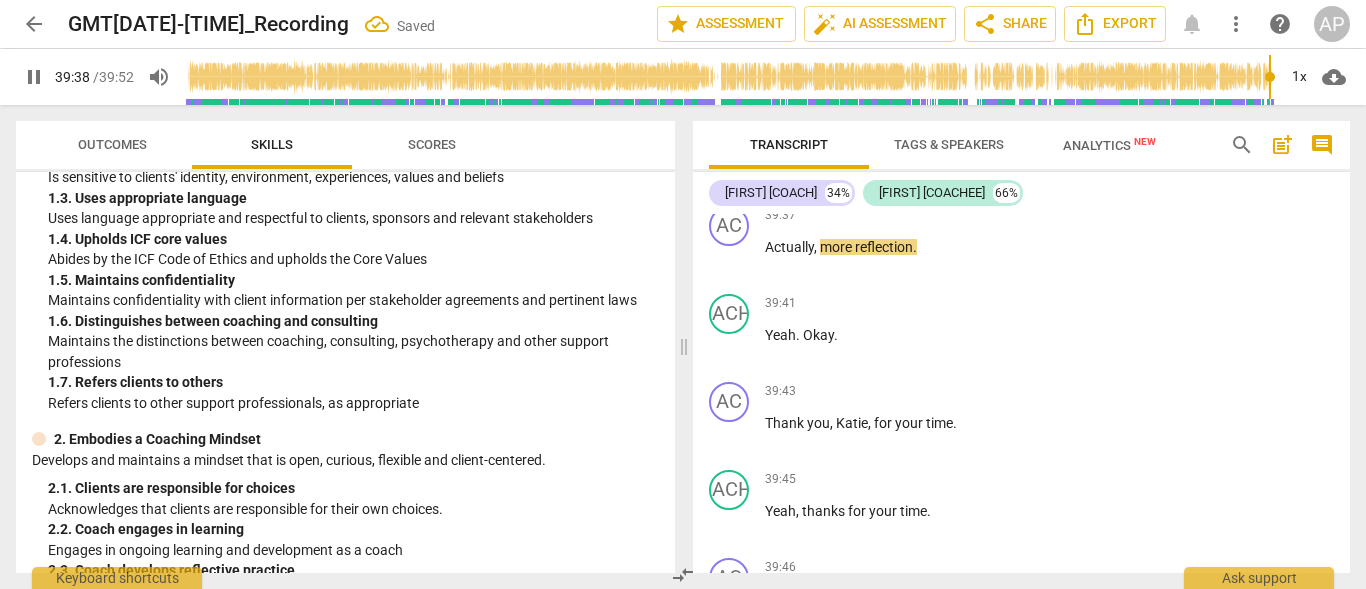 click on "Okay" at bounding box center [1108, 159] 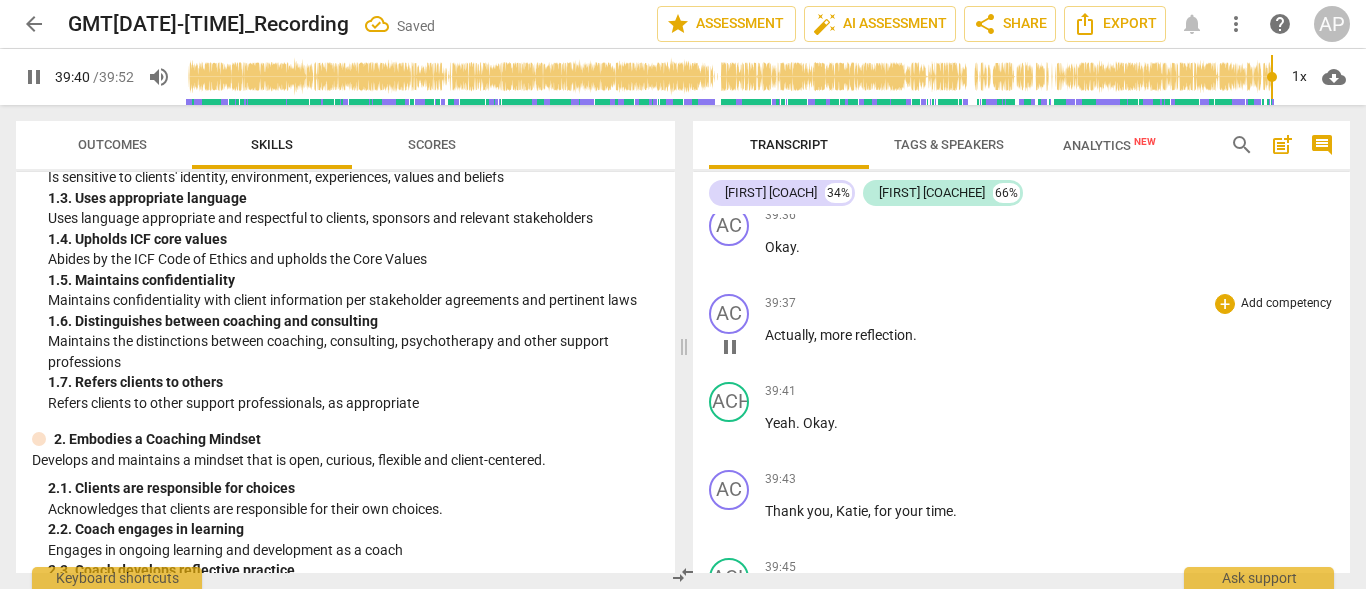 click on "Actually" at bounding box center (789, 335) 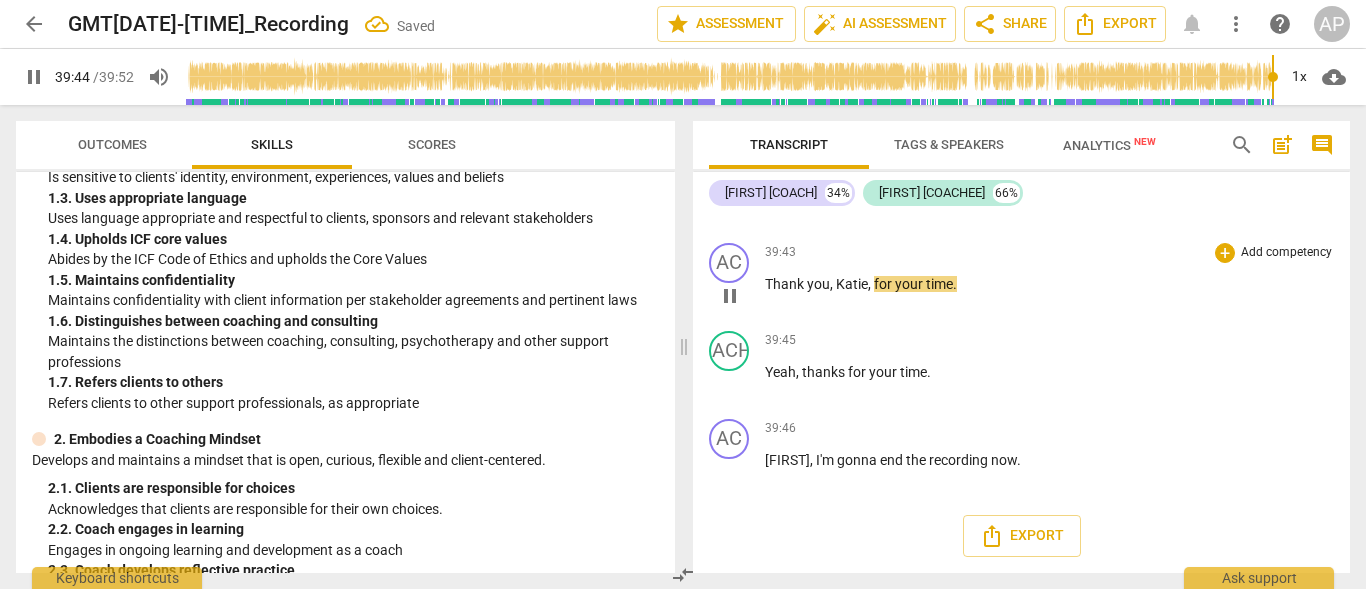 scroll, scrollTop: 23042, scrollLeft: 0, axis: vertical 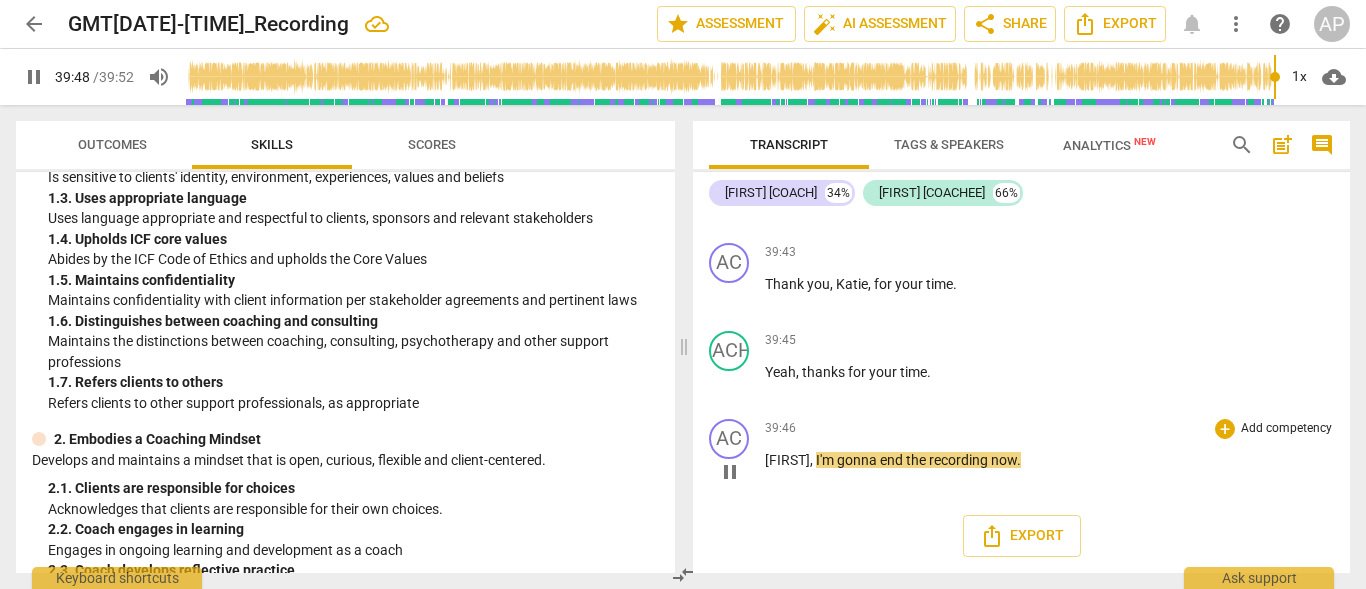 click on "," at bounding box center (813, 460) 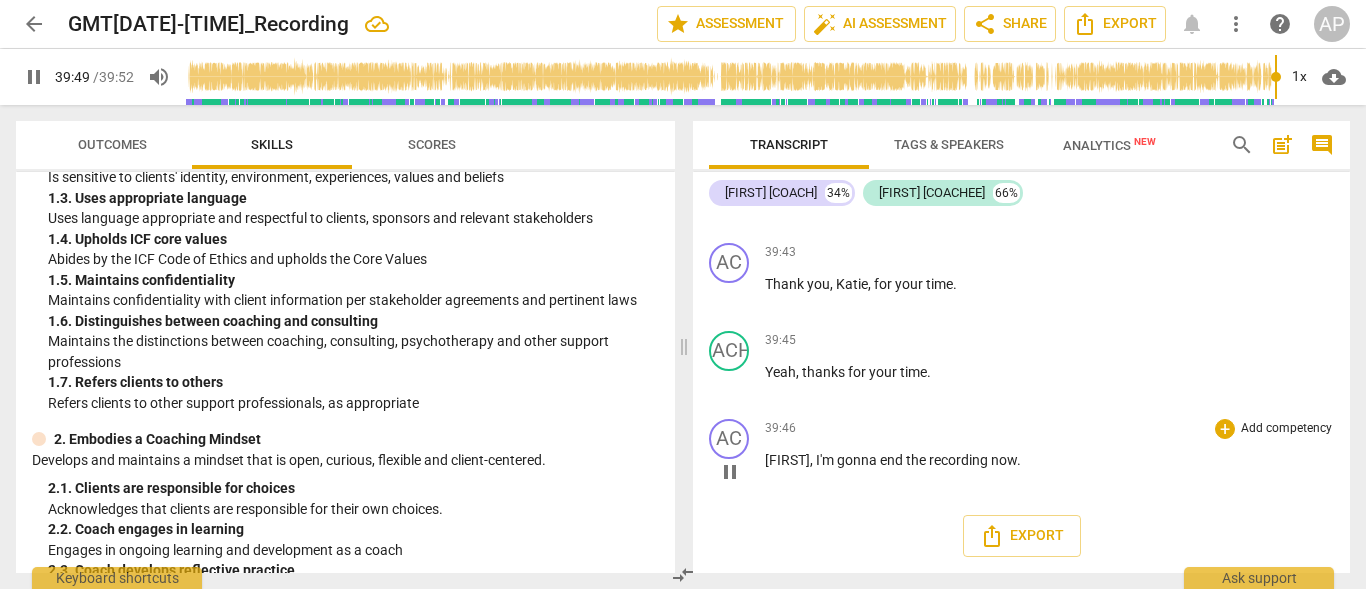 click on "[FIRST]" at bounding box center [787, 460] 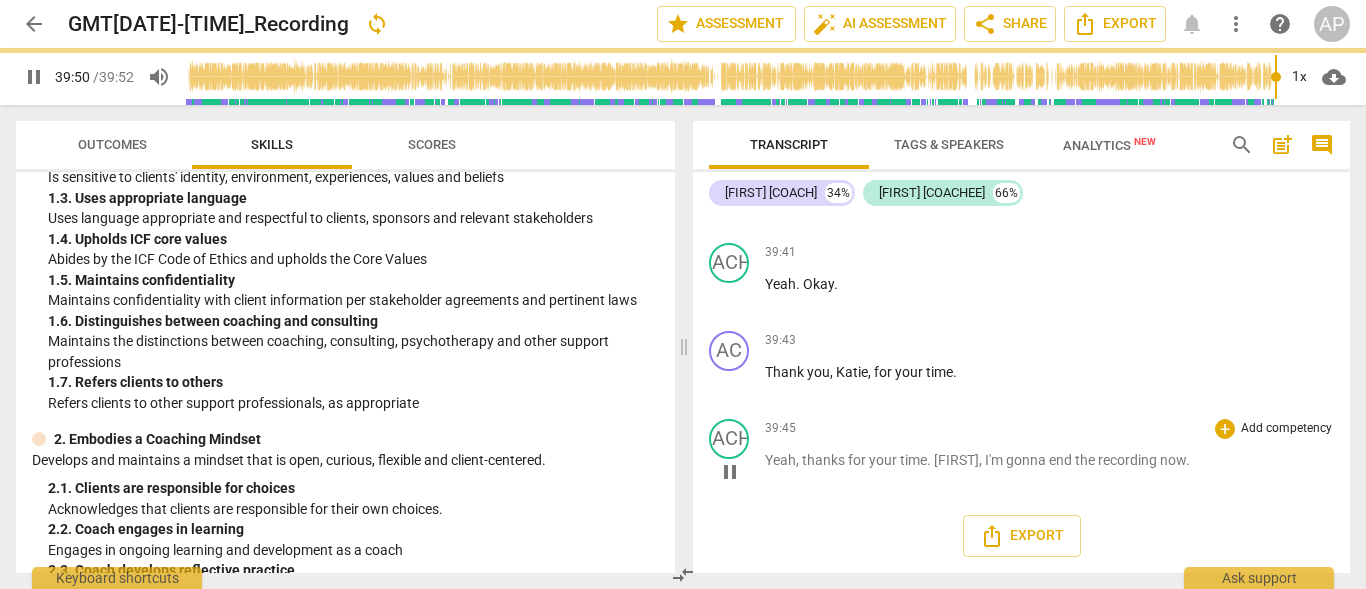 scroll, scrollTop: 22957, scrollLeft: 0, axis: vertical 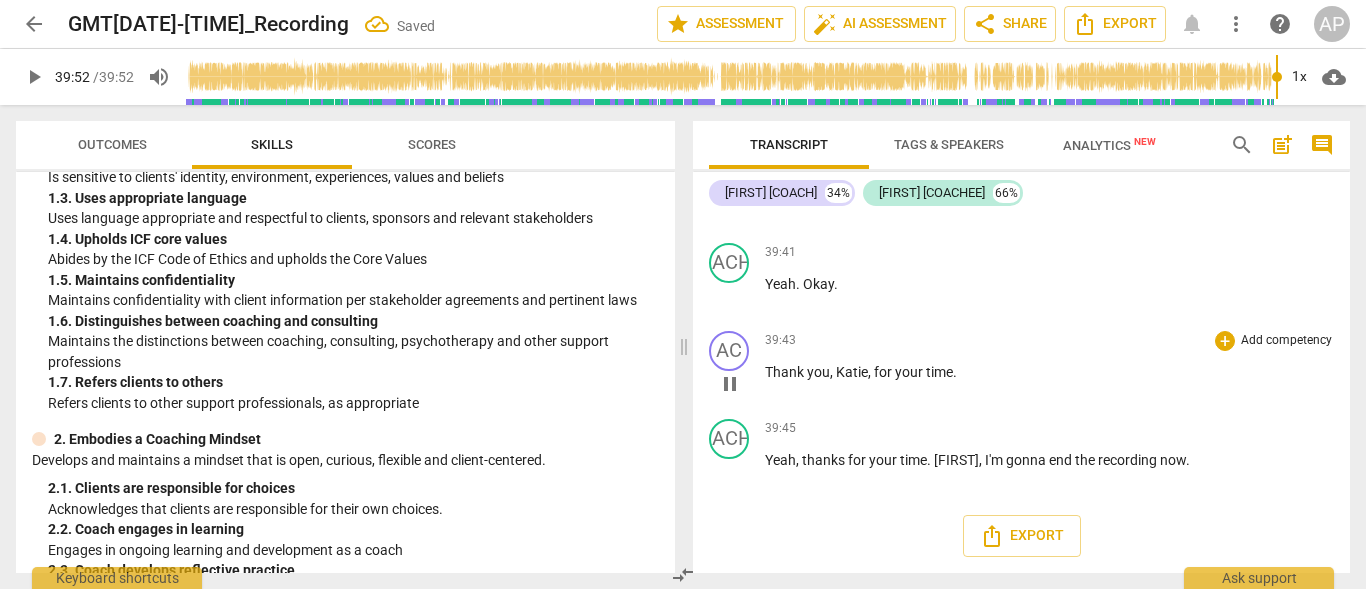 click on "Thank   you ,   Katie ,   for   your   time ." at bounding box center [1049, 372] 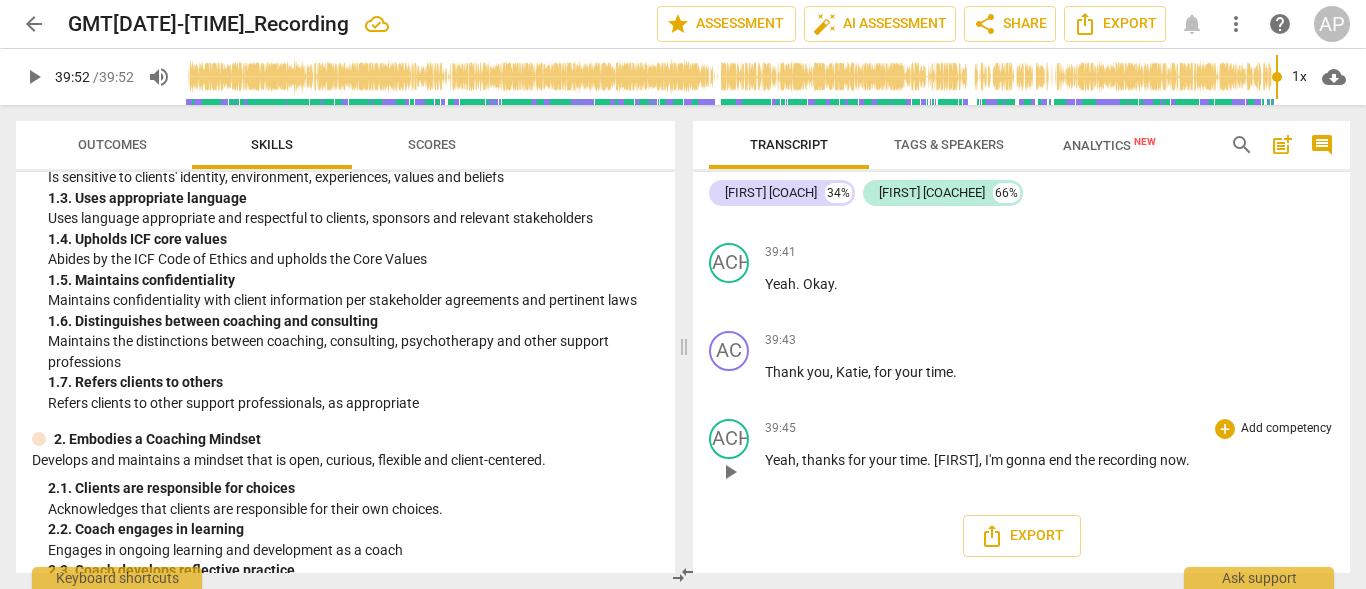 click on "I'm" at bounding box center [995, 460] 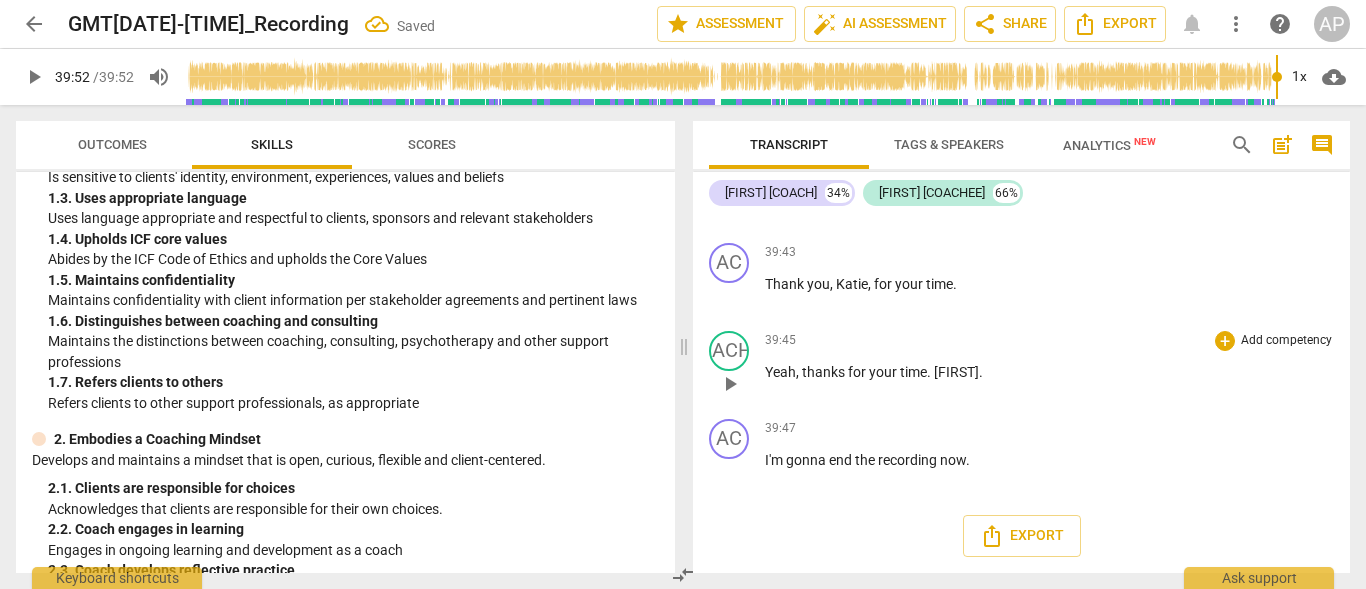 scroll, scrollTop: 23045, scrollLeft: 0, axis: vertical 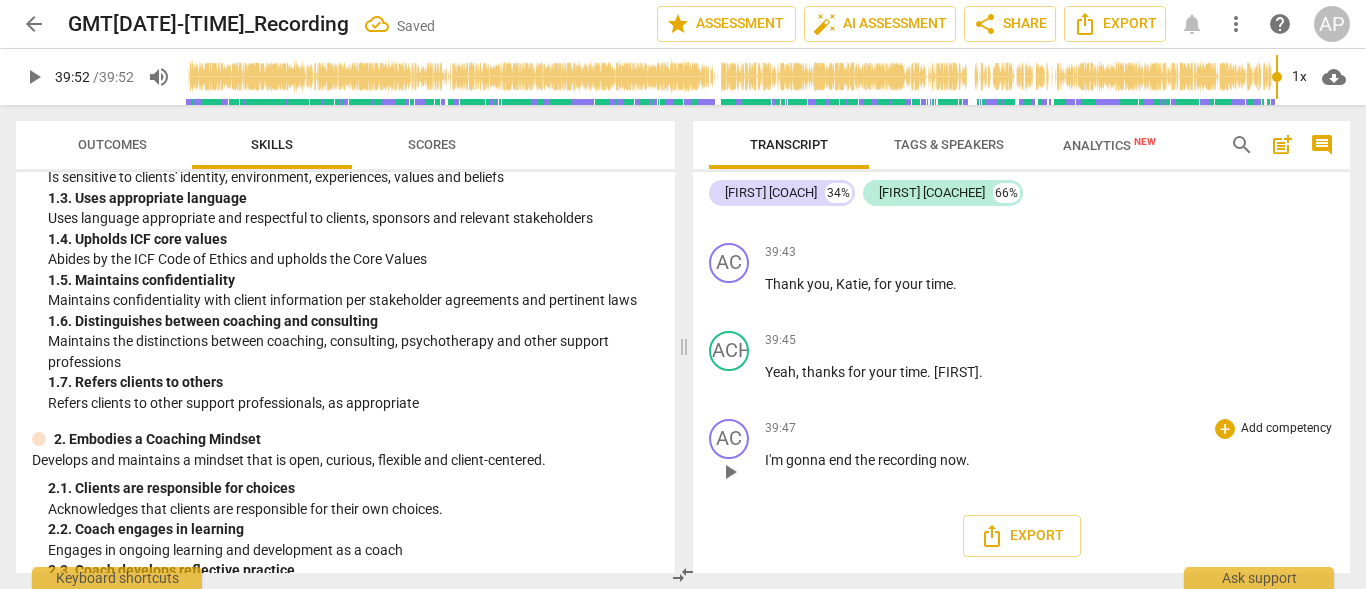click on "I'm   gonna   end   the   recording   now ." at bounding box center [1049, 460] 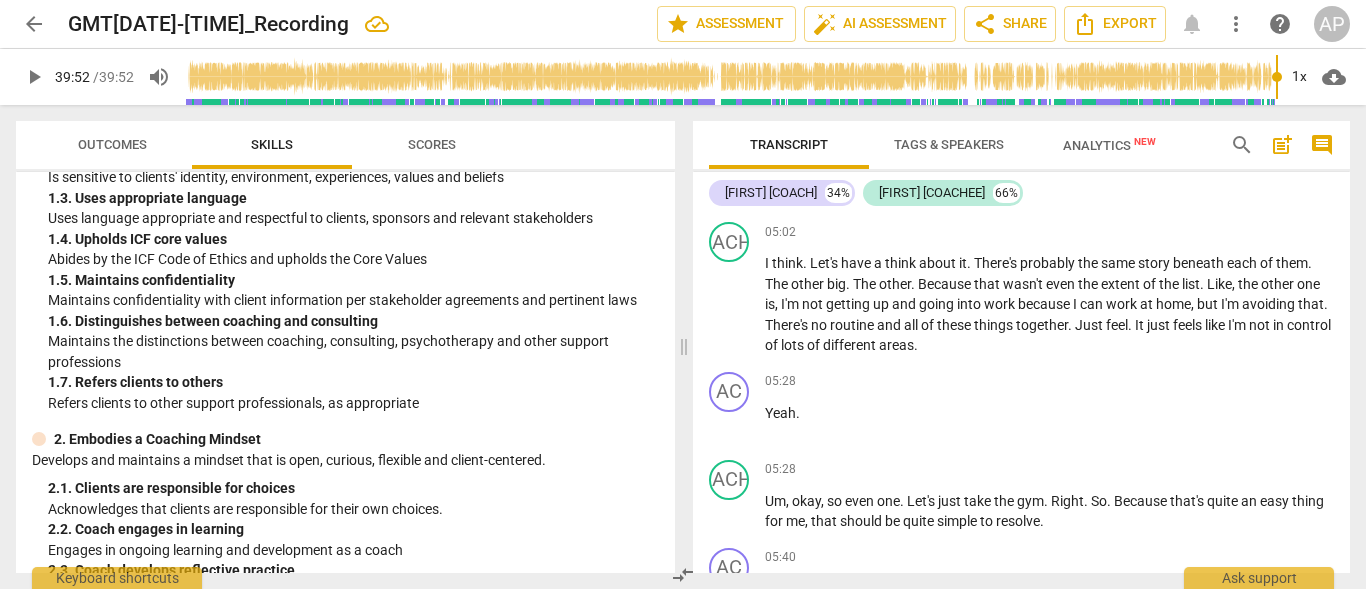 scroll, scrollTop: 2145, scrollLeft: 0, axis: vertical 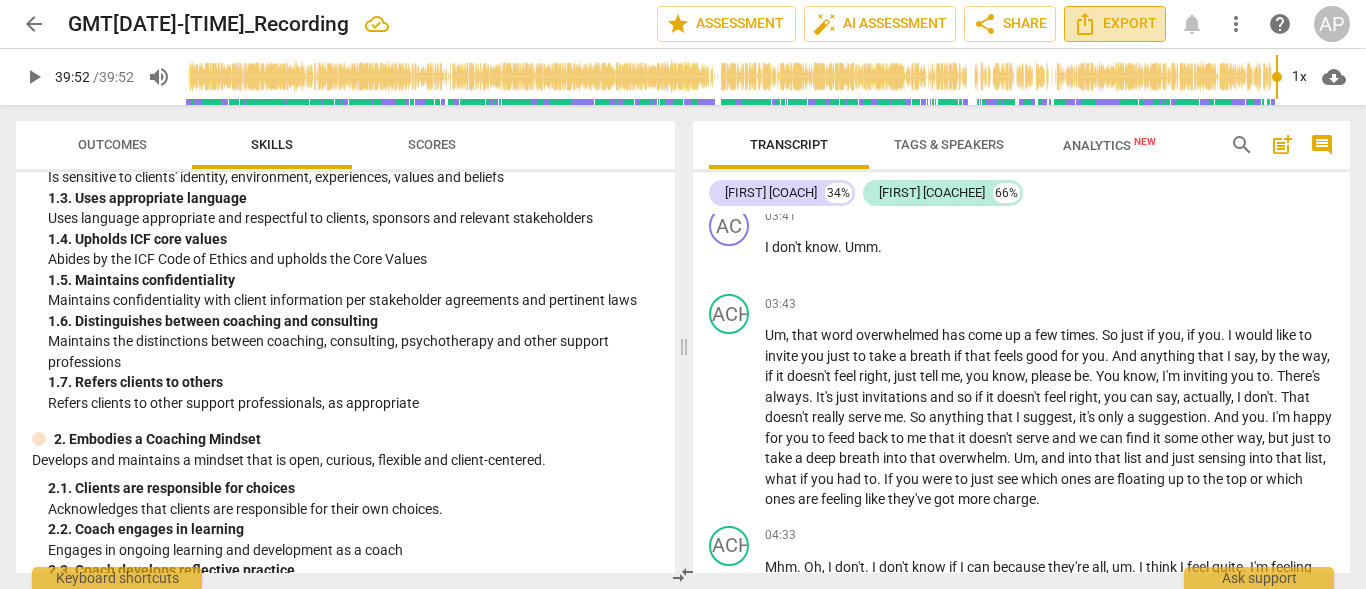click on "Export" at bounding box center [1115, 24] 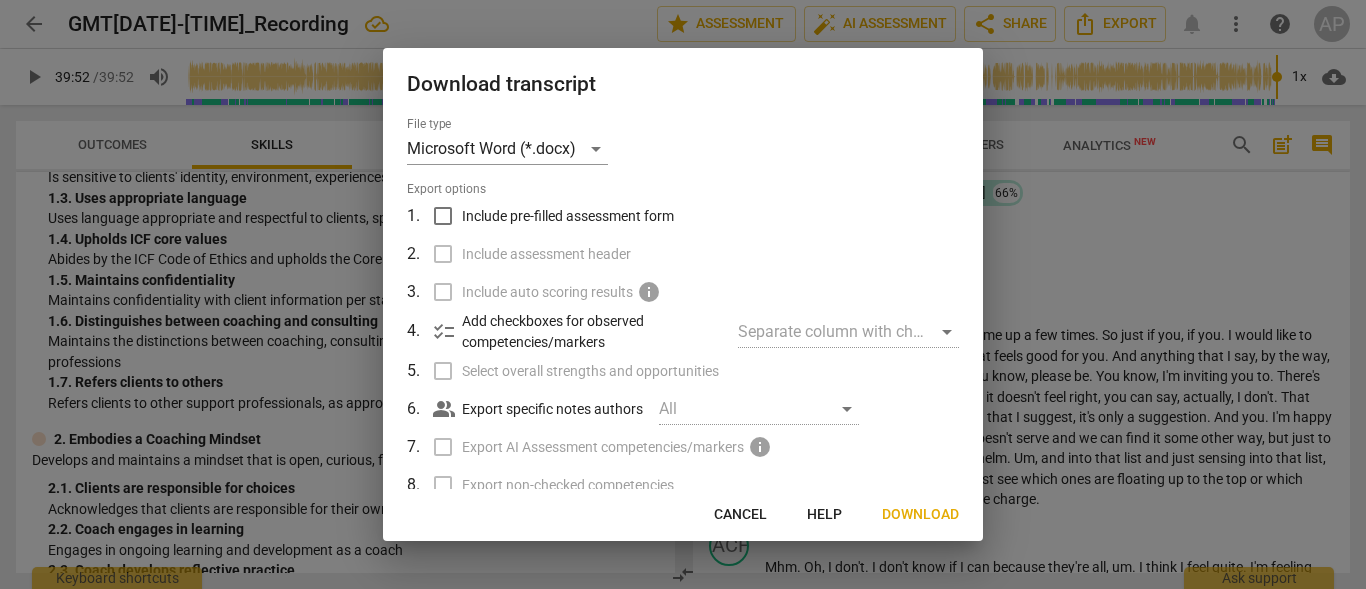 click on "Download" at bounding box center [920, 515] 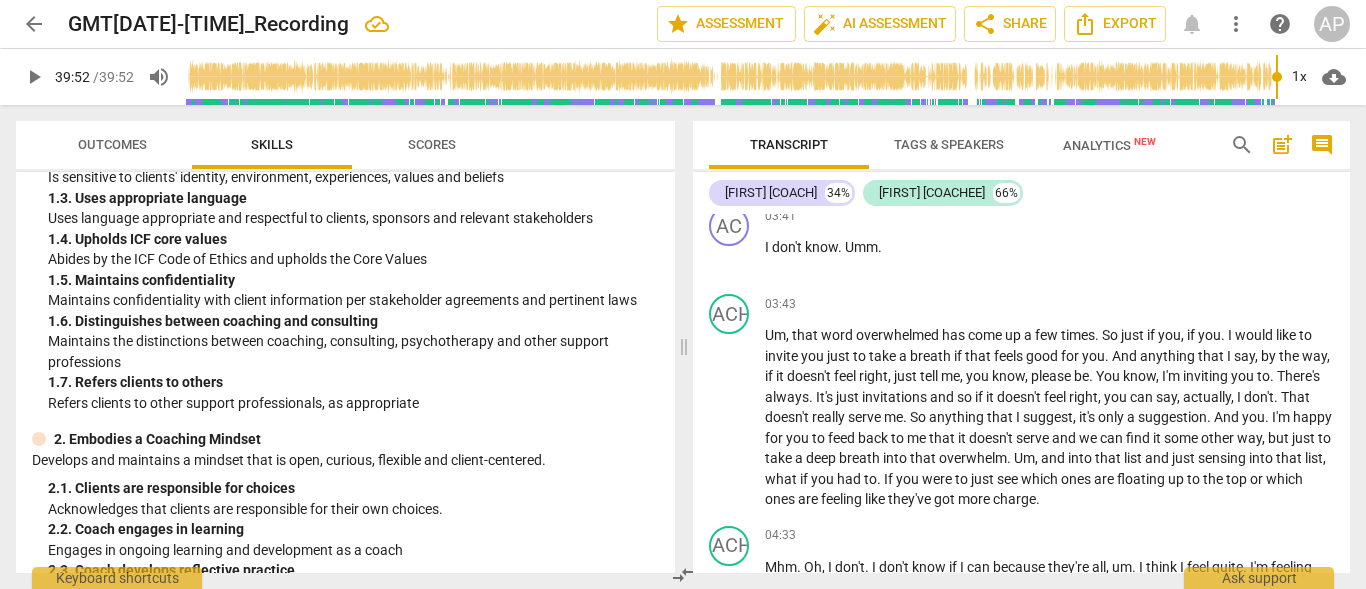 scroll, scrollTop: 0, scrollLeft: 0, axis: both 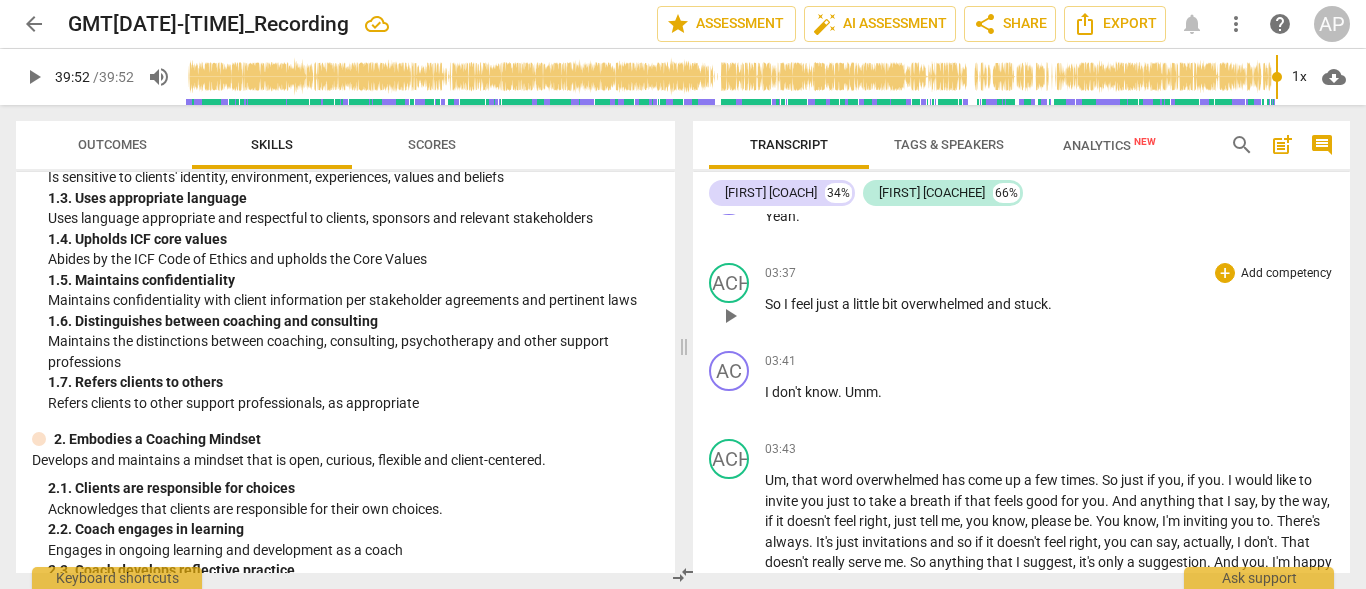 click on "play_arrow" at bounding box center (730, 316) 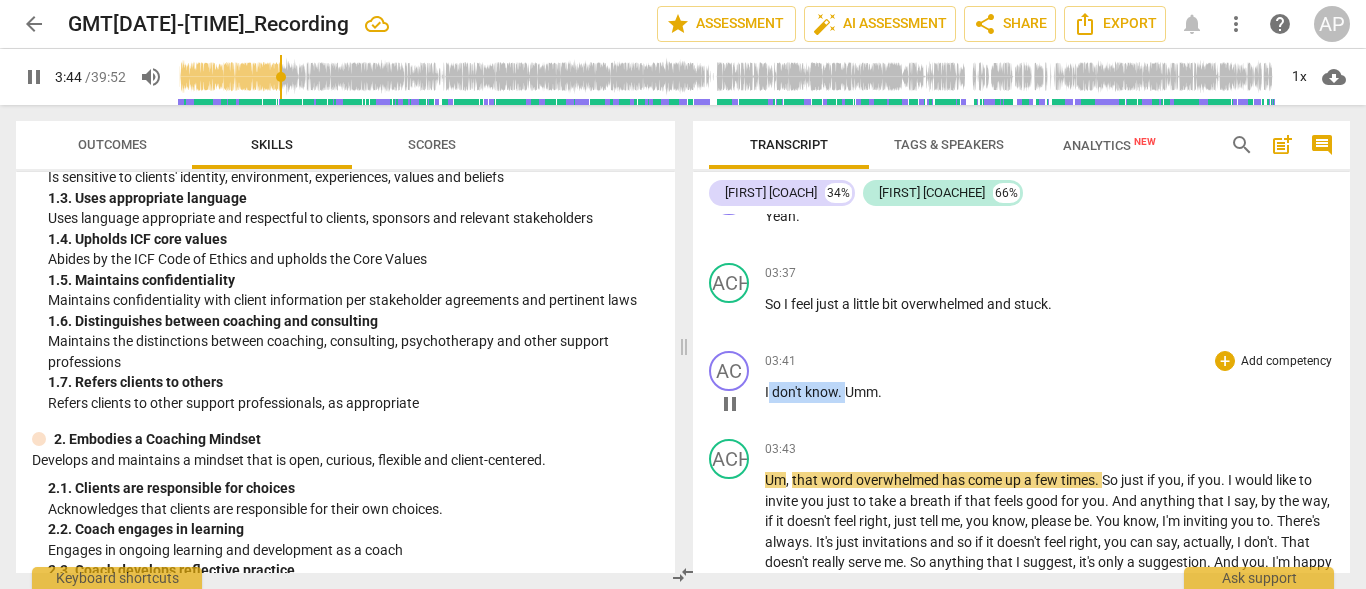drag, startPoint x: 844, startPoint y: 412, endPoint x: 770, endPoint y: 412, distance: 74 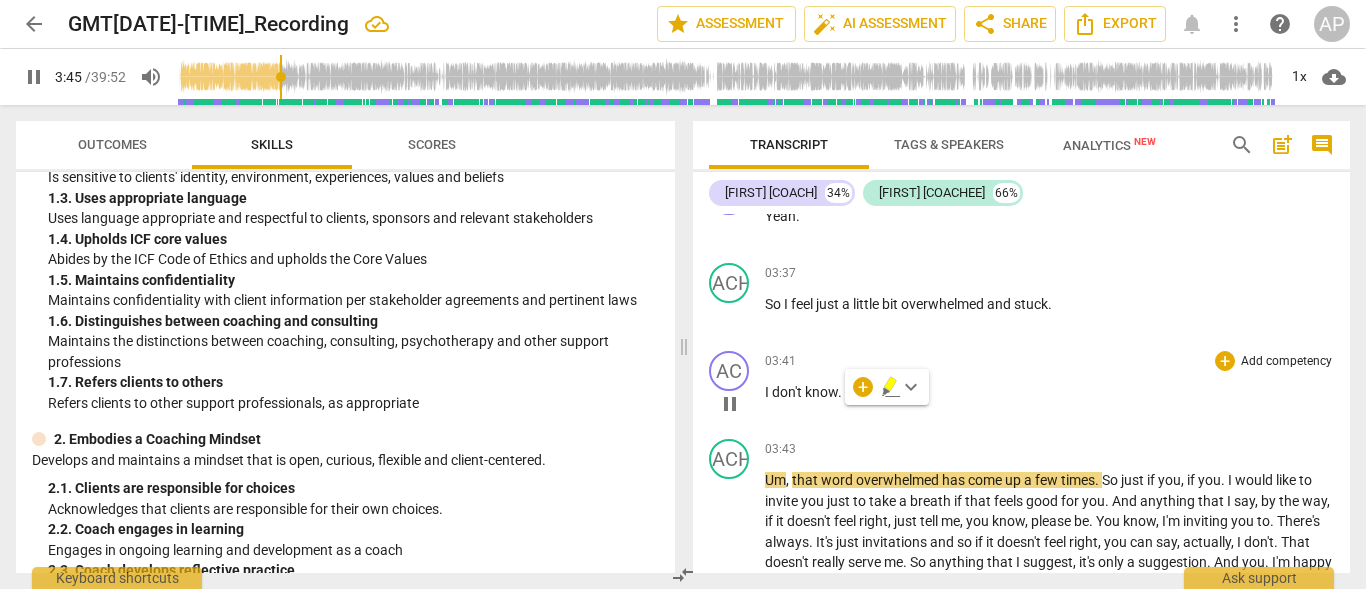 click on "Umm" at bounding box center (861, 392) 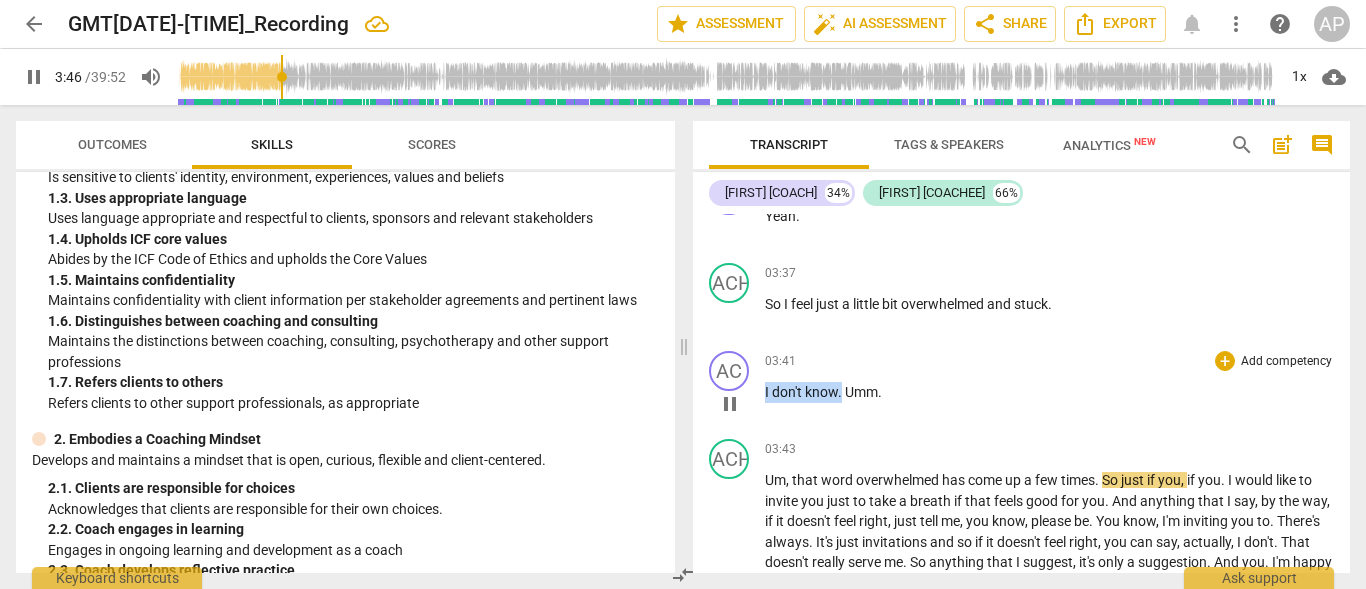 drag, startPoint x: 843, startPoint y: 414, endPoint x: 766, endPoint y: 412, distance: 77.02597 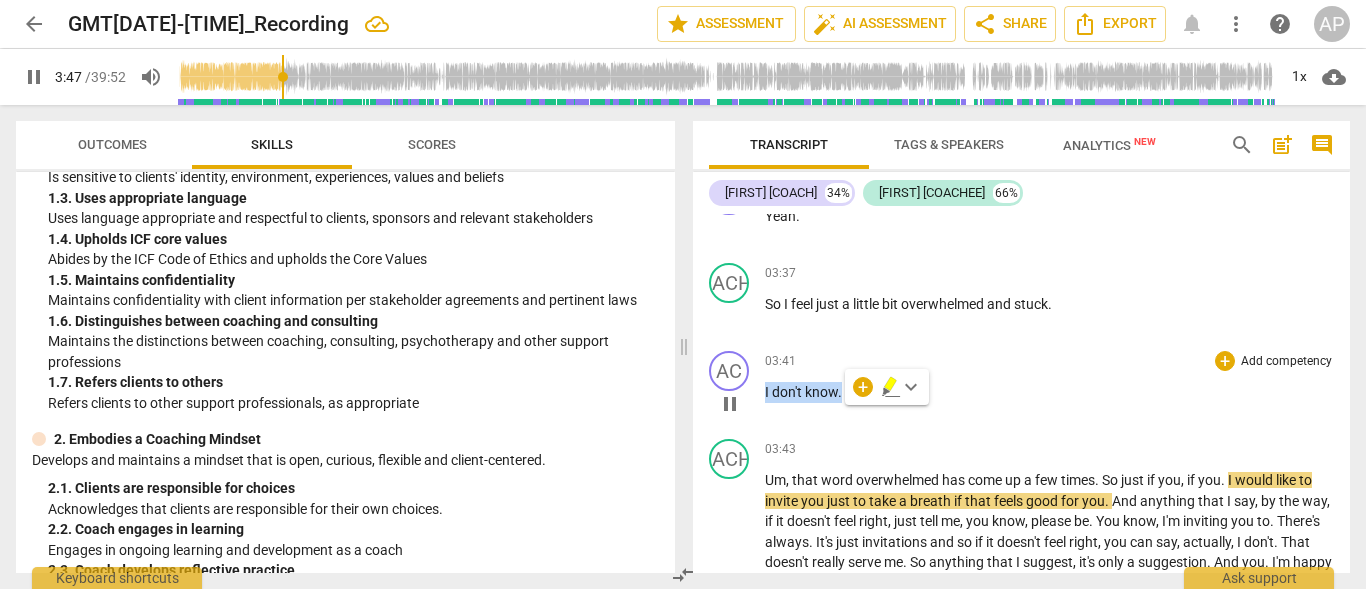 type on "228" 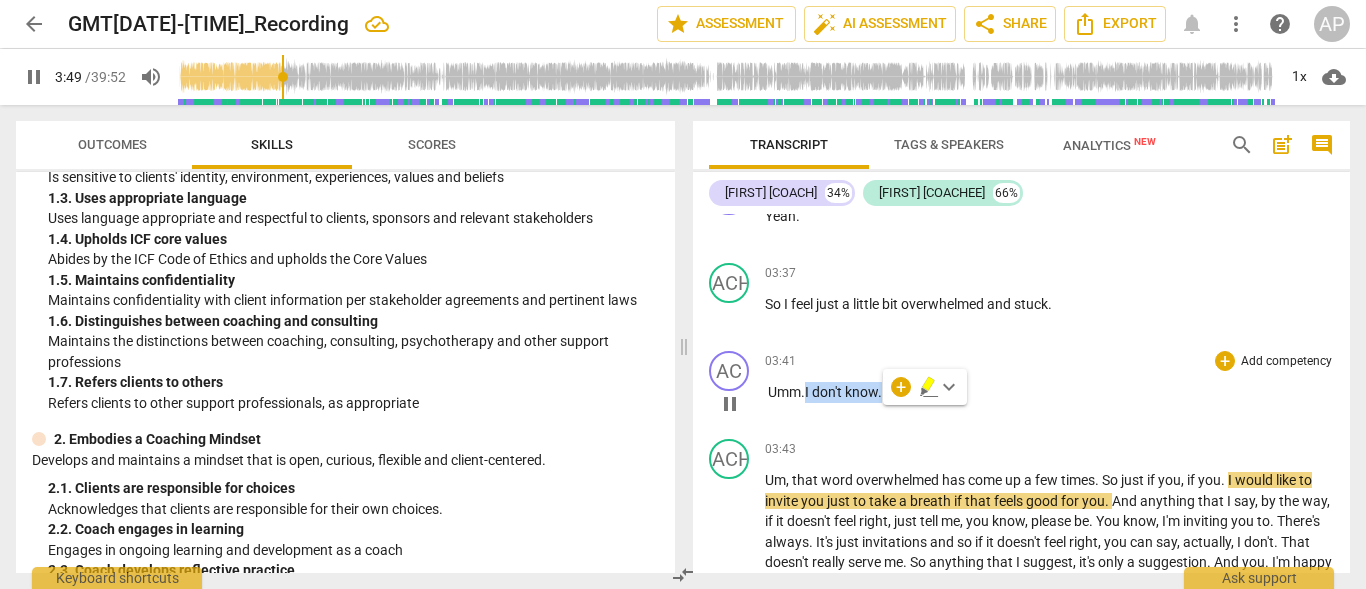 drag, startPoint x: 803, startPoint y: 411, endPoint x: 815, endPoint y: 411, distance: 12 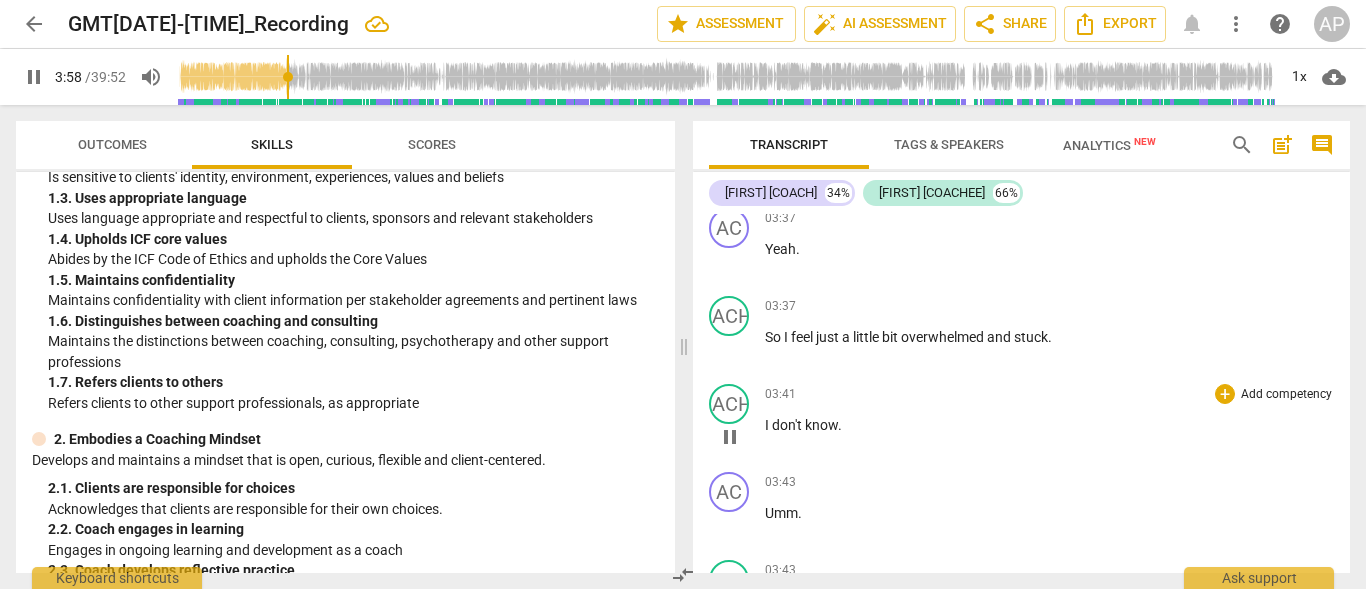 scroll, scrollTop: 1966, scrollLeft: 0, axis: vertical 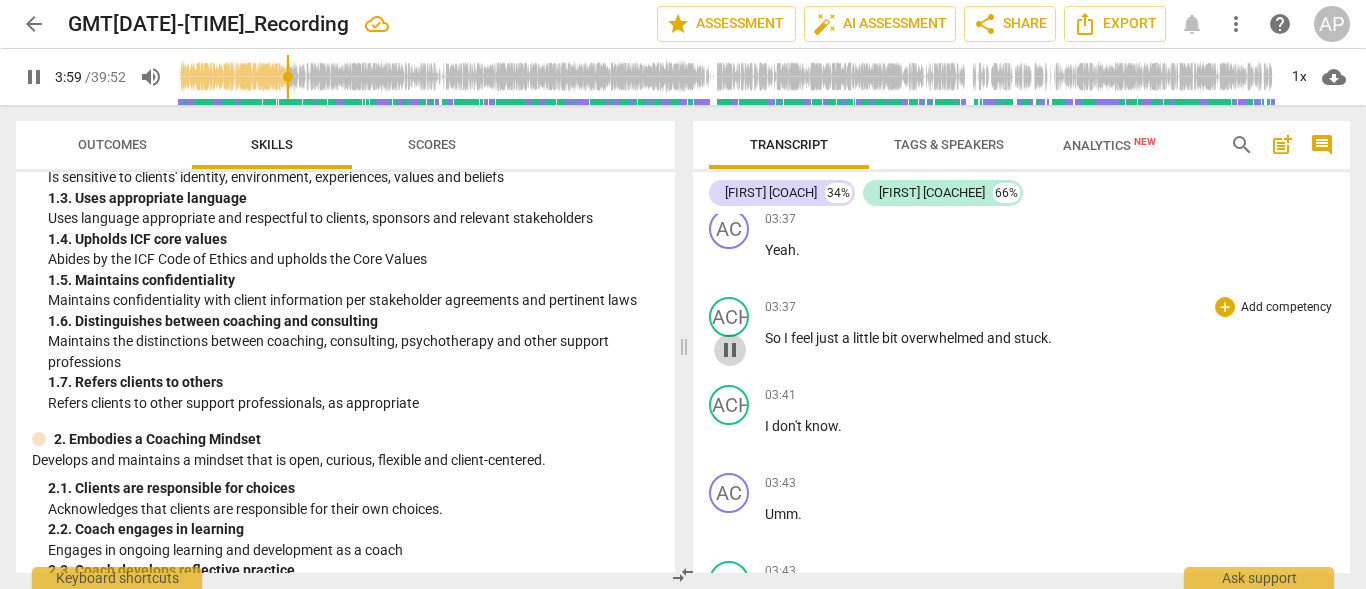 click on "pause" at bounding box center [730, 350] 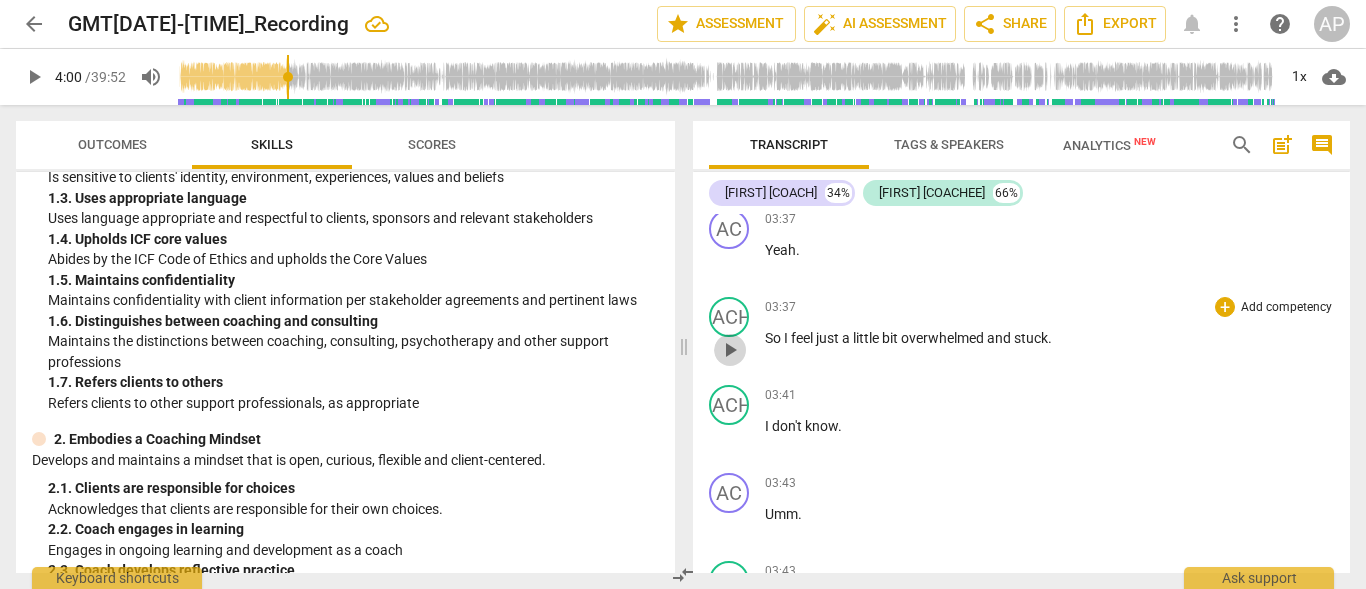 click on "play_arrow" at bounding box center (730, 350) 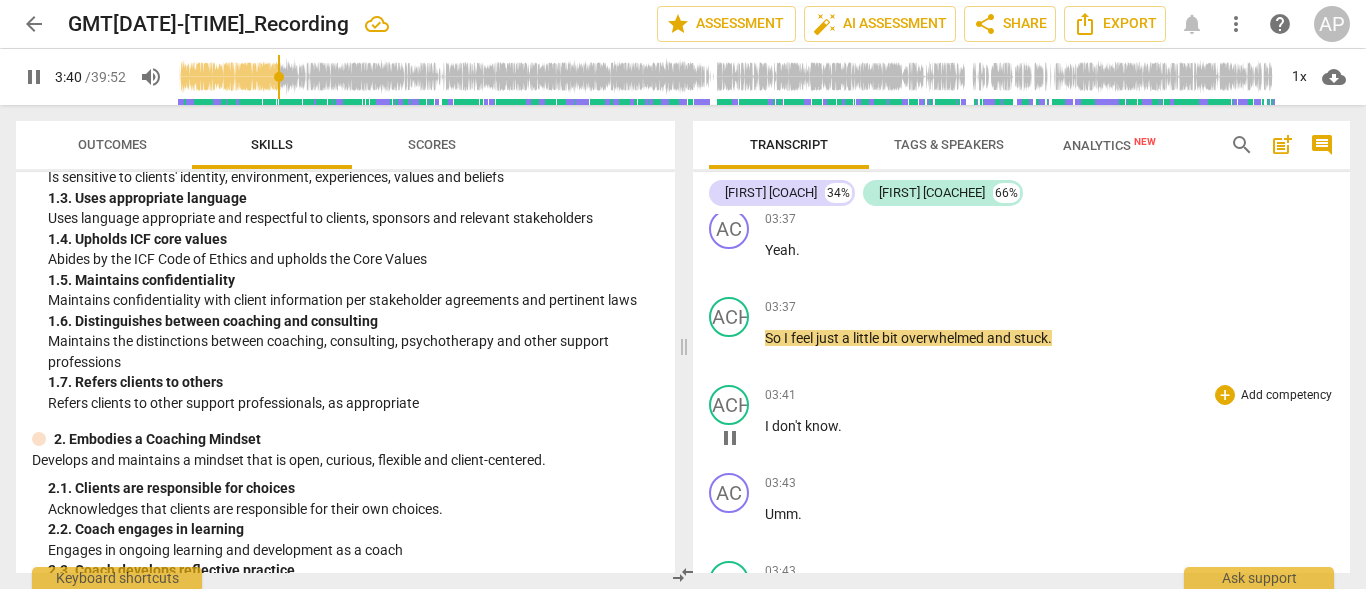click on "I" at bounding box center [768, 426] 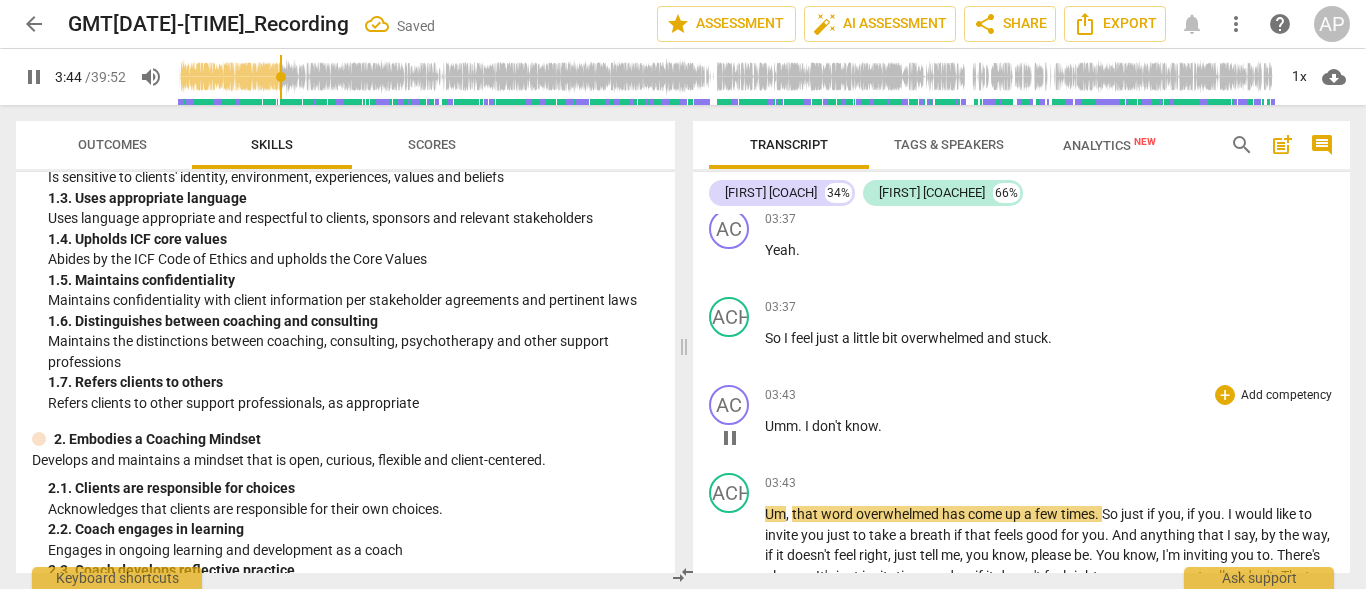 click on "." at bounding box center [801, 426] 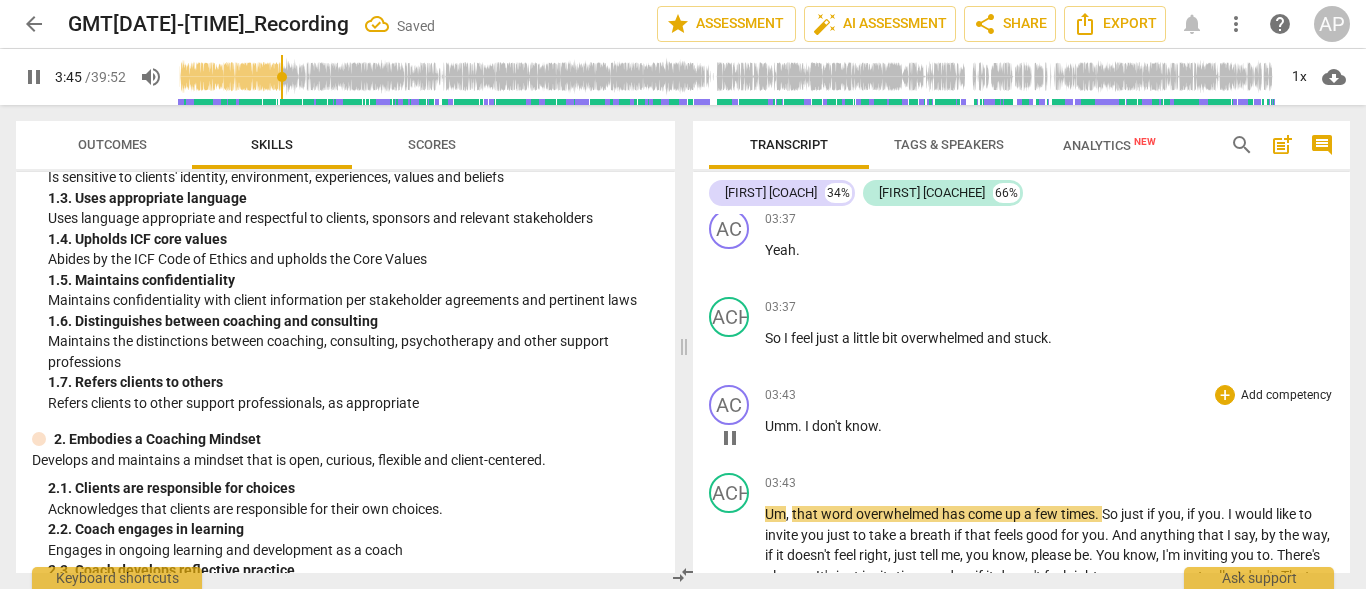 click on "I" at bounding box center (808, 426) 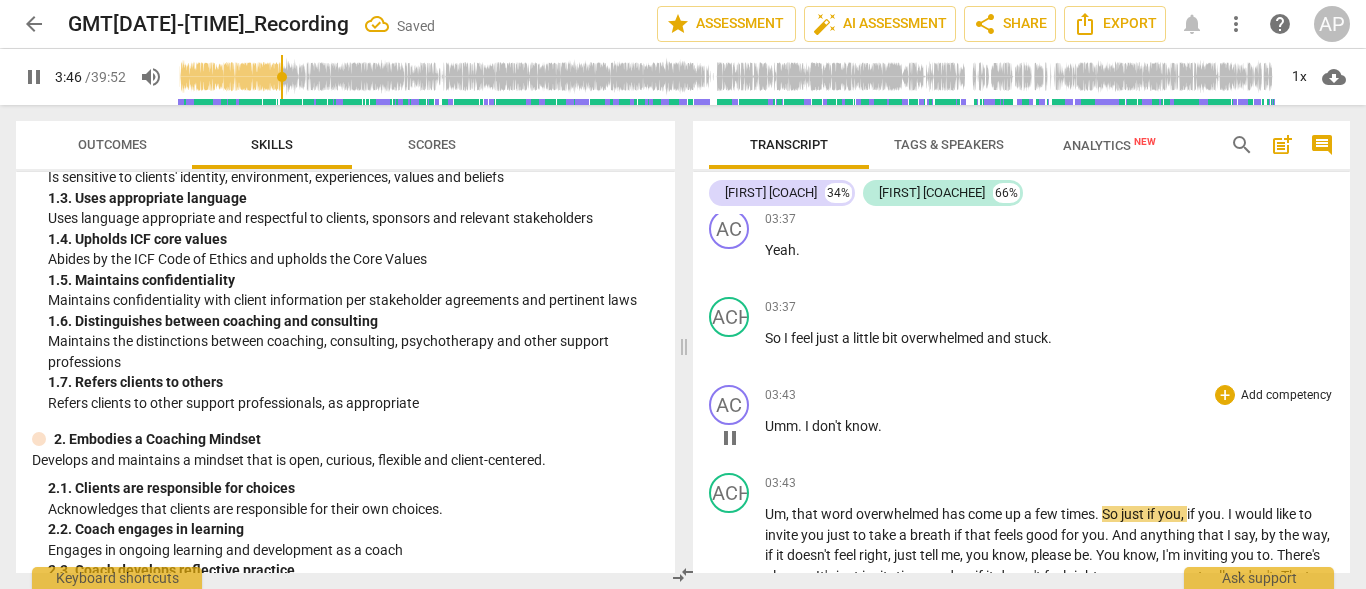 click on "." at bounding box center (801, 426) 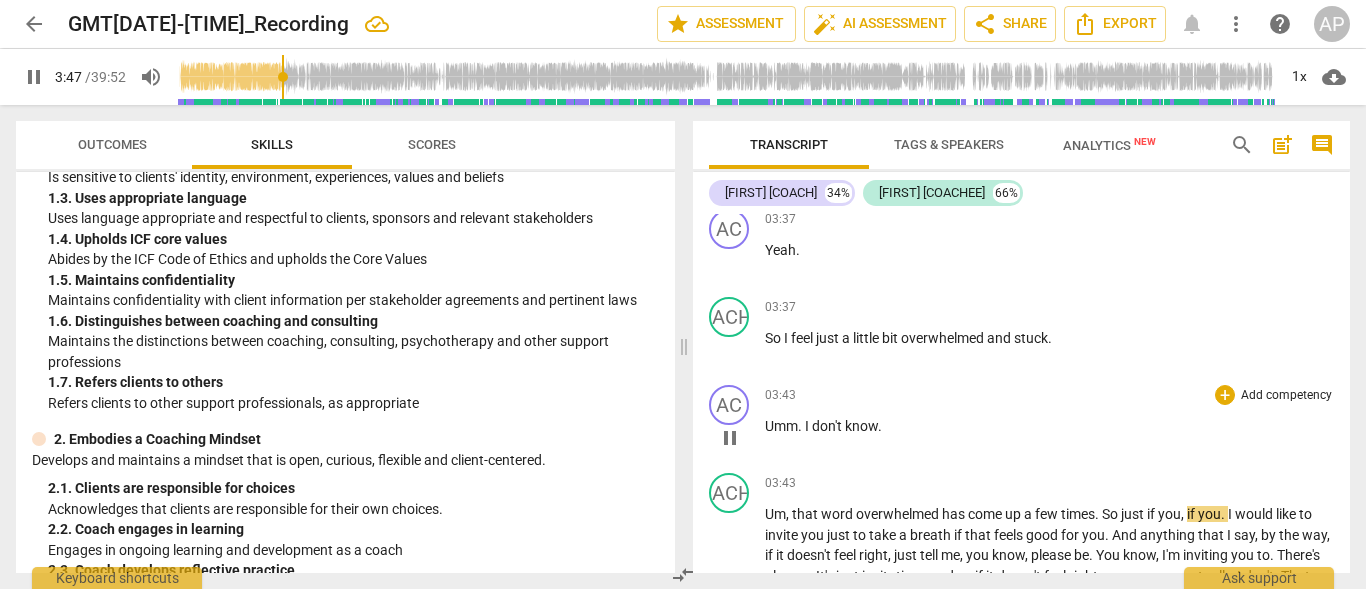 click on "." at bounding box center (801, 426) 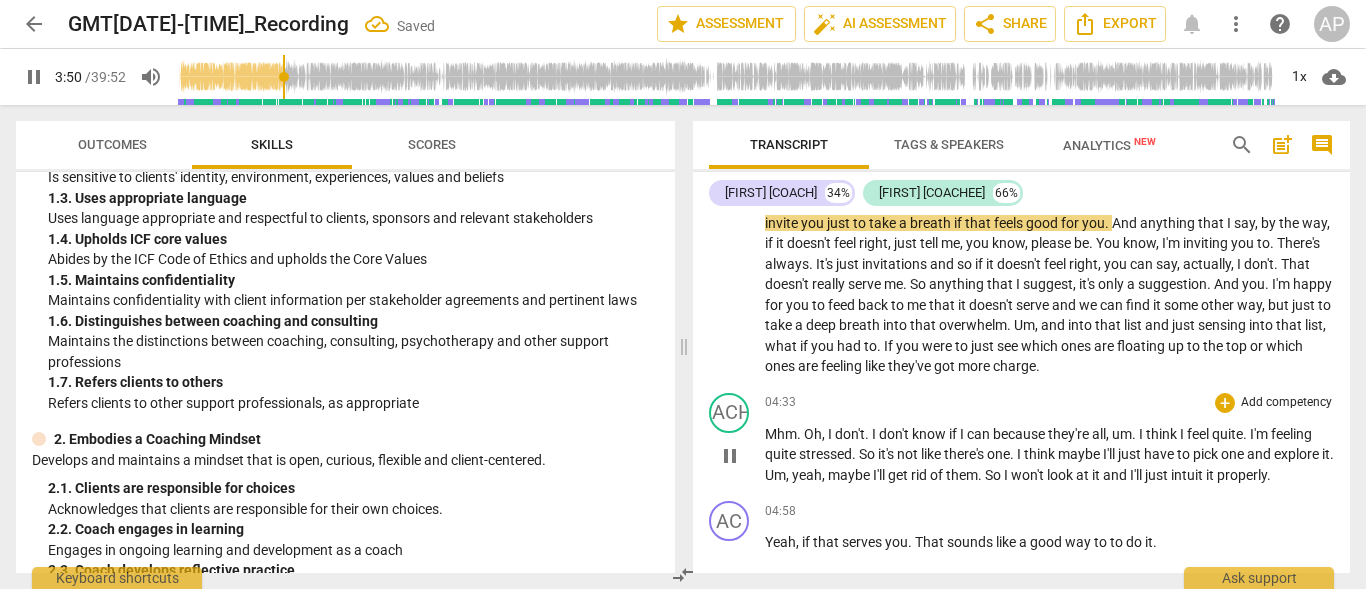 scroll, scrollTop: 2066, scrollLeft: 0, axis: vertical 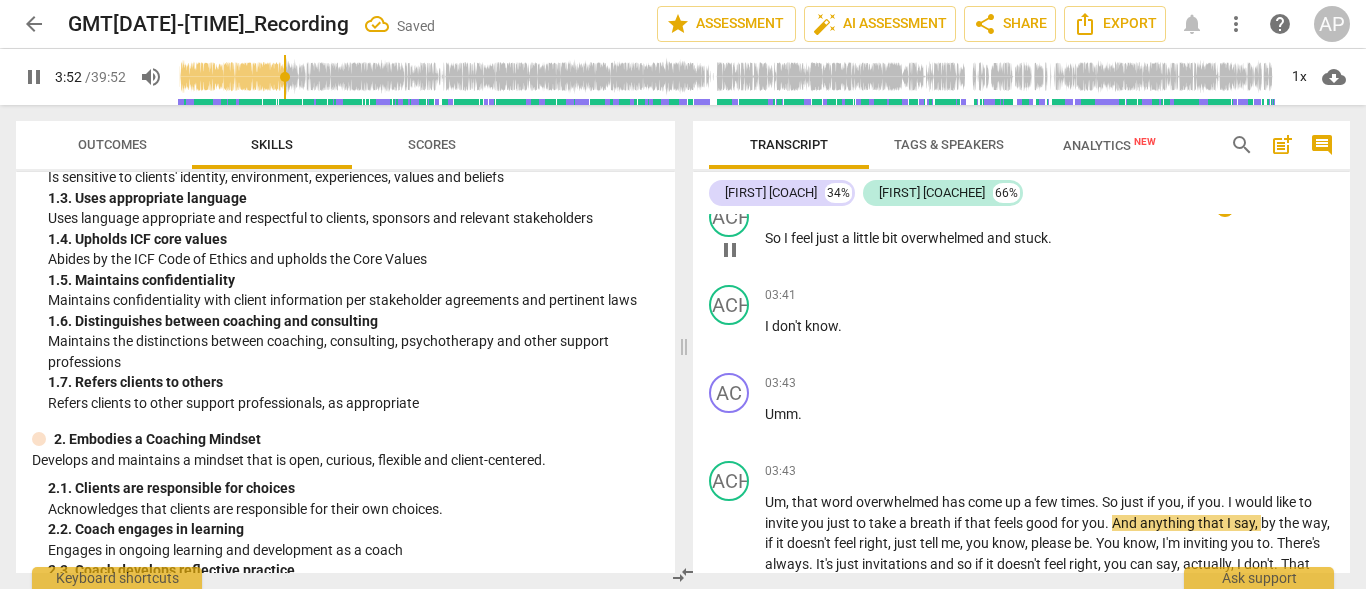 click on "pause" at bounding box center (730, 250) 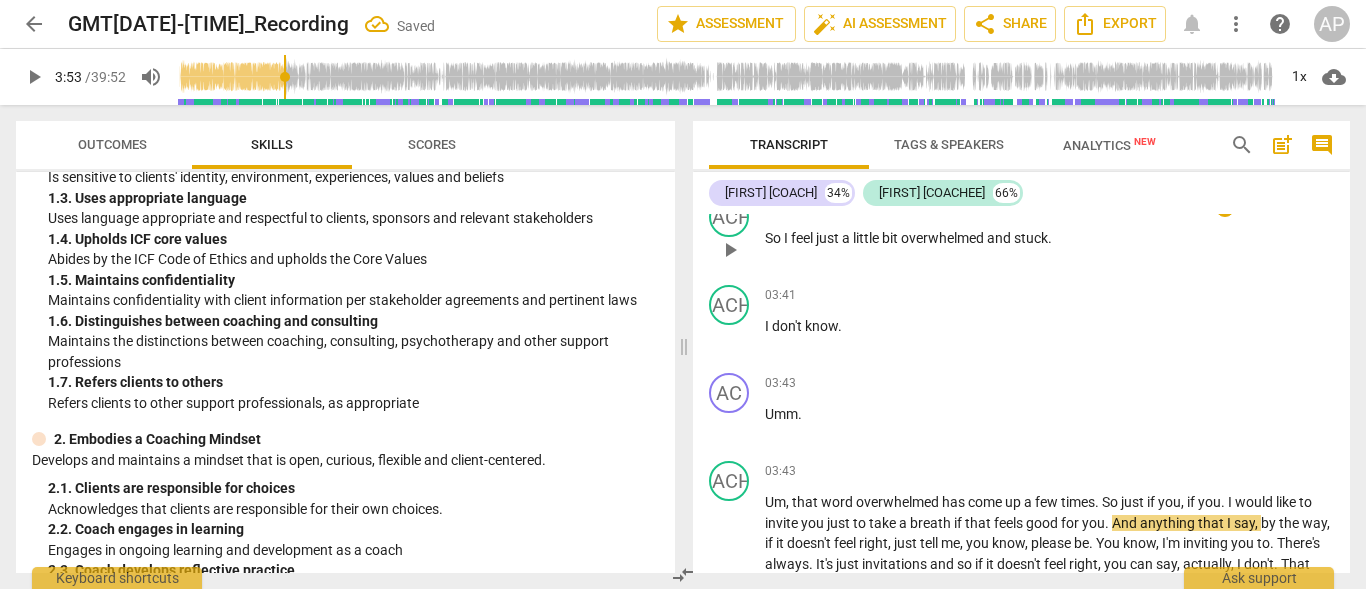 click on "play_arrow" at bounding box center (730, 250) 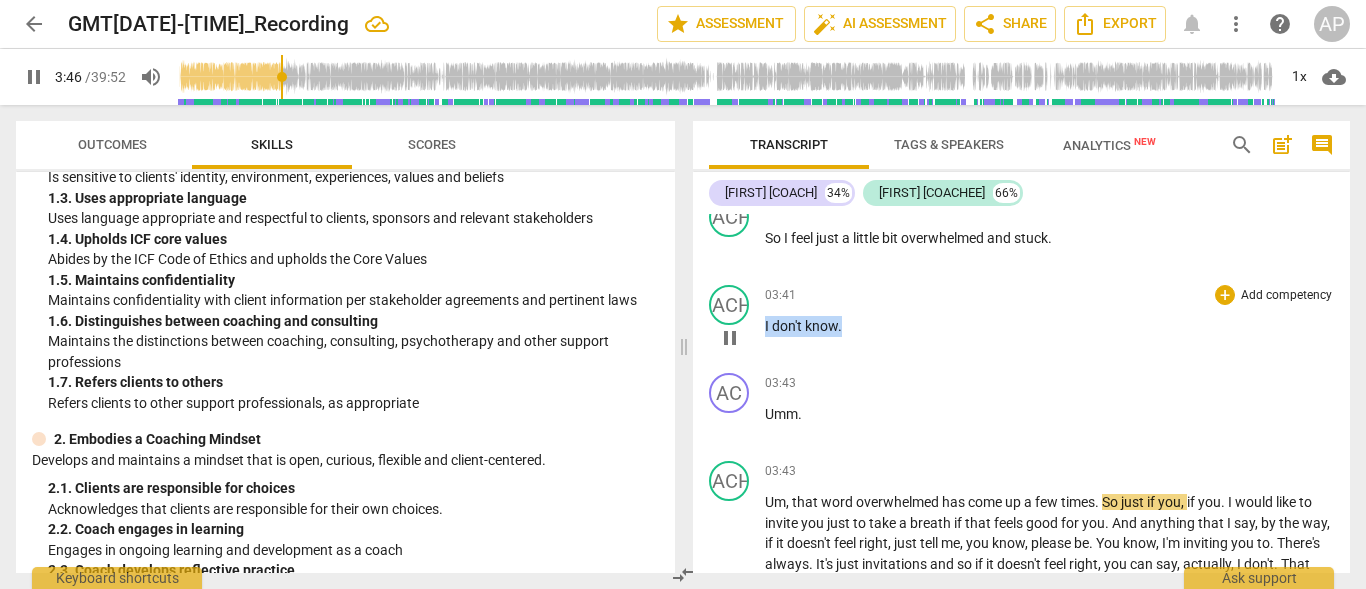 drag, startPoint x: 765, startPoint y: 342, endPoint x: 845, endPoint y: 349, distance: 80.305664 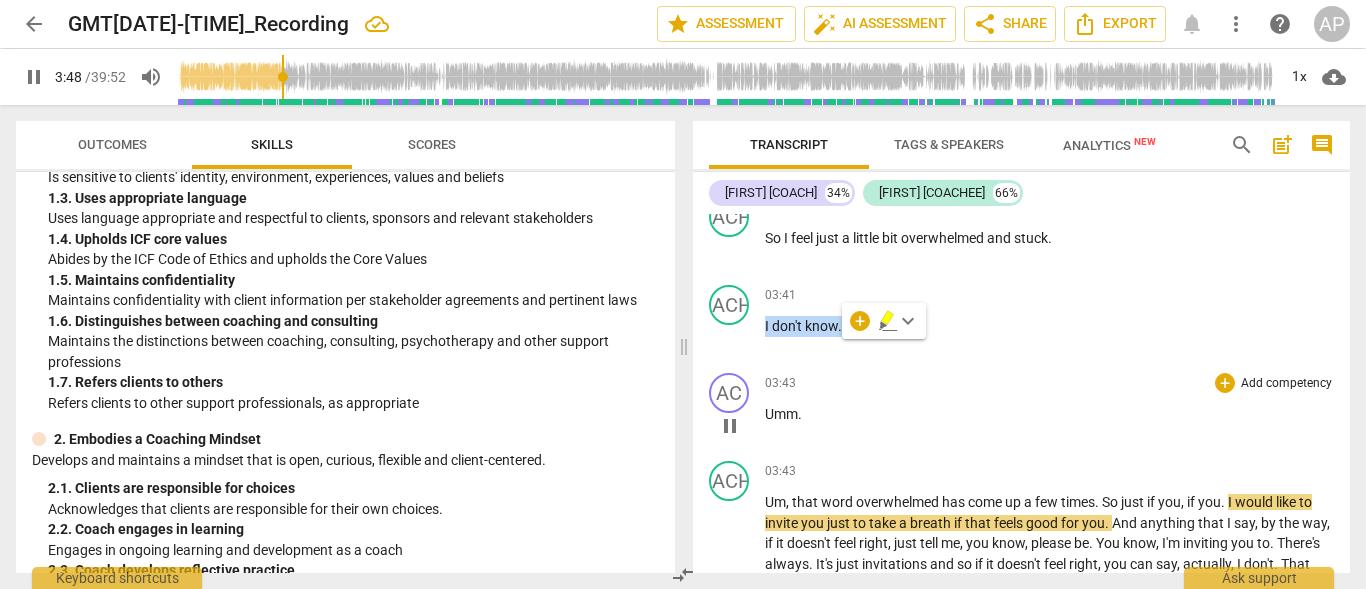 click on "Umm" at bounding box center [781, 414] 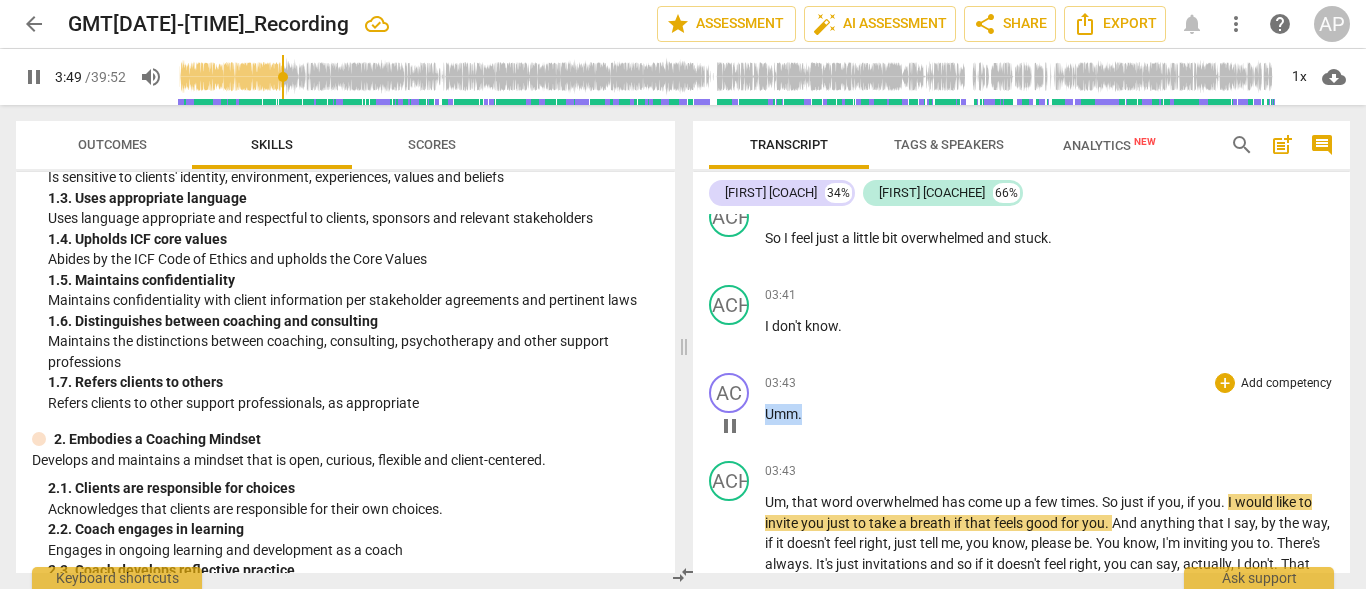 drag, startPoint x: 815, startPoint y: 434, endPoint x: 740, endPoint y: 432, distance: 75.026665 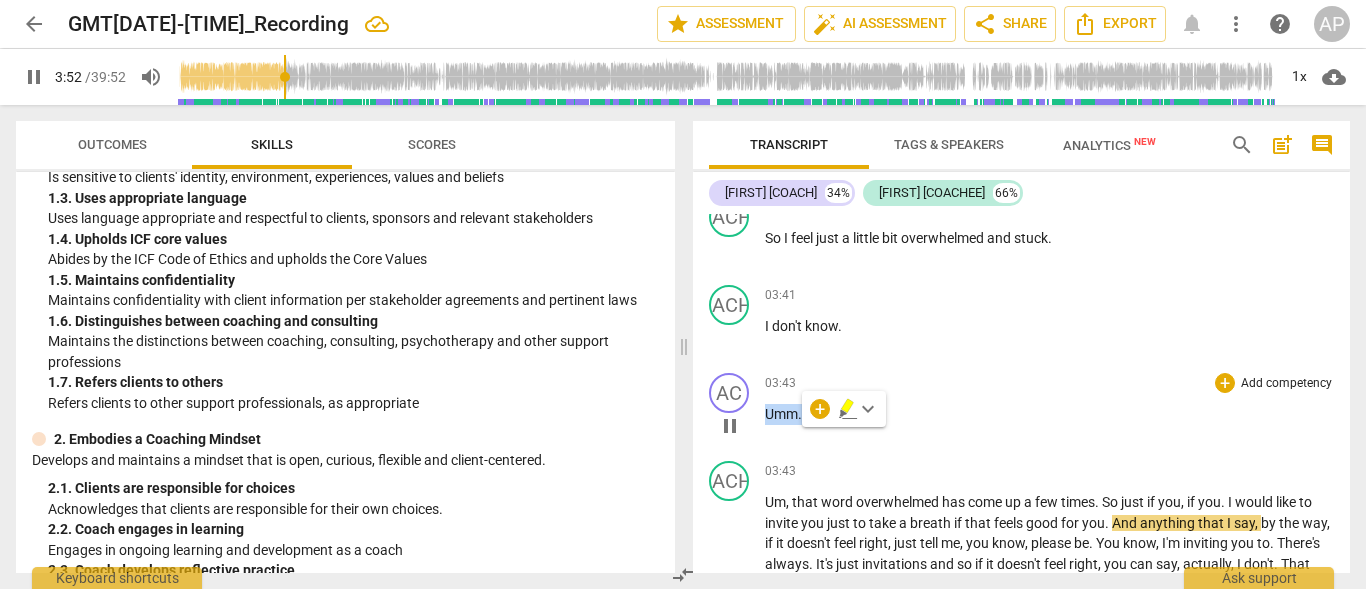 type on "232" 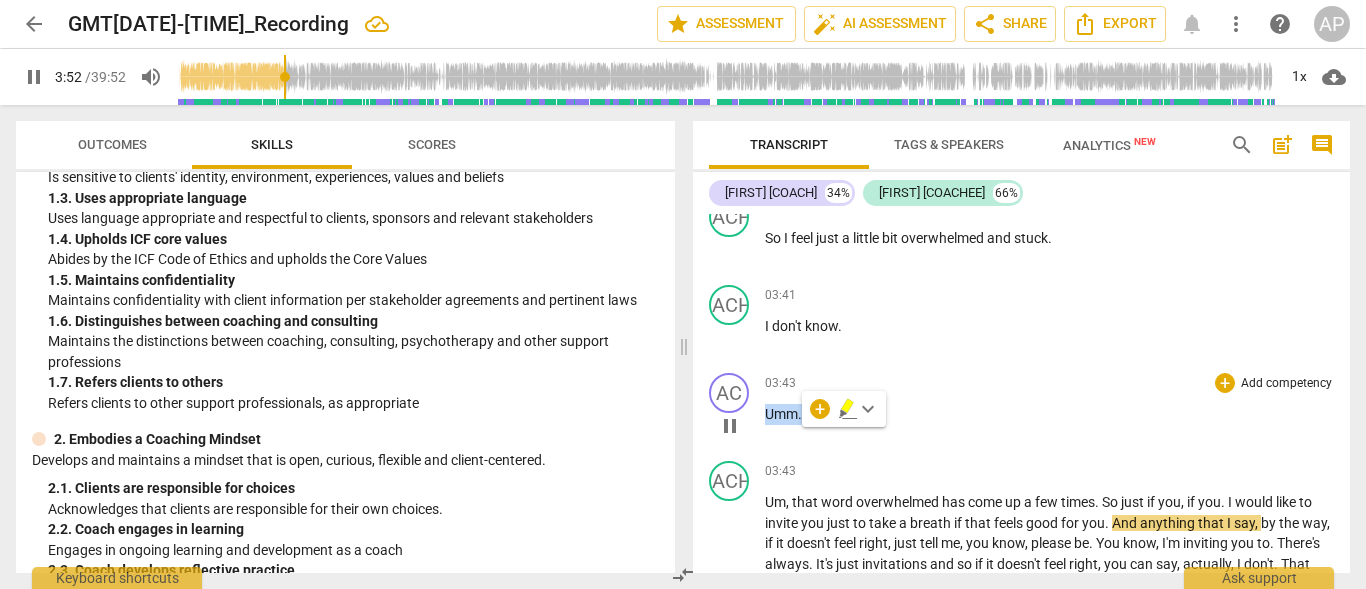 type 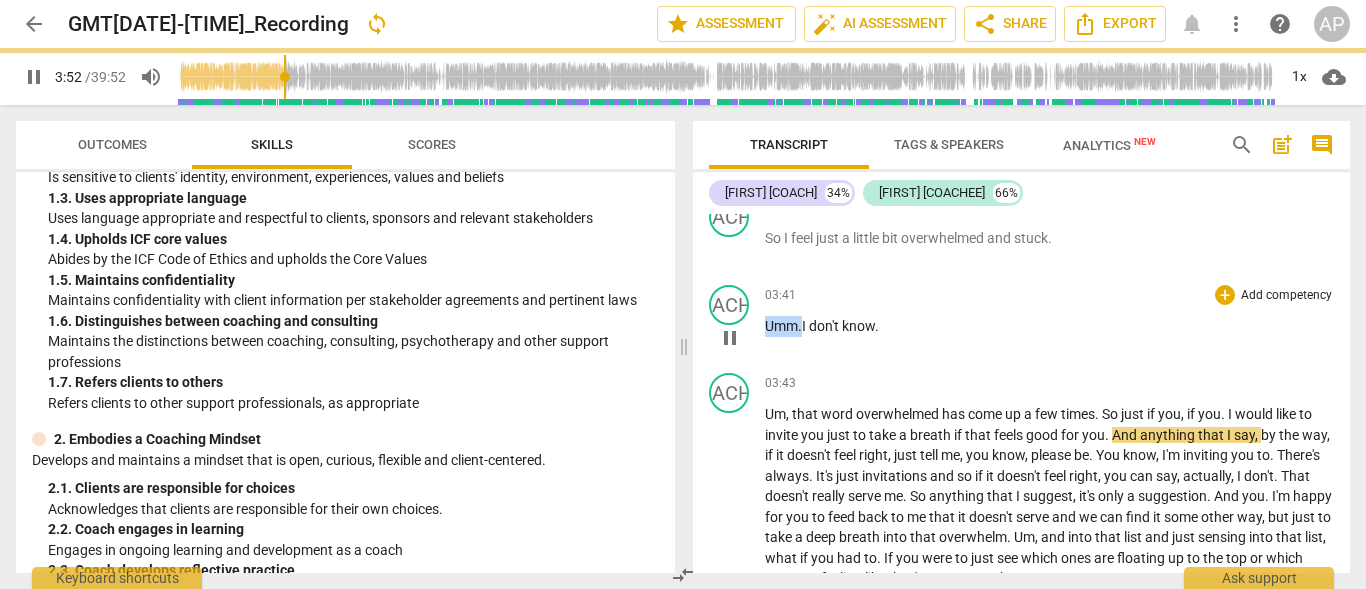 click on "know" at bounding box center [858, 326] 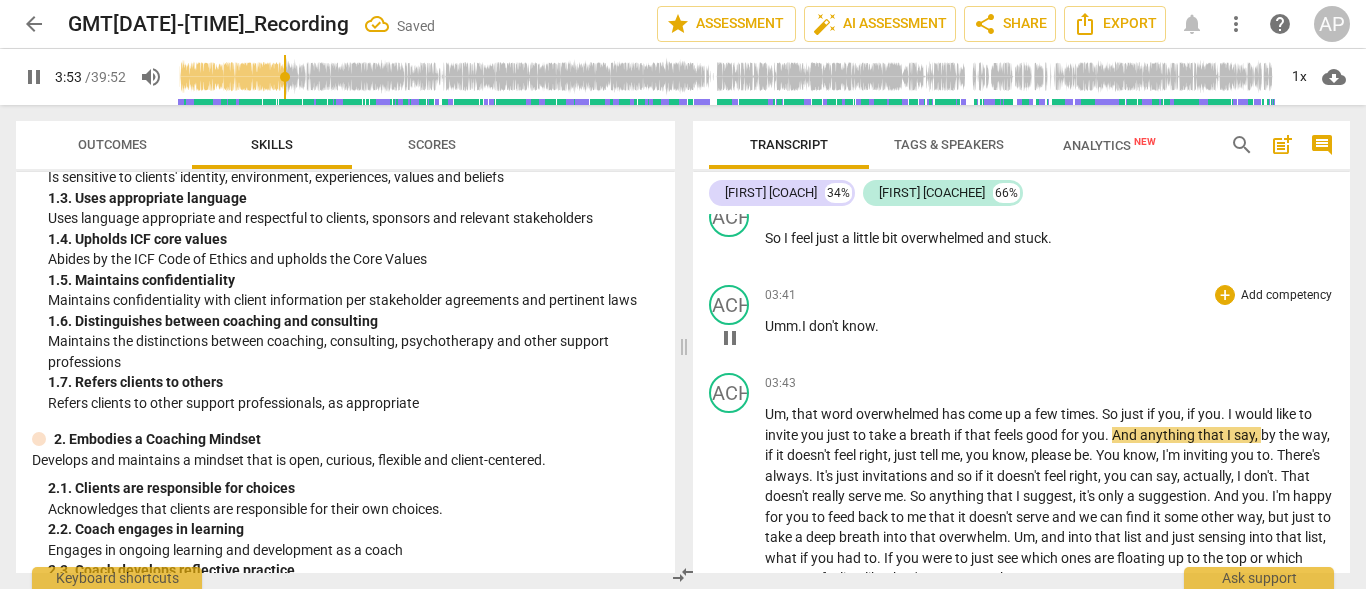 click on "Umm . I" at bounding box center [787, 326] 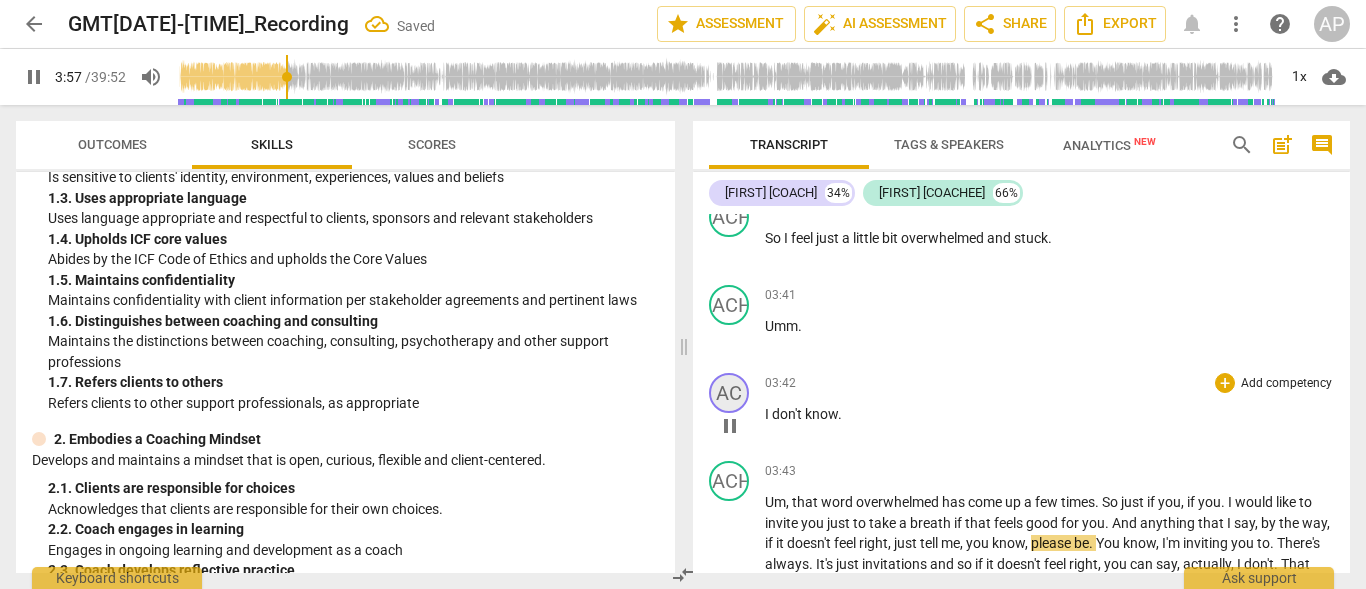 click on "AC" at bounding box center [729, 393] 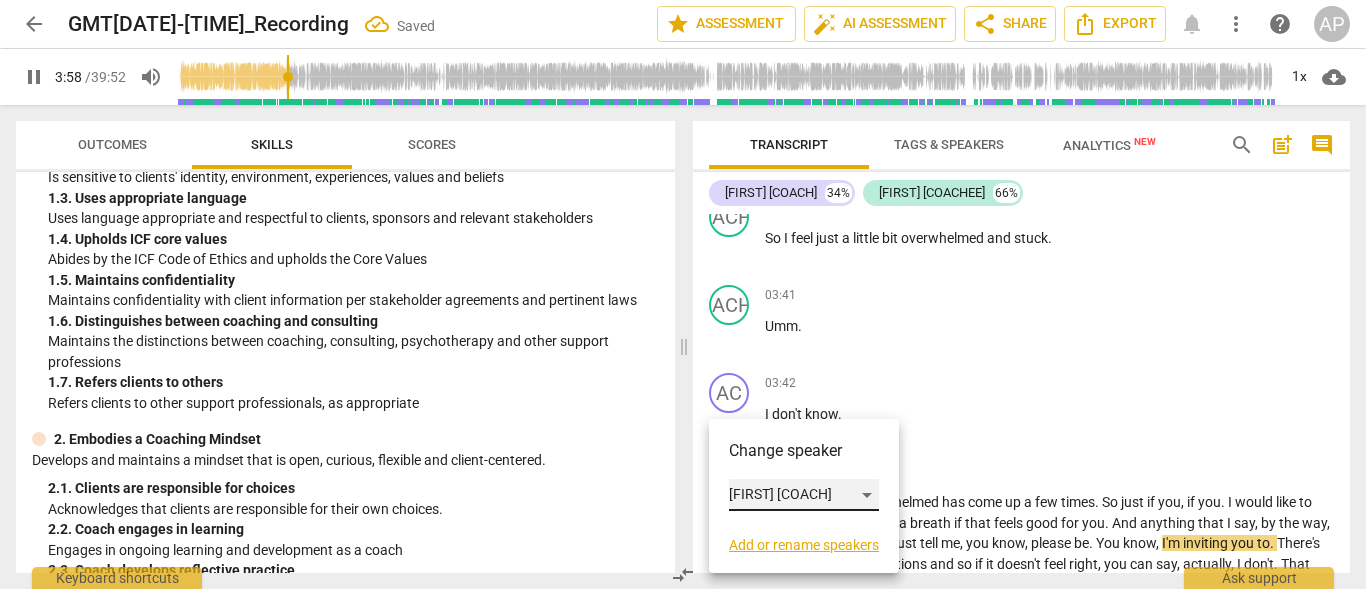 click on "[FIRST] [LAST]" at bounding box center [804, 495] 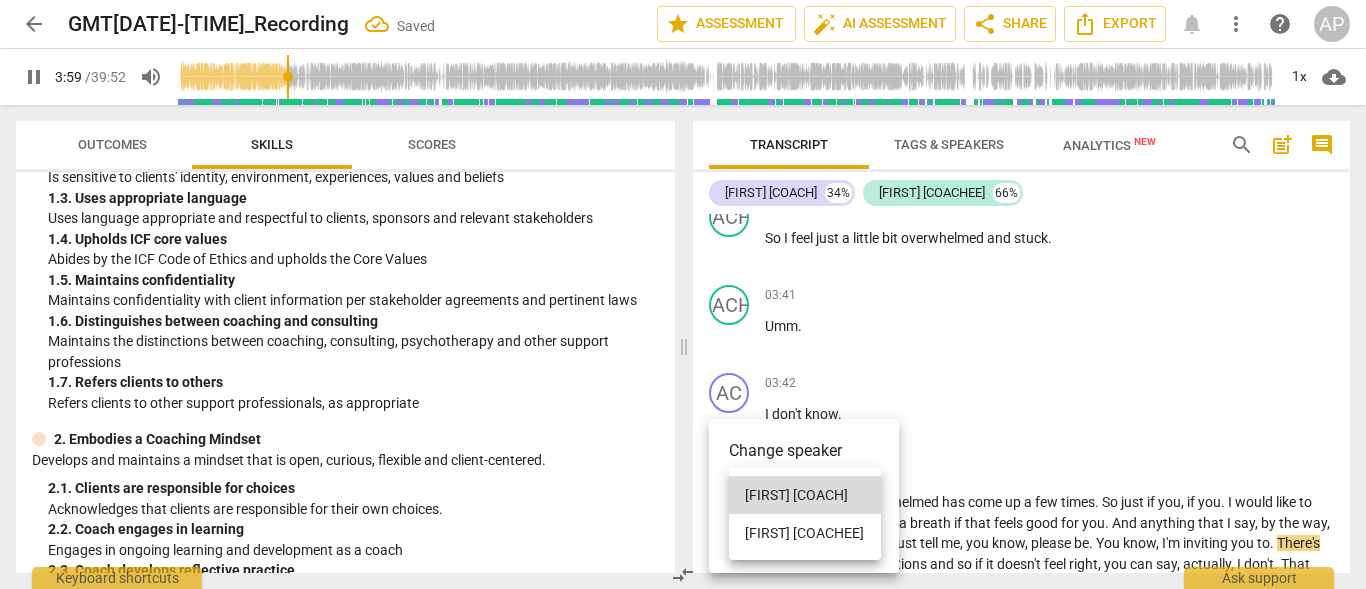 scroll, scrollTop: 2427, scrollLeft: 0, axis: vertical 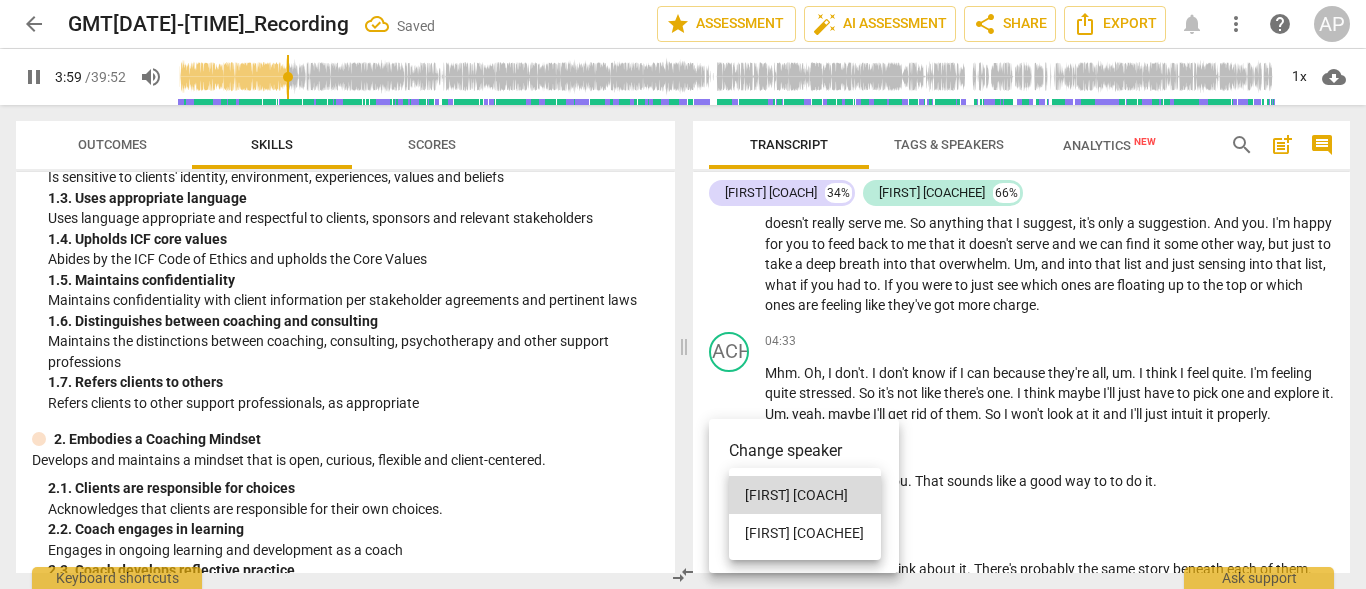 click on "[FIRST] [LAST]" at bounding box center [805, 533] 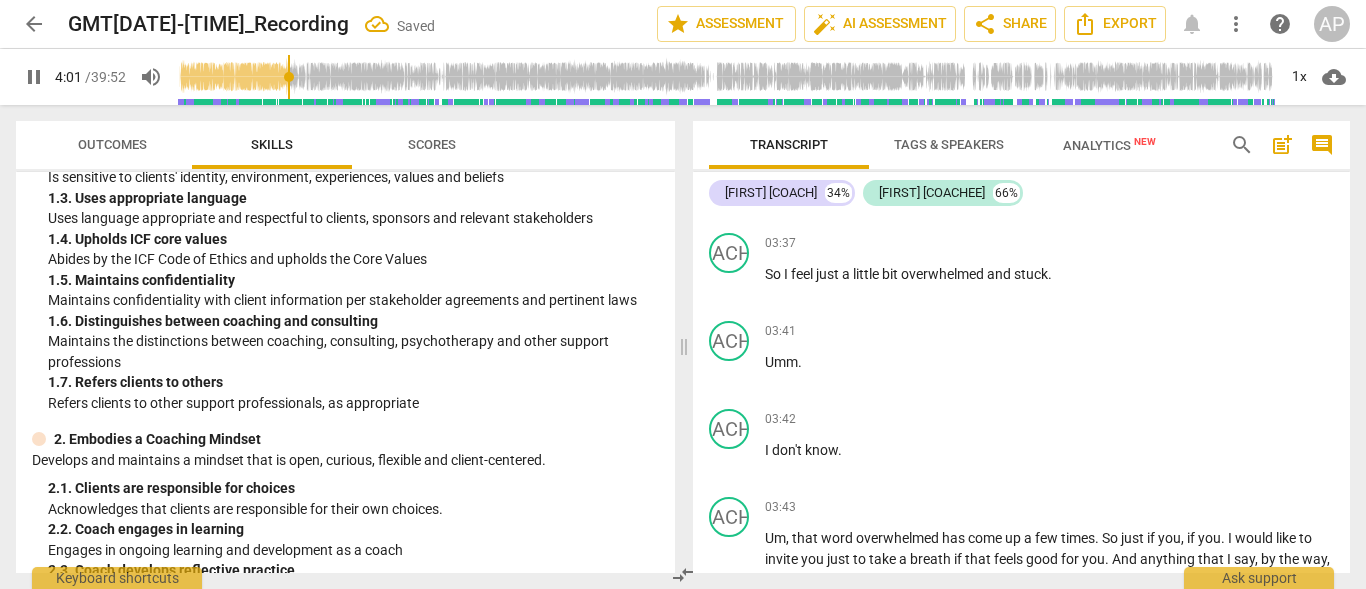 scroll, scrollTop: 2027, scrollLeft: 0, axis: vertical 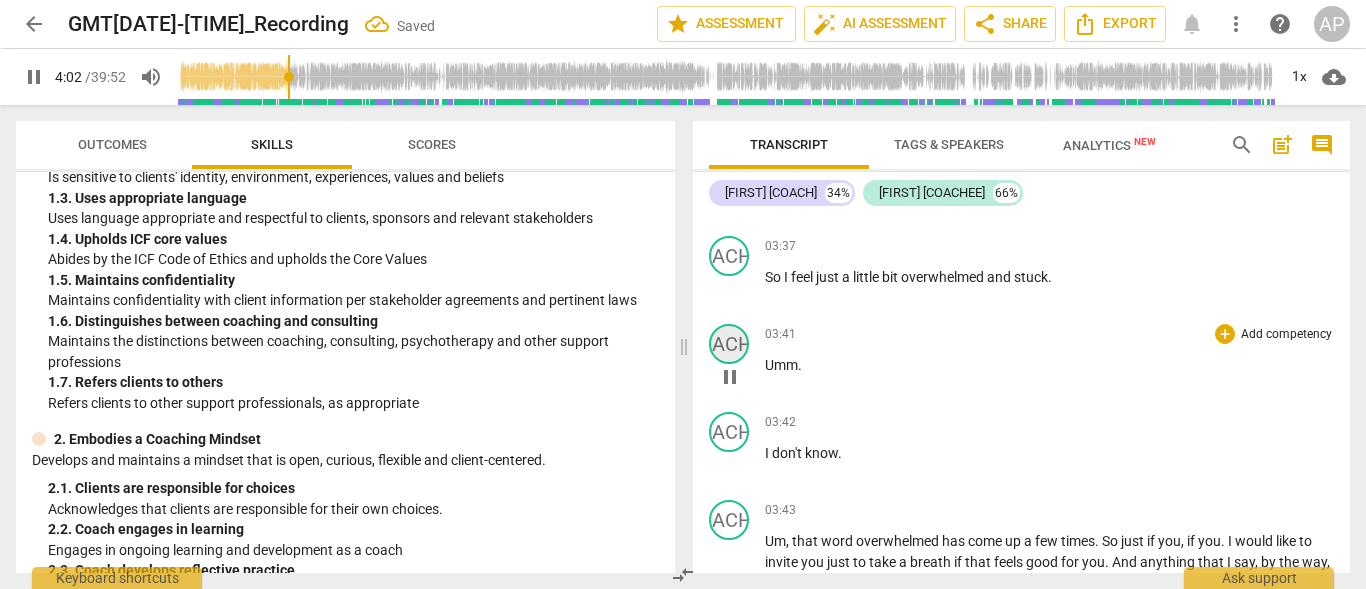 click on "[INITIALS]" at bounding box center [729, 344] 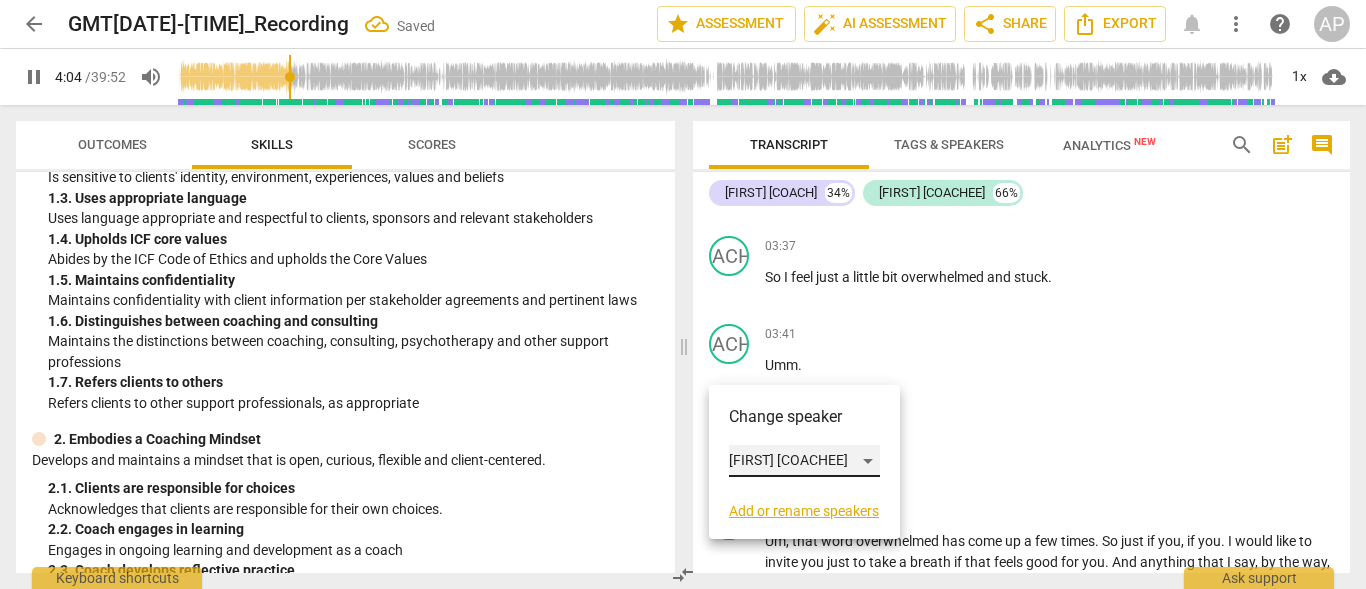 click on "[FIRST] [LAST]" at bounding box center [804, 461] 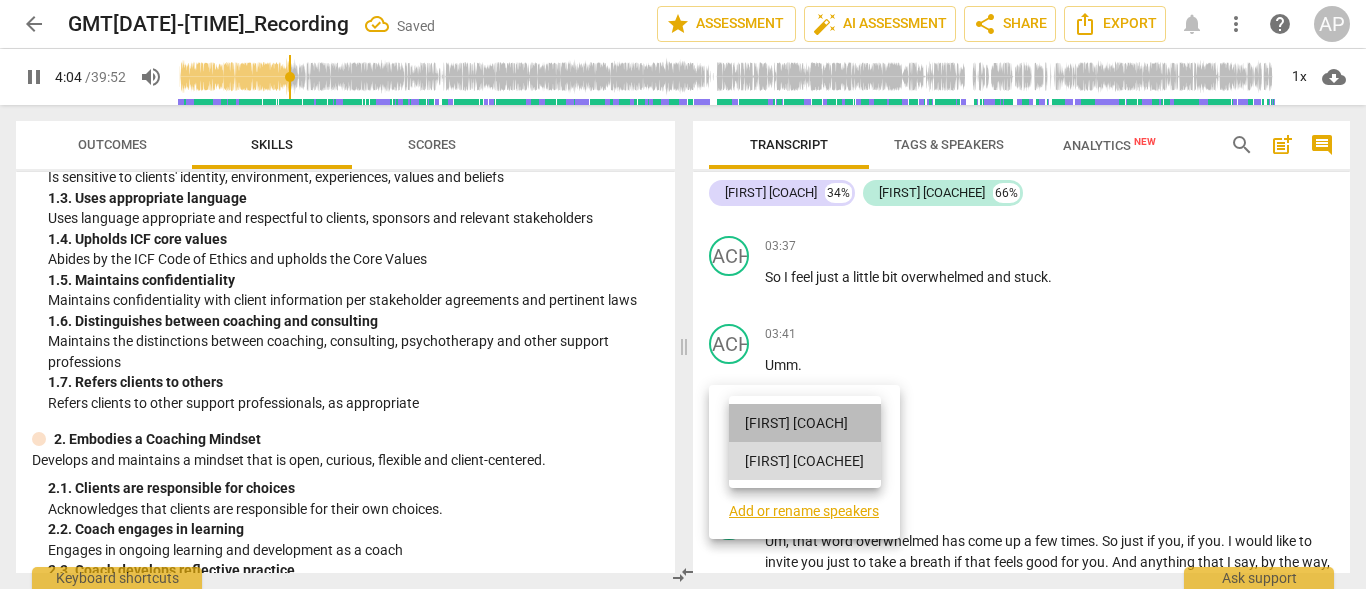 click on "[FIRST] [LAST]" at bounding box center [805, 423] 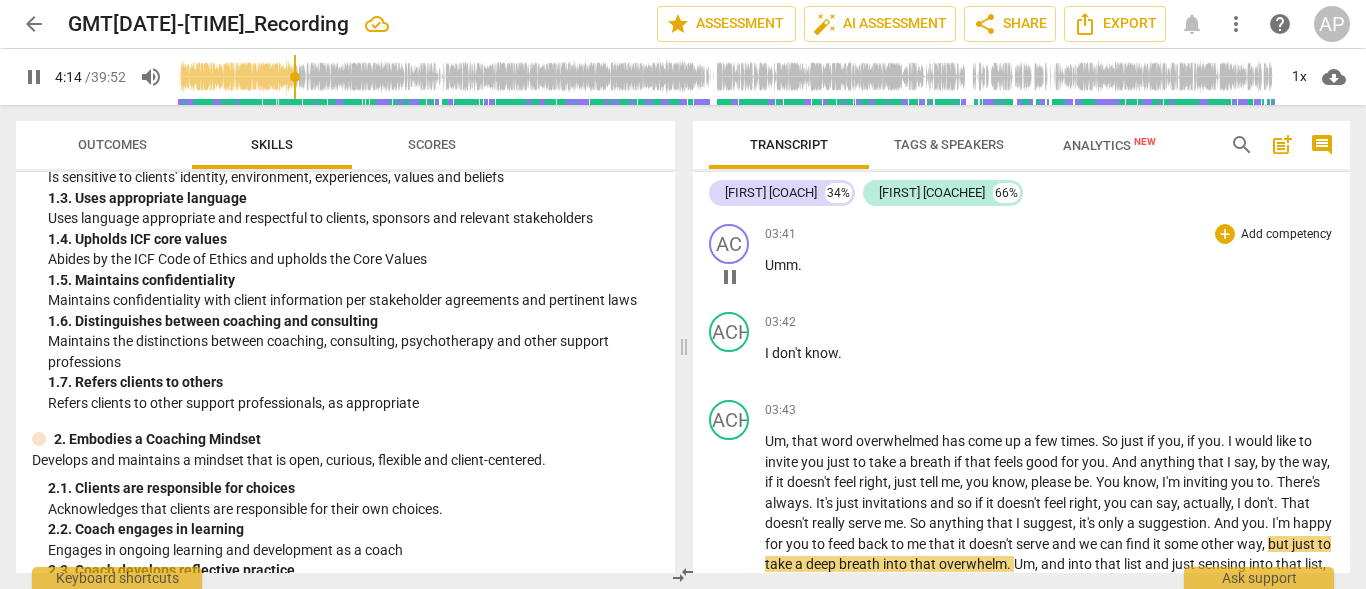 scroll, scrollTop: 2027, scrollLeft: 0, axis: vertical 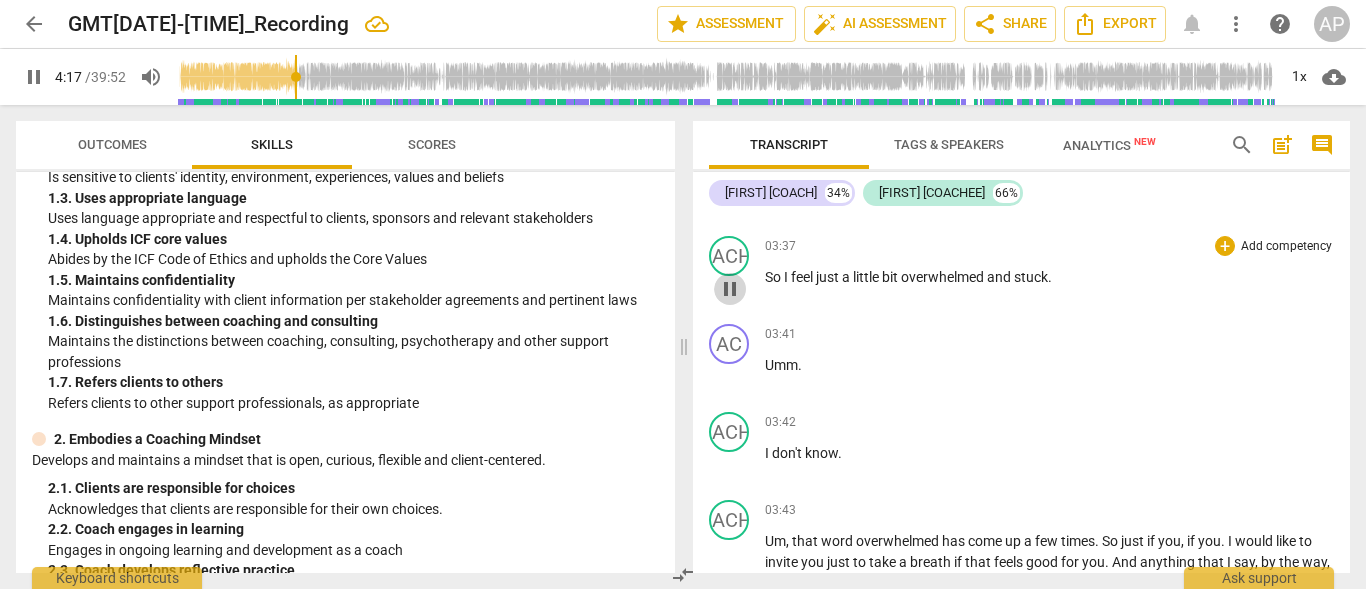 click on "pause" at bounding box center [730, 289] 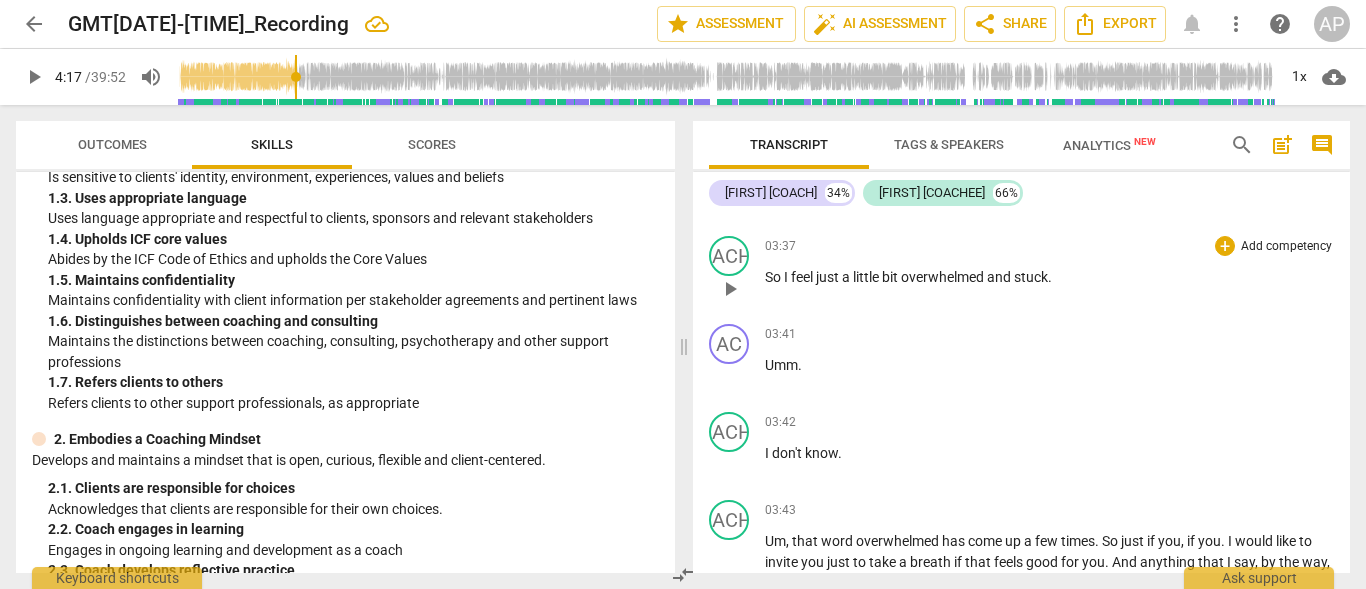 click on "play_arrow" at bounding box center (730, 289) 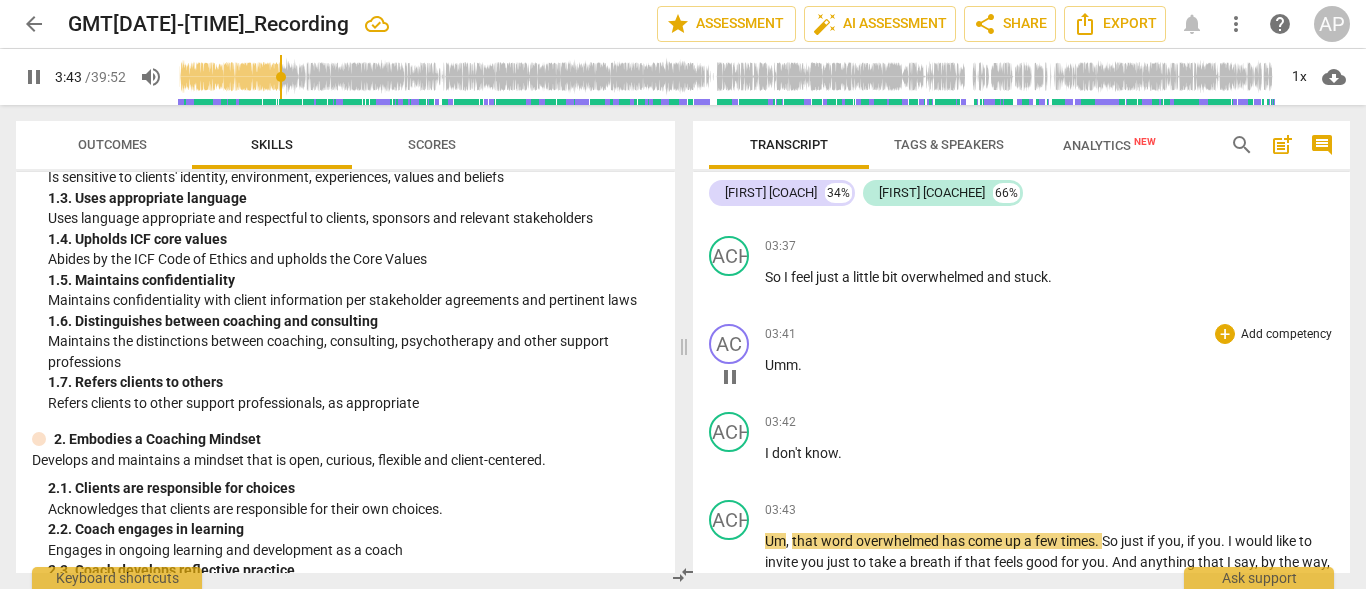 click on "03:41" at bounding box center (780, 334) 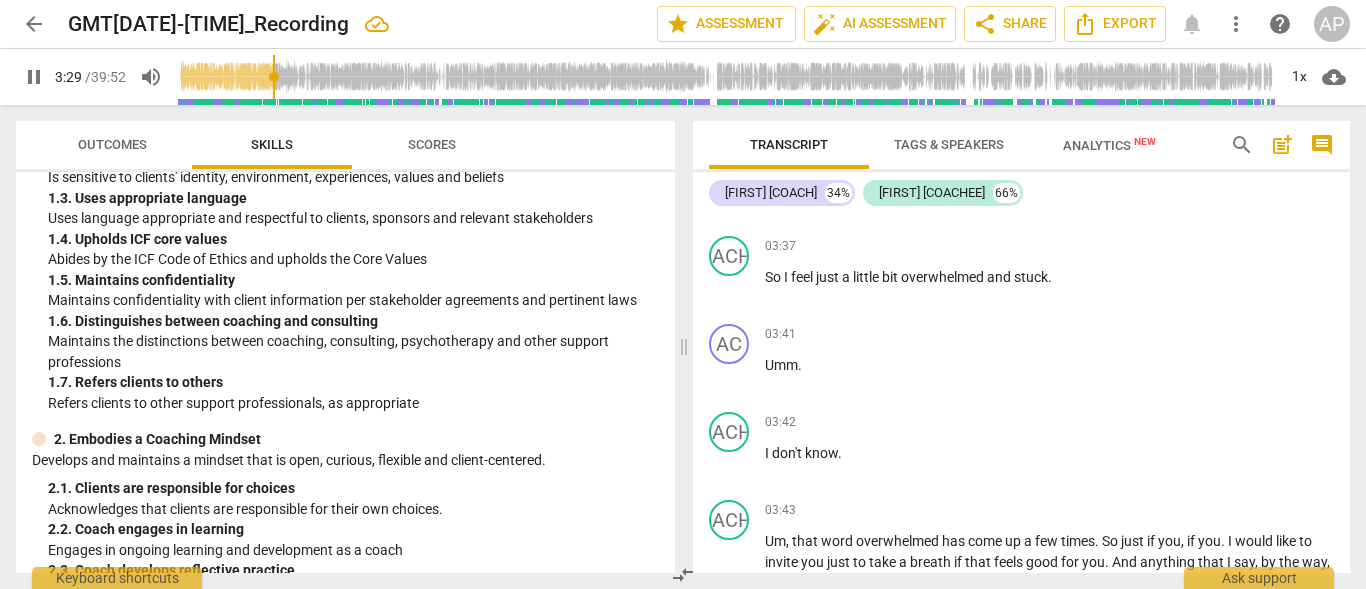 click at bounding box center (726, 77) 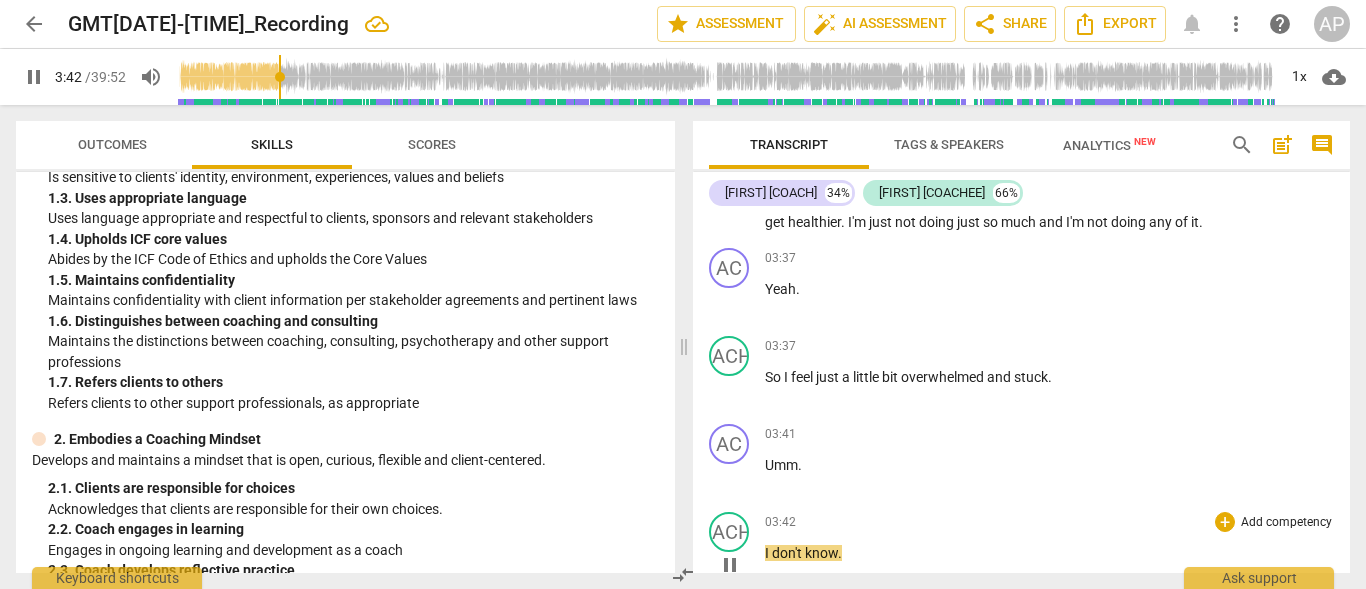 scroll, scrollTop: 2027, scrollLeft: 0, axis: vertical 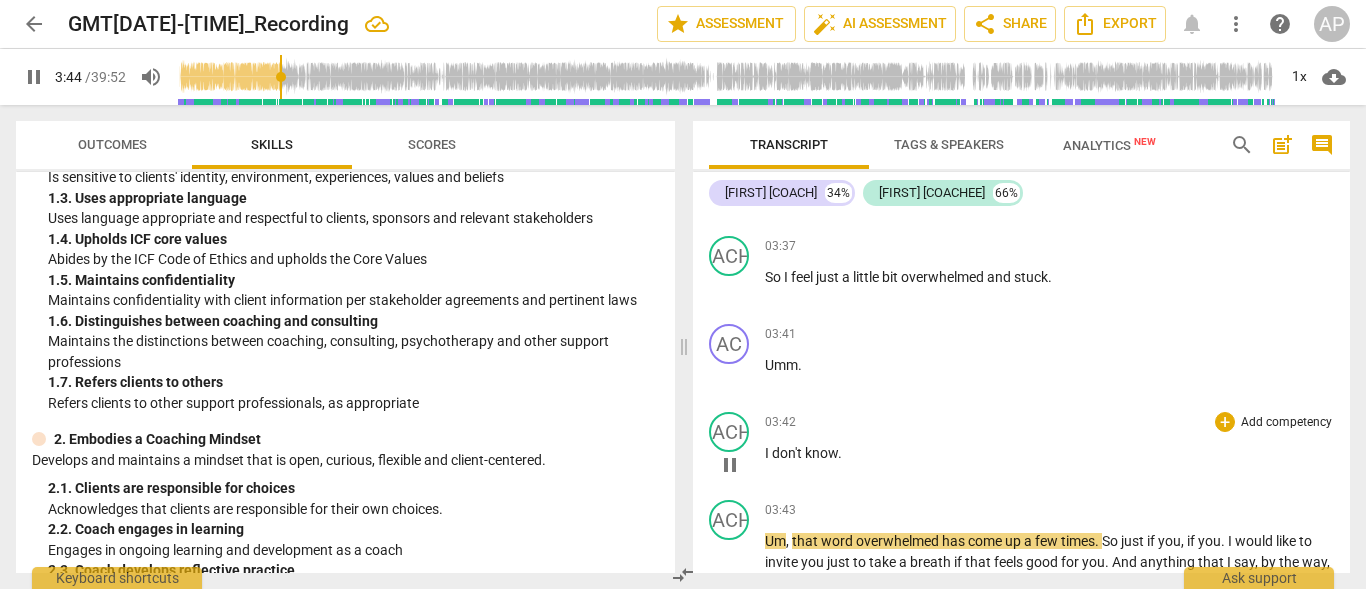click on "KC play_arrow pause 03:42 + Add competency keyboard_arrow_right I   don't   know ." at bounding box center [1021, 448] 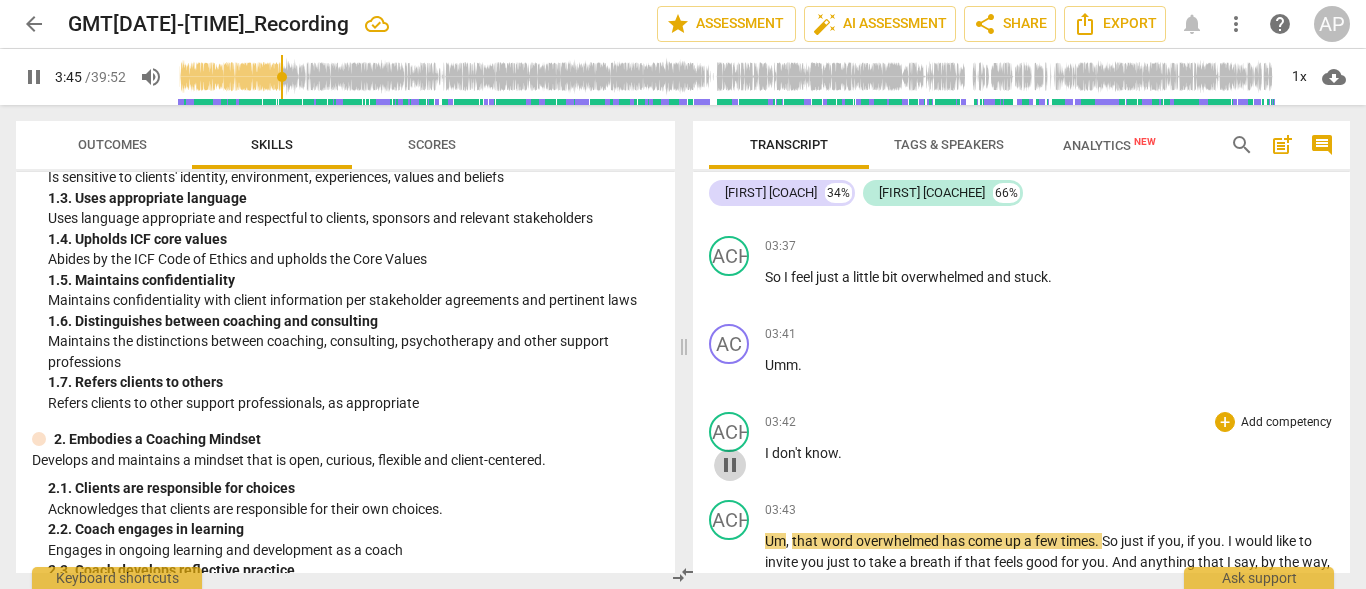 click on "pause" at bounding box center (730, 465) 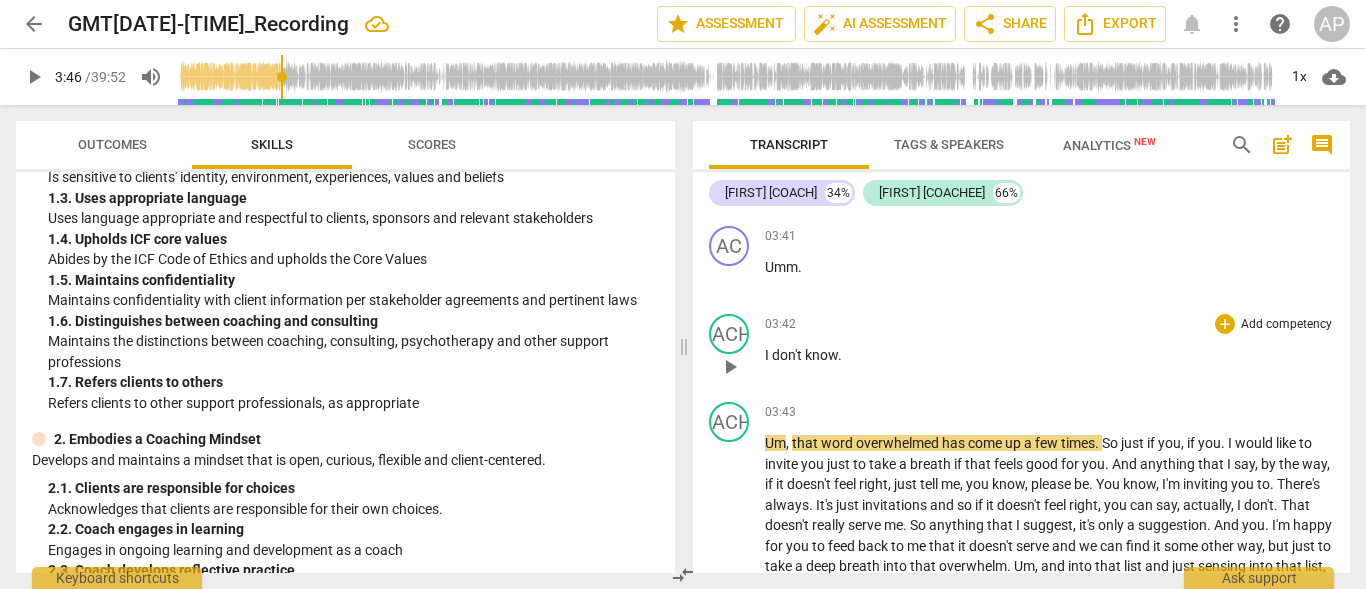 scroll, scrollTop: 2127, scrollLeft: 0, axis: vertical 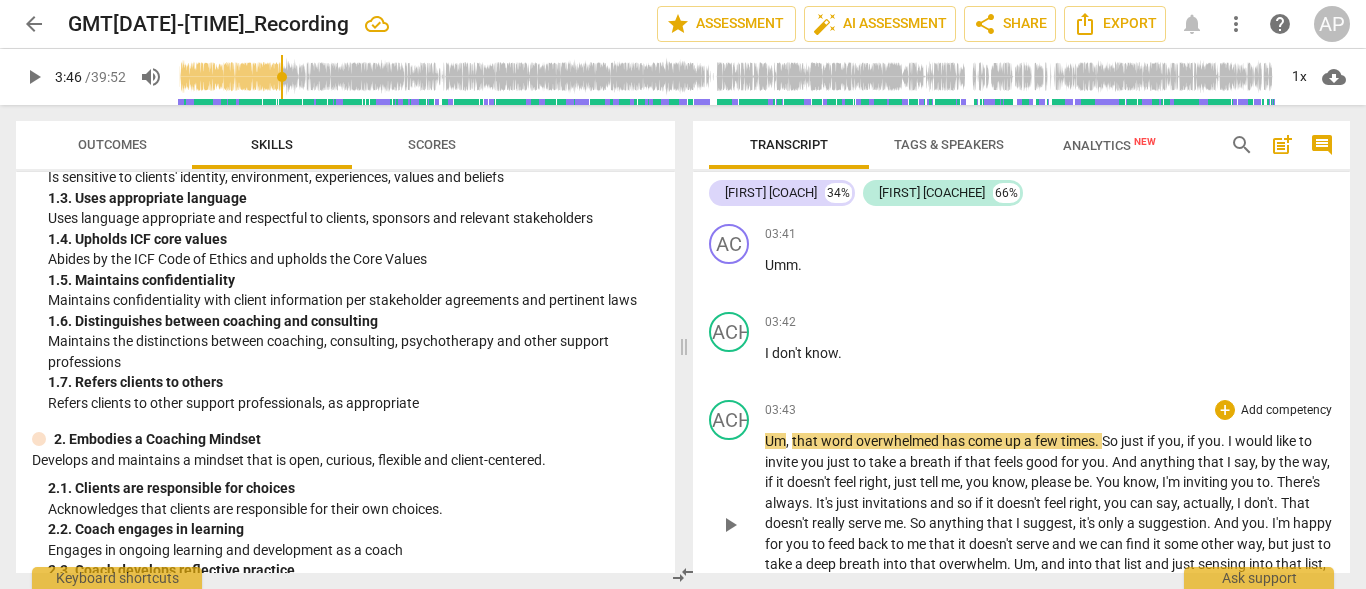 click on "KC play_arrow pause" at bounding box center [737, 508] 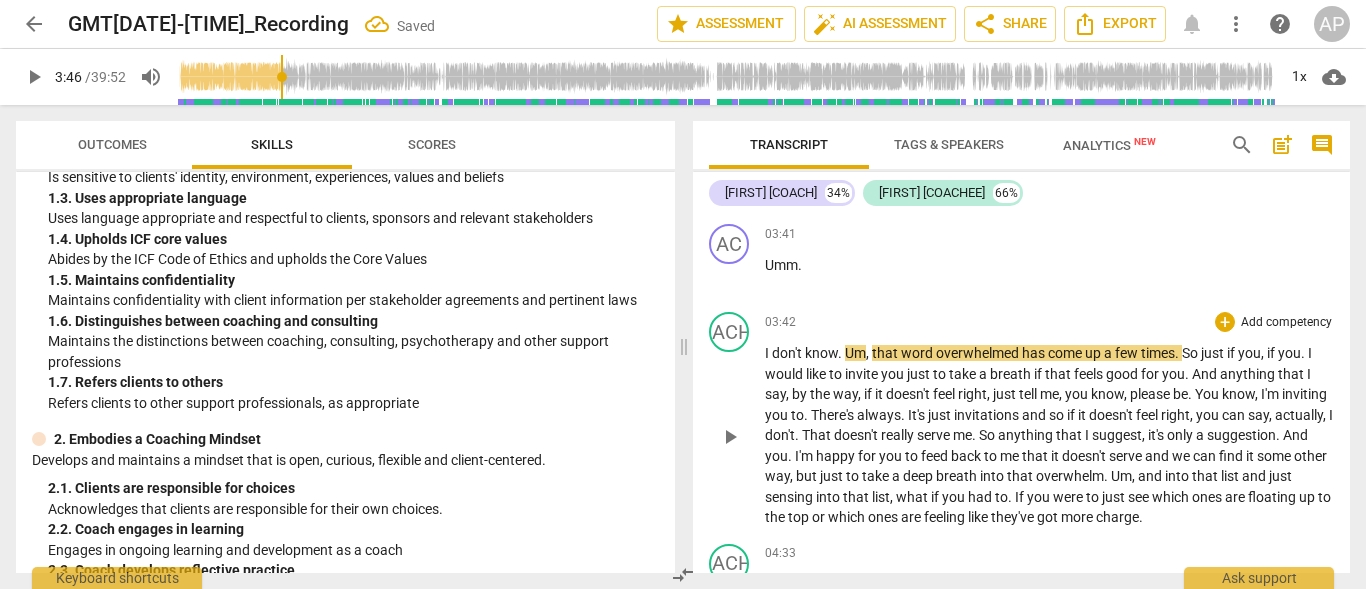 click on "," at bounding box center (990, 394) 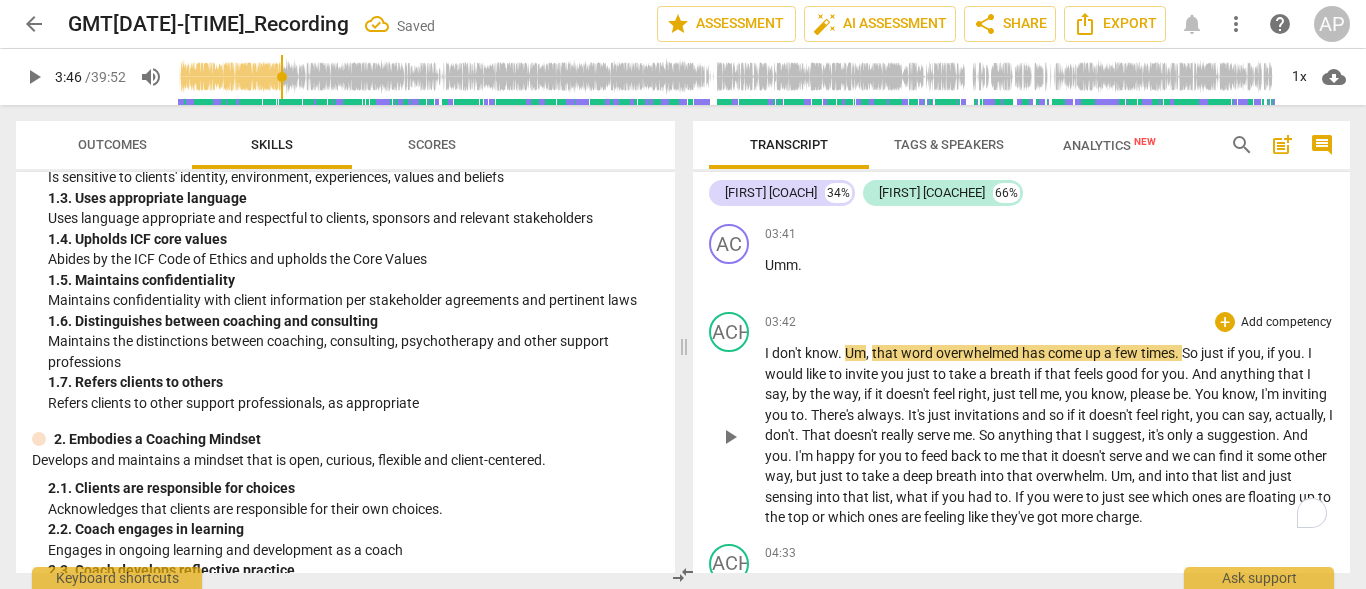 click on "03:42 + Add competency keyboard_arrow_right" at bounding box center (1049, 322) 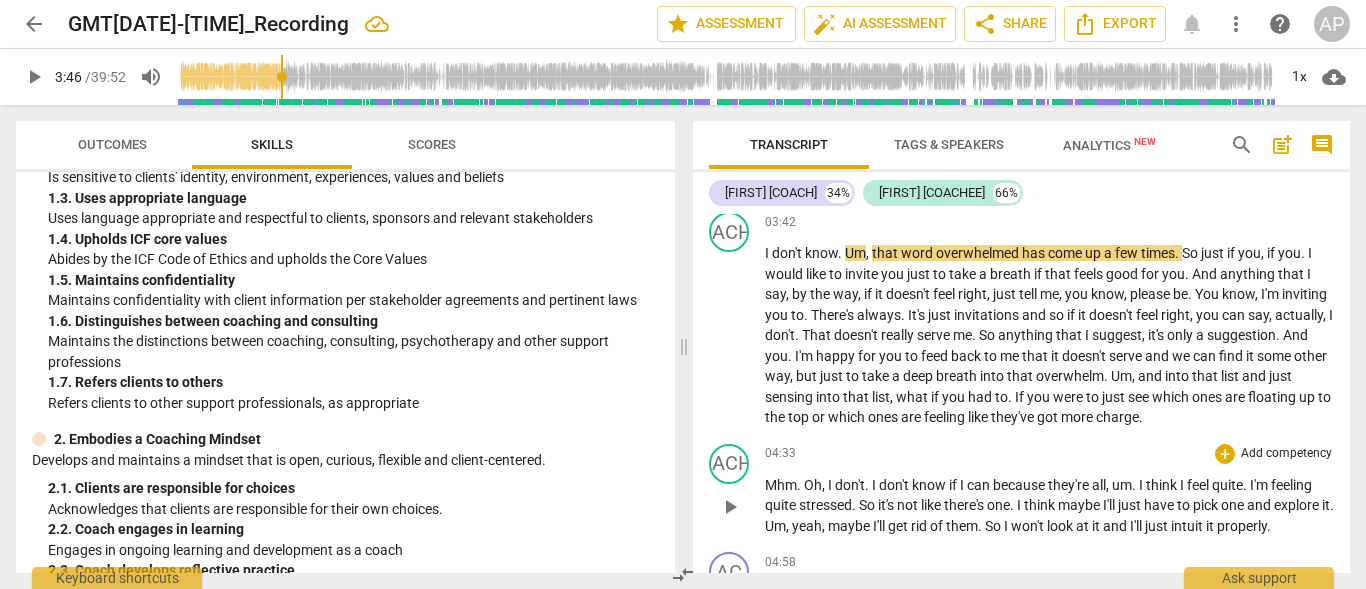 scroll, scrollTop: 2327, scrollLeft: 0, axis: vertical 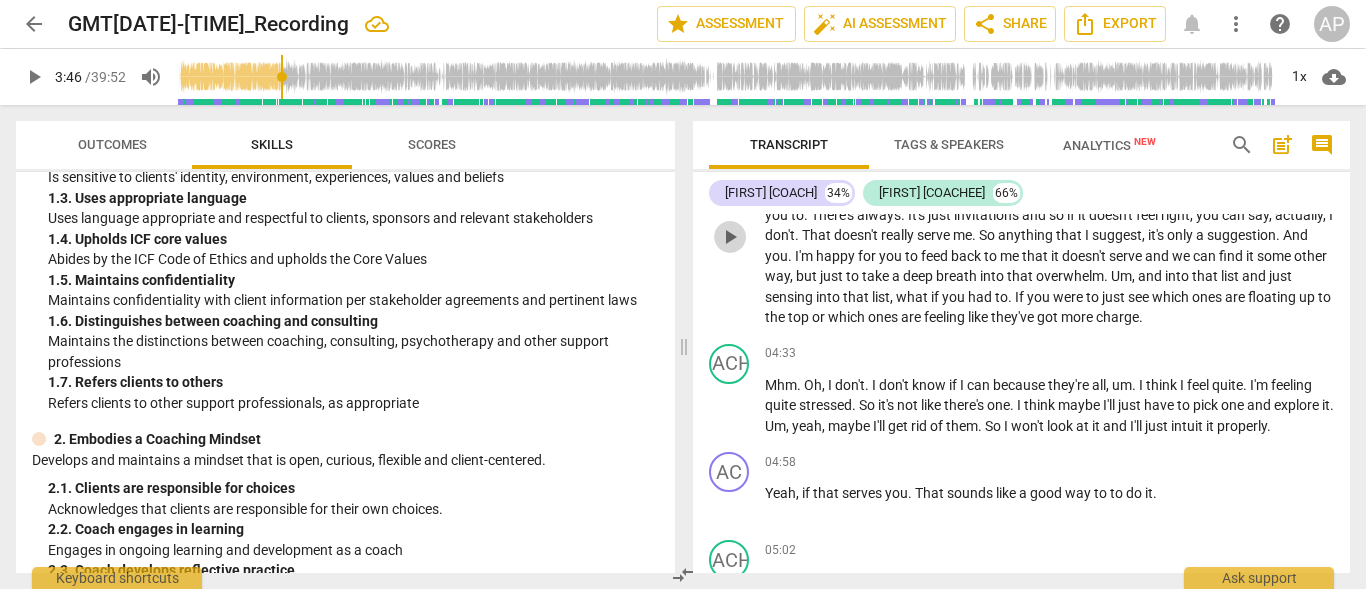 click on "play_arrow" at bounding box center (730, 237) 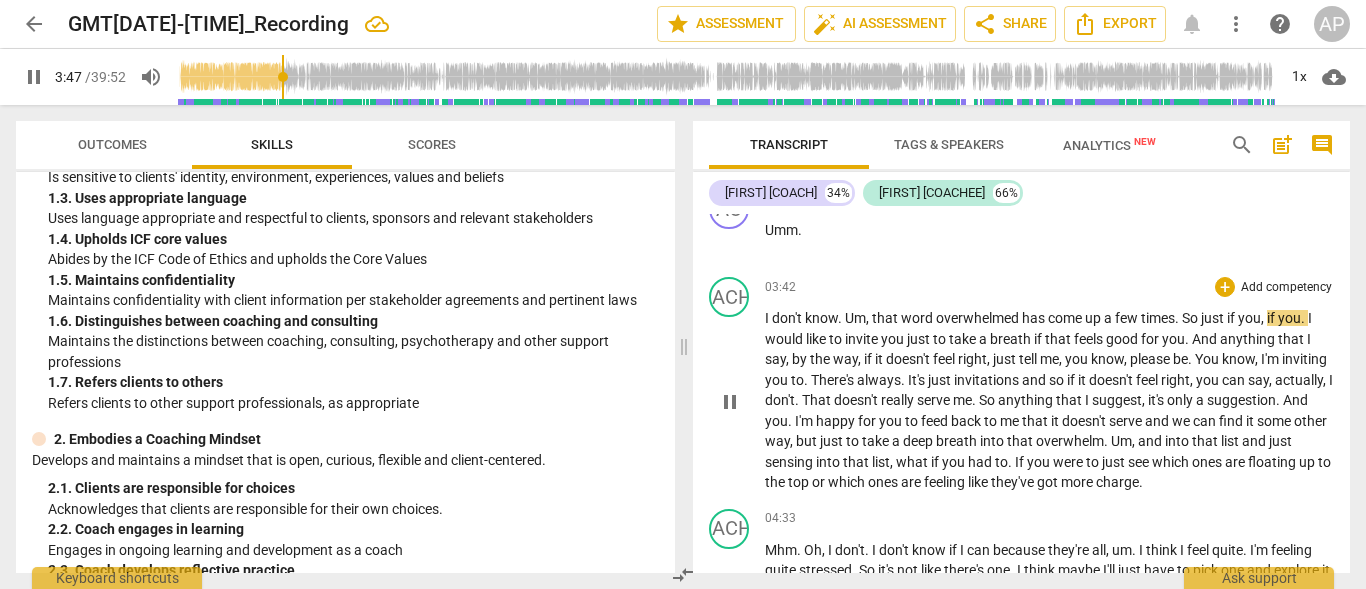 scroll, scrollTop: 2127, scrollLeft: 0, axis: vertical 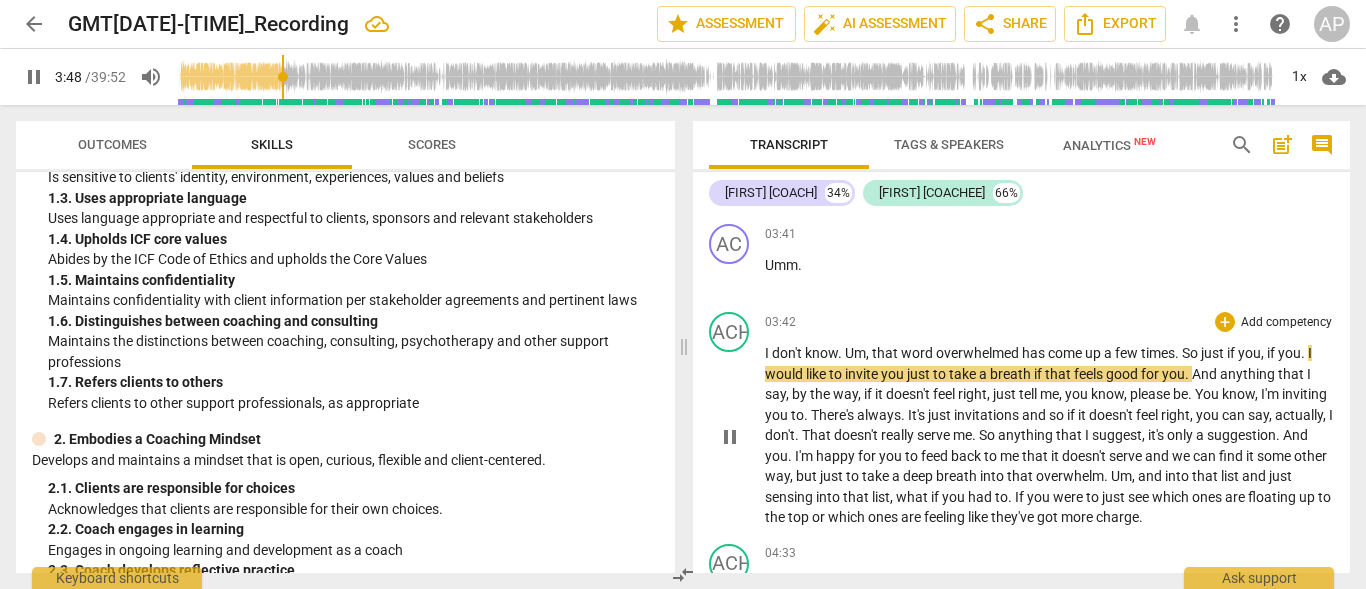 click on "don't" at bounding box center [788, 353] 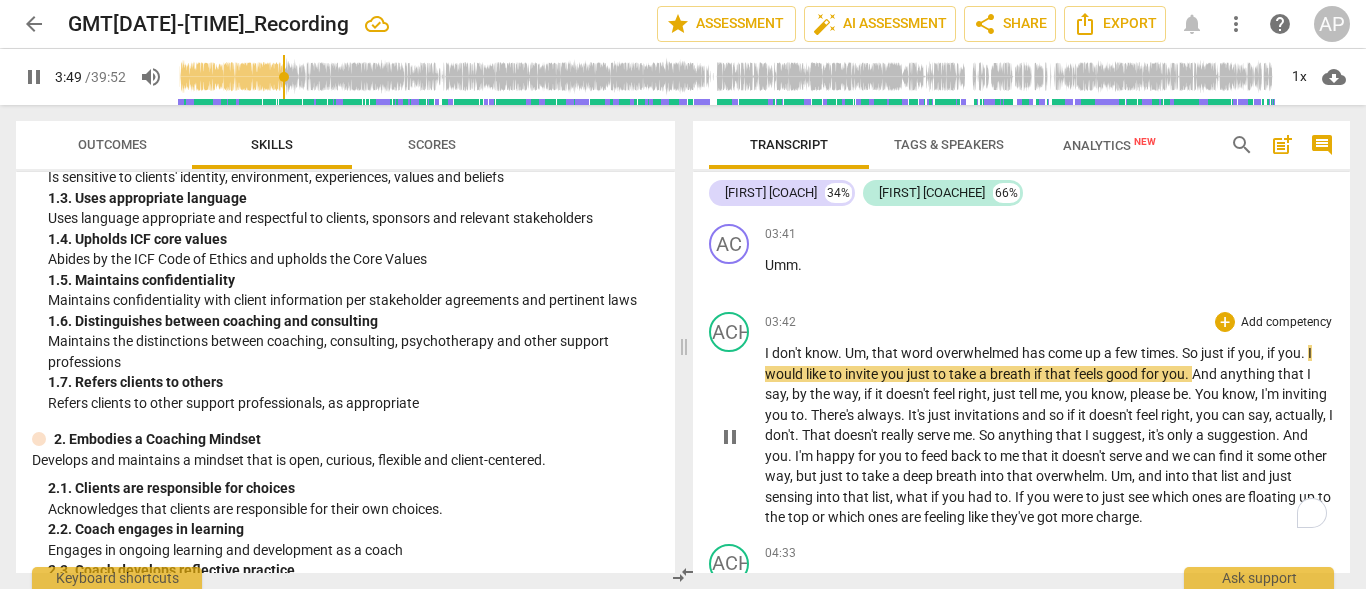 click on "that" at bounding box center [886, 353] 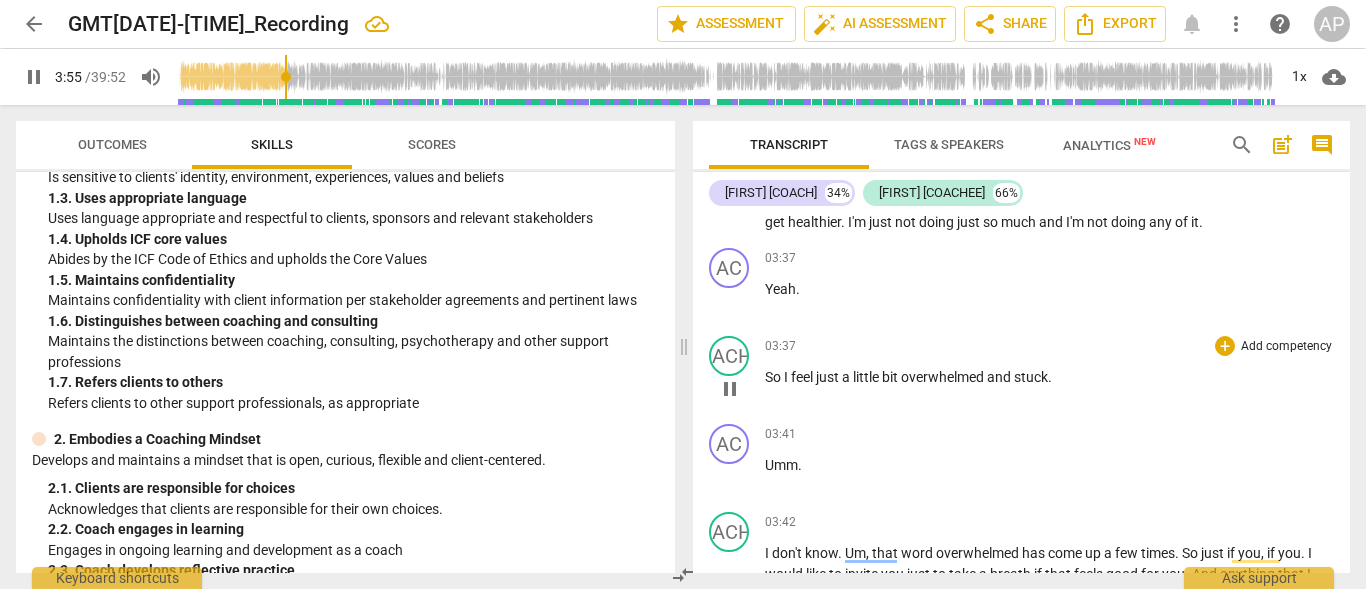 scroll, scrollTop: 2027, scrollLeft: 0, axis: vertical 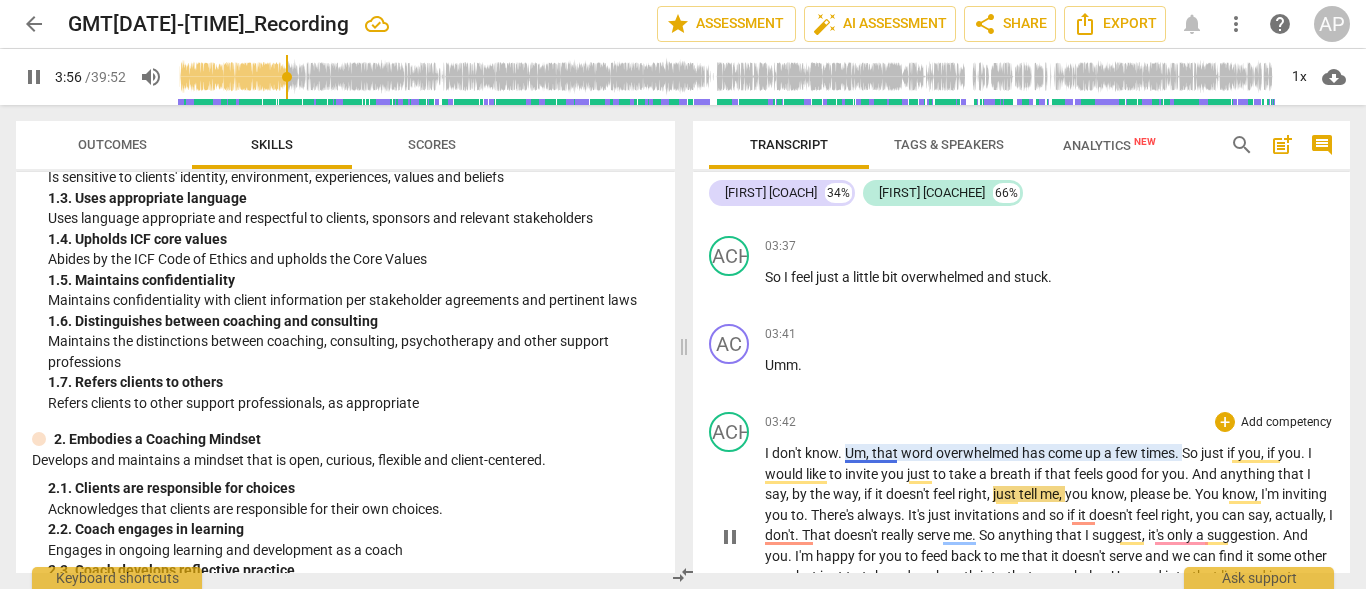 click on "Um" at bounding box center (855, 453) 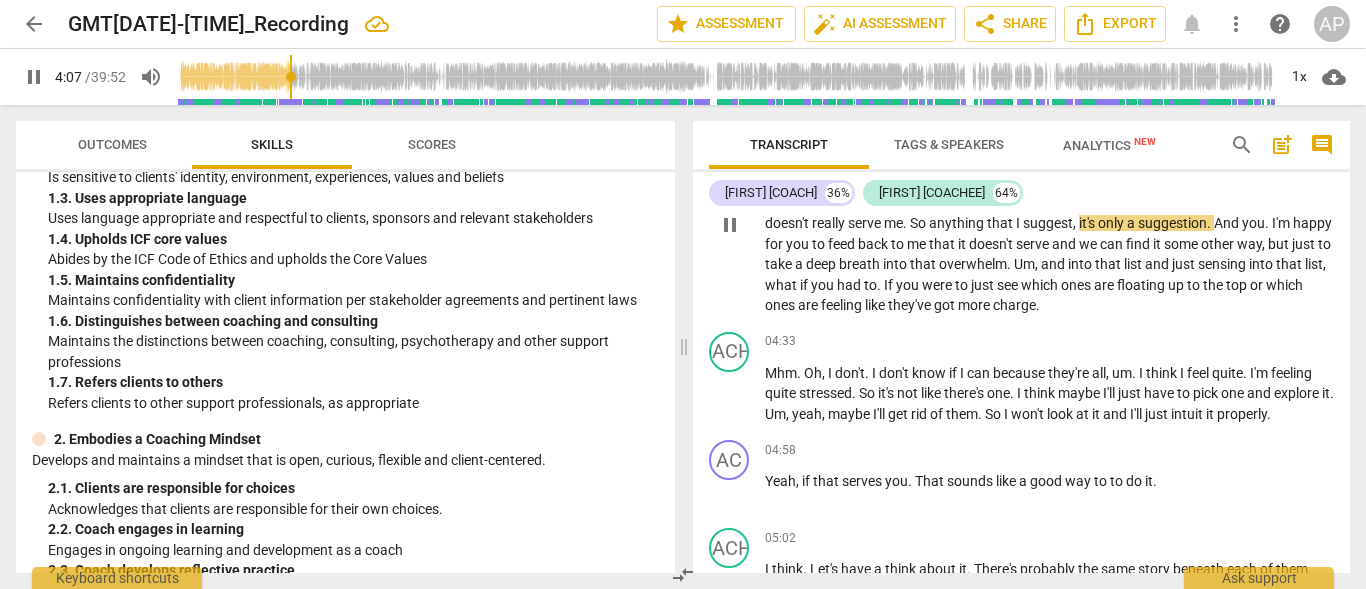 scroll, scrollTop: 2327, scrollLeft: 0, axis: vertical 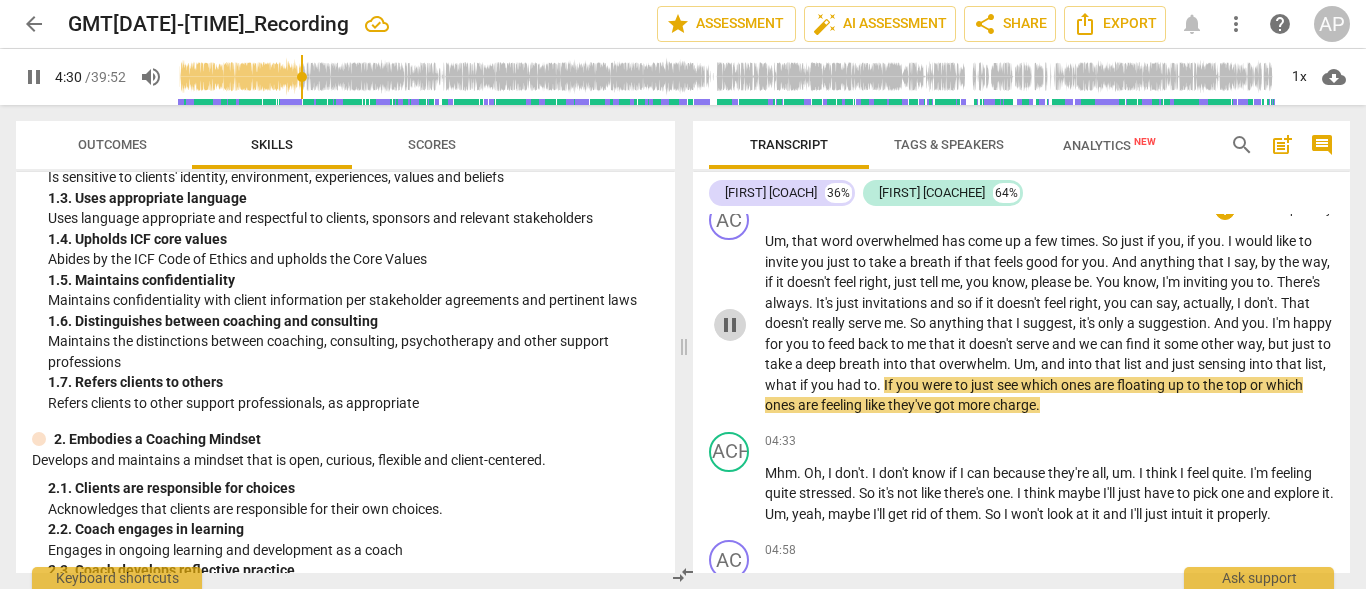 click on "pause" at bounding box center [730, 325] 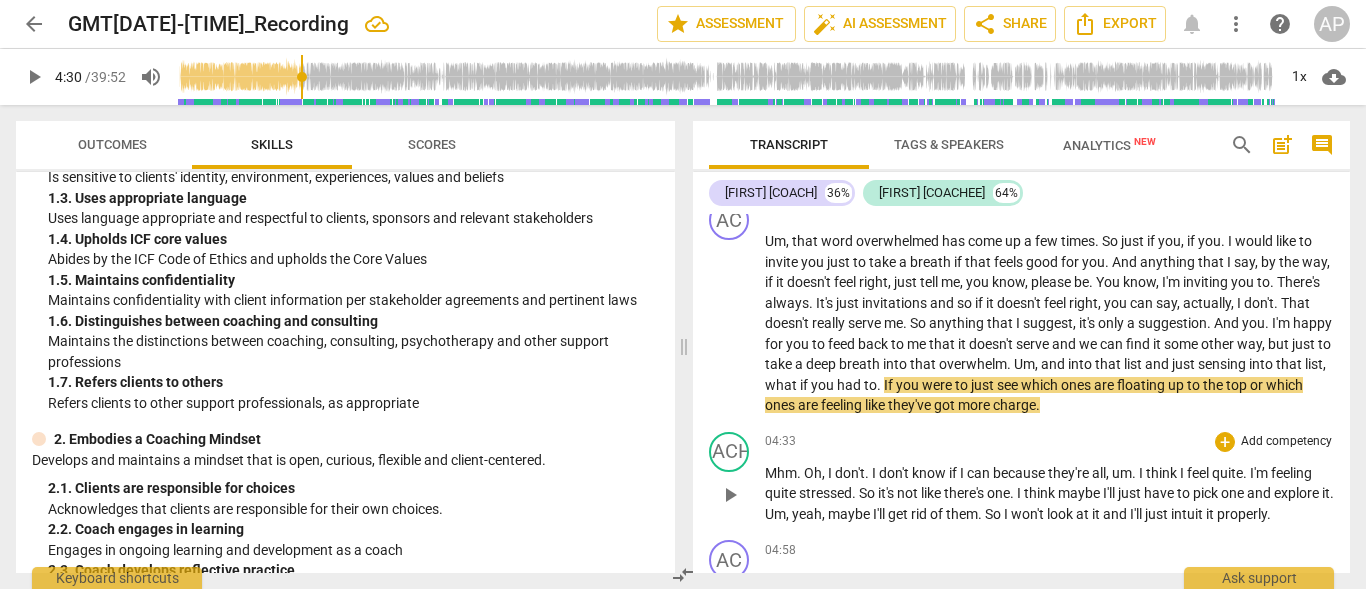 scroll, scrollTop: 2427, scrollLeft: 0, axis: vertical 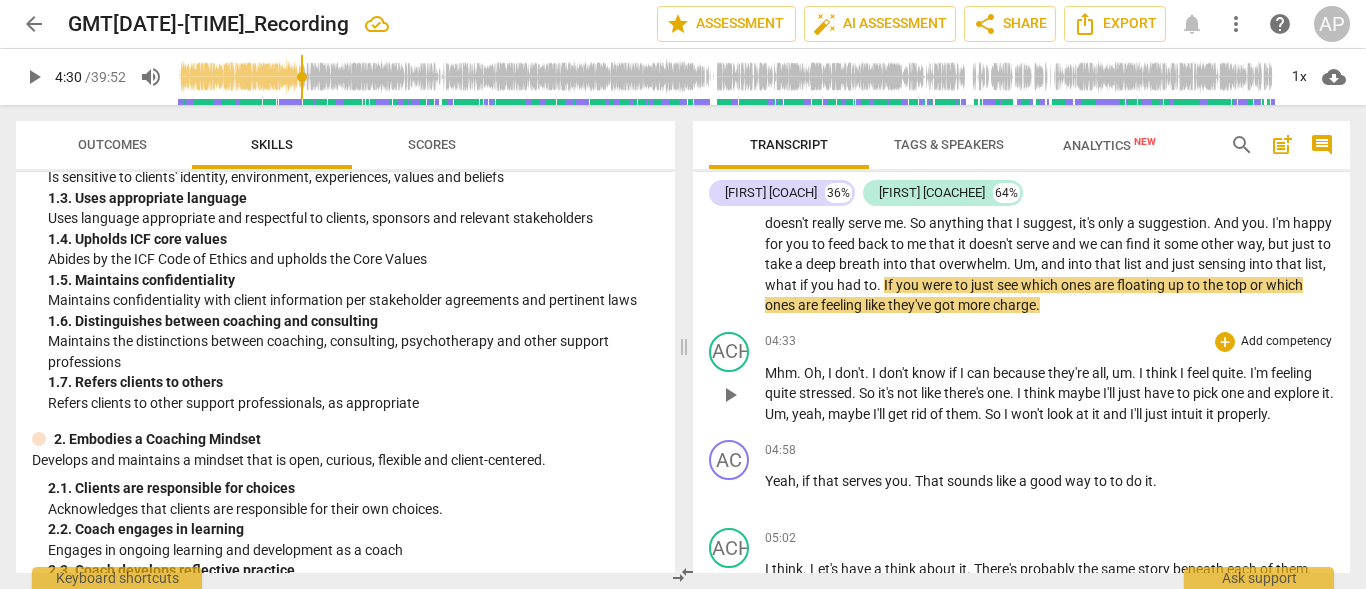 click on "play_arrow" at bounding box center [730, 395] 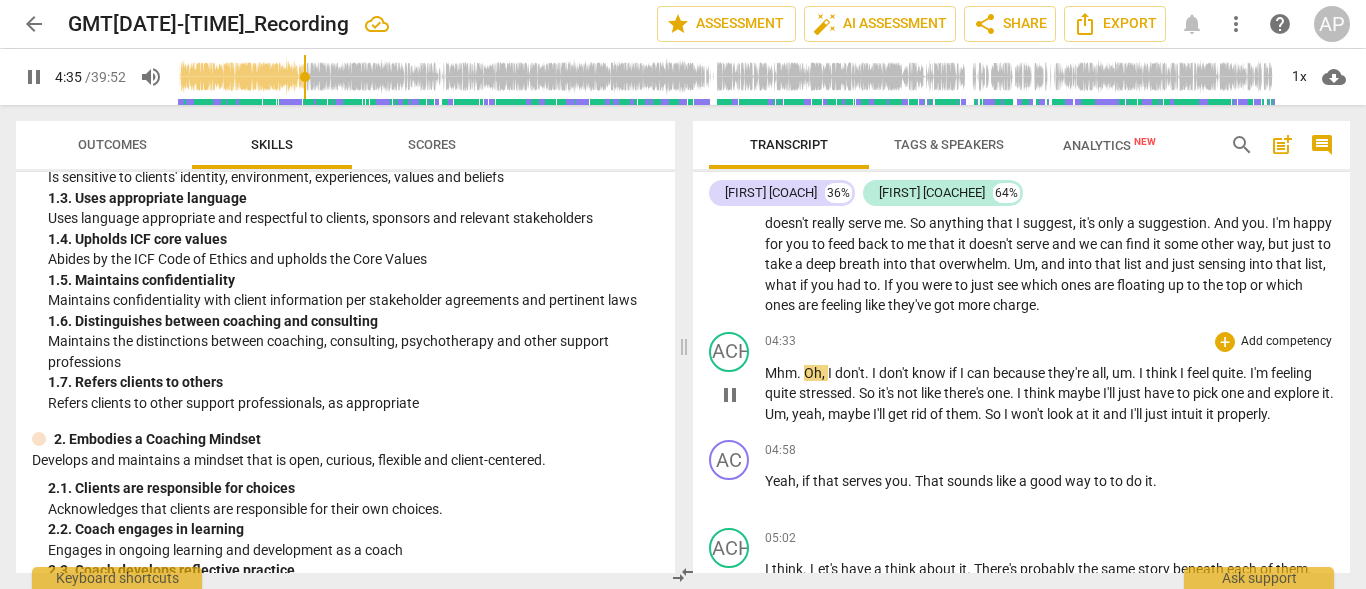 click on "pause" at bounding box center [730, 395] 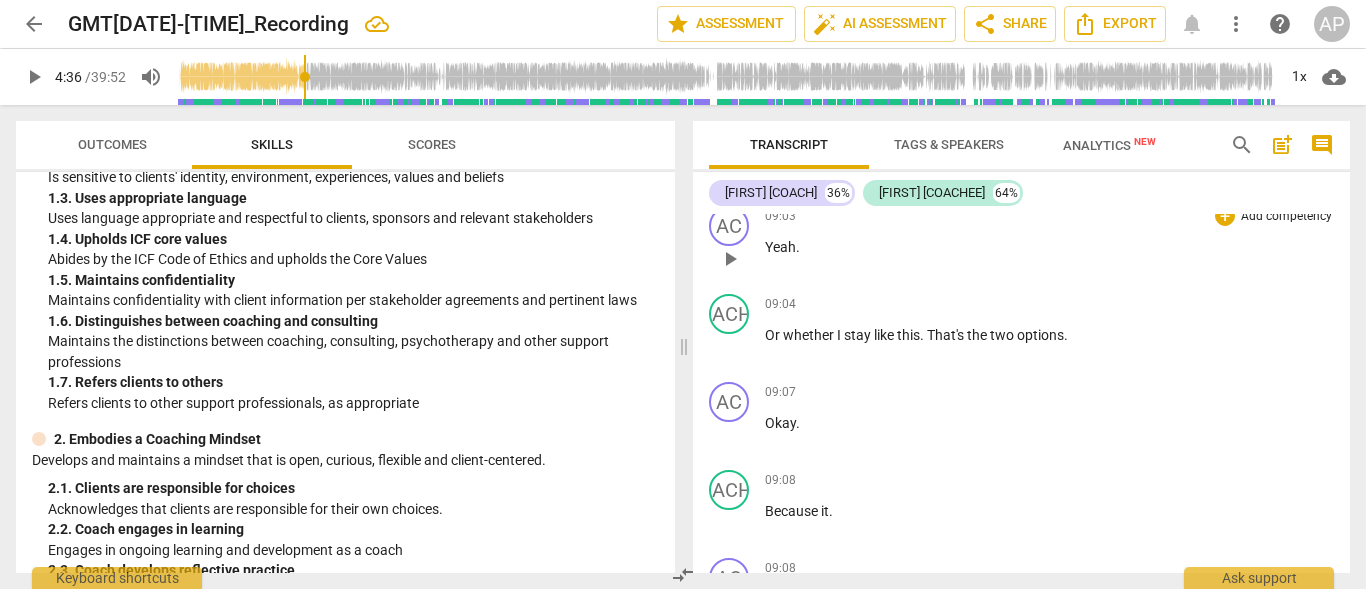 scroll, scrollTop: 5627, scrollLeft: 0, axis: vertical 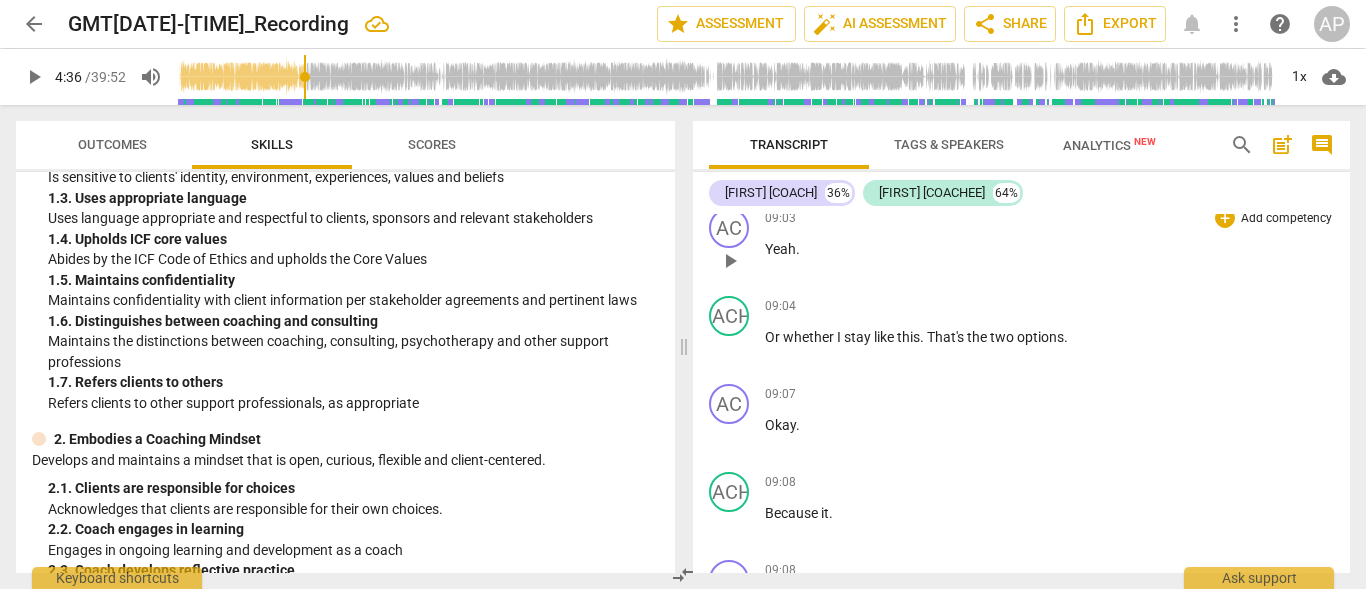 click on "play_arrow" at bounding box center [730, 261] 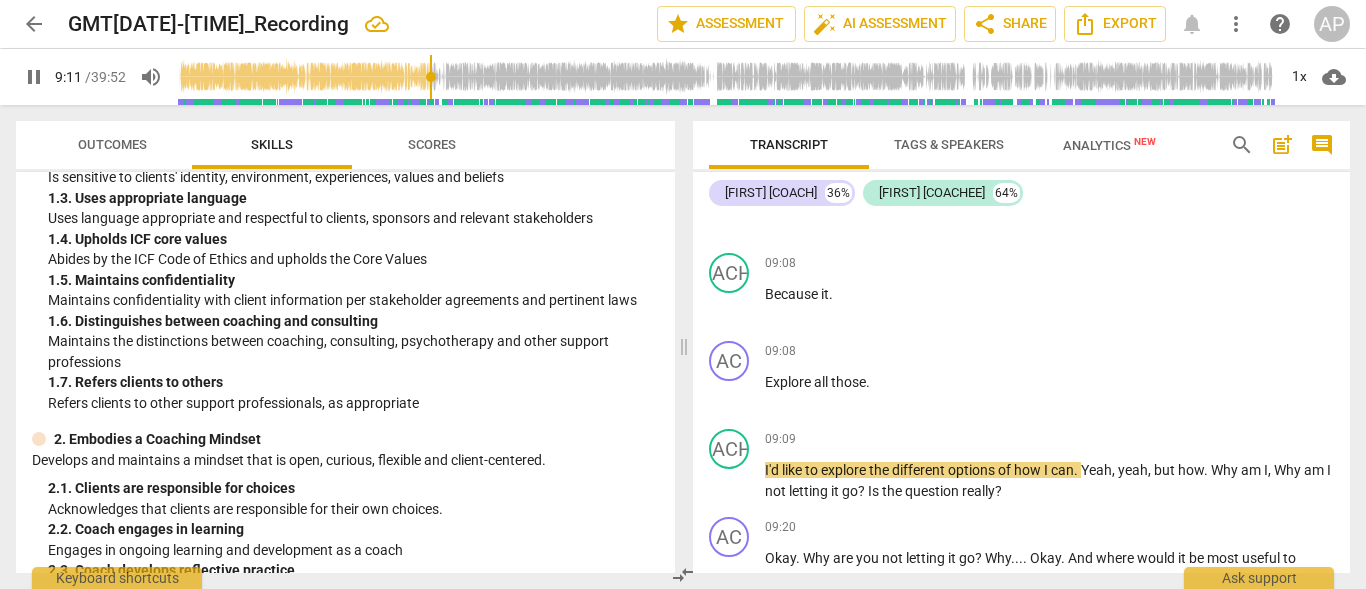 scroll, scrollTop: 5946, scrollLeft: 0, axis: vertical 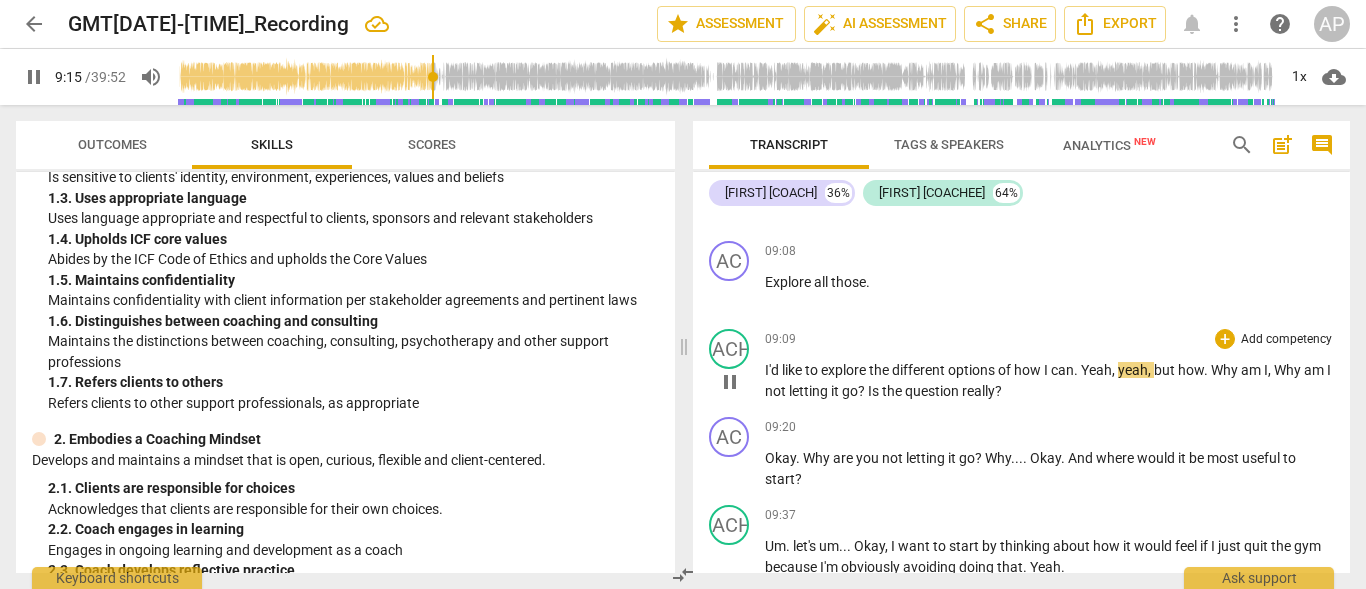 click on "pause" at bounding box center [730, 382] 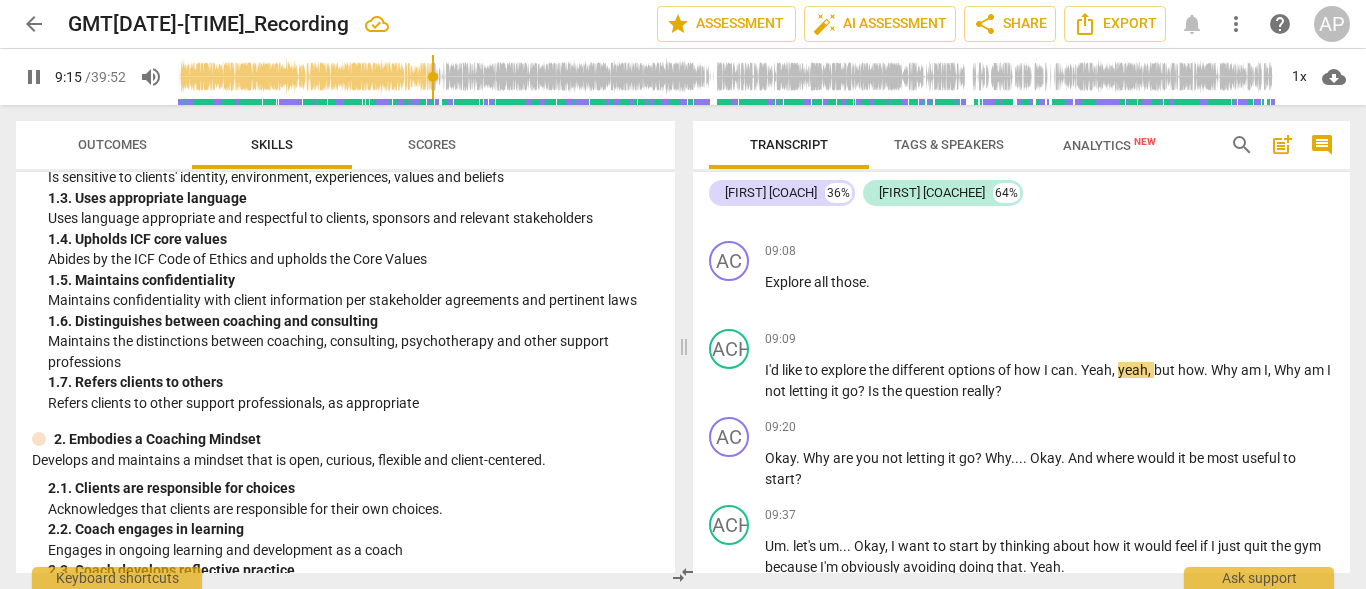 type on "556" 